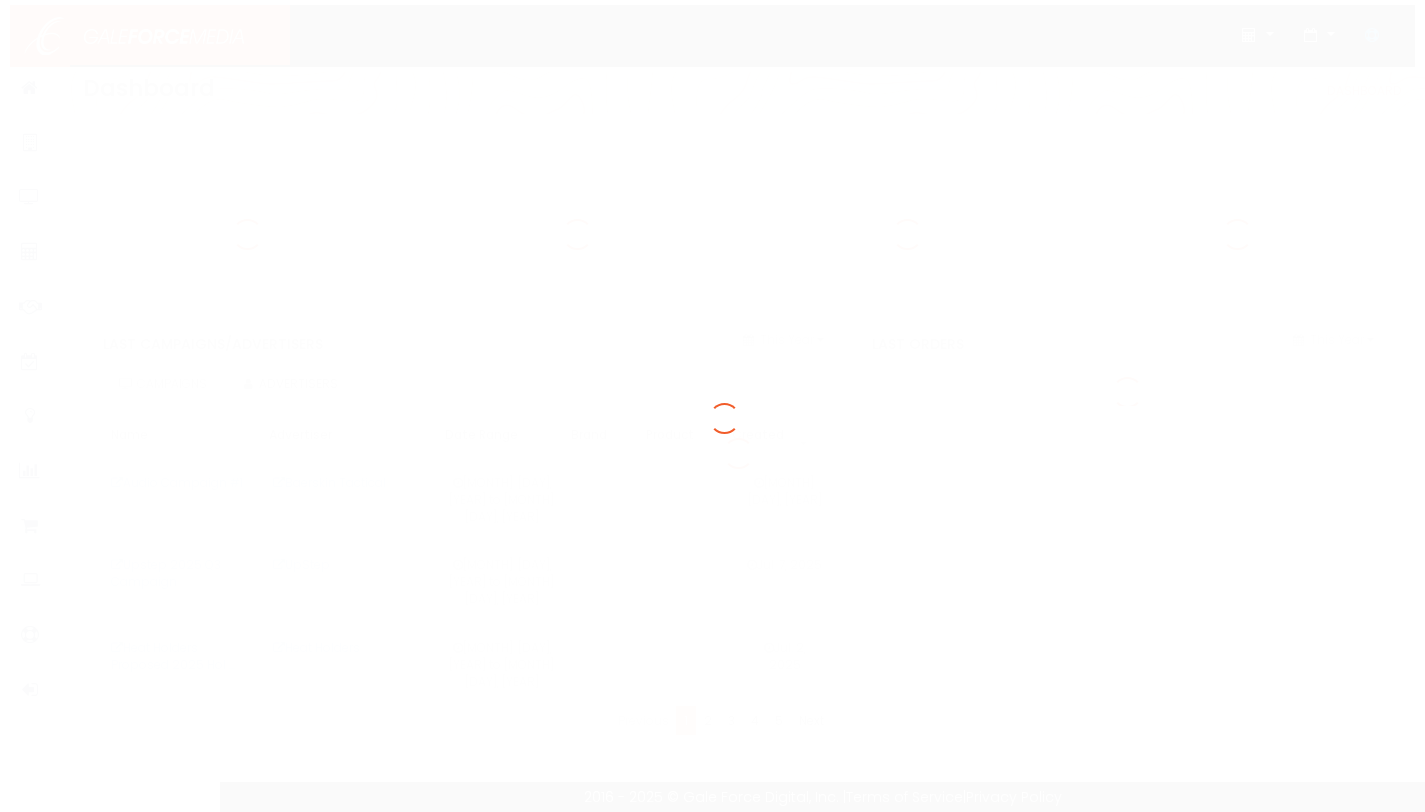 scroll, scrollTop: 0, scrollLeft: 0, axis: both 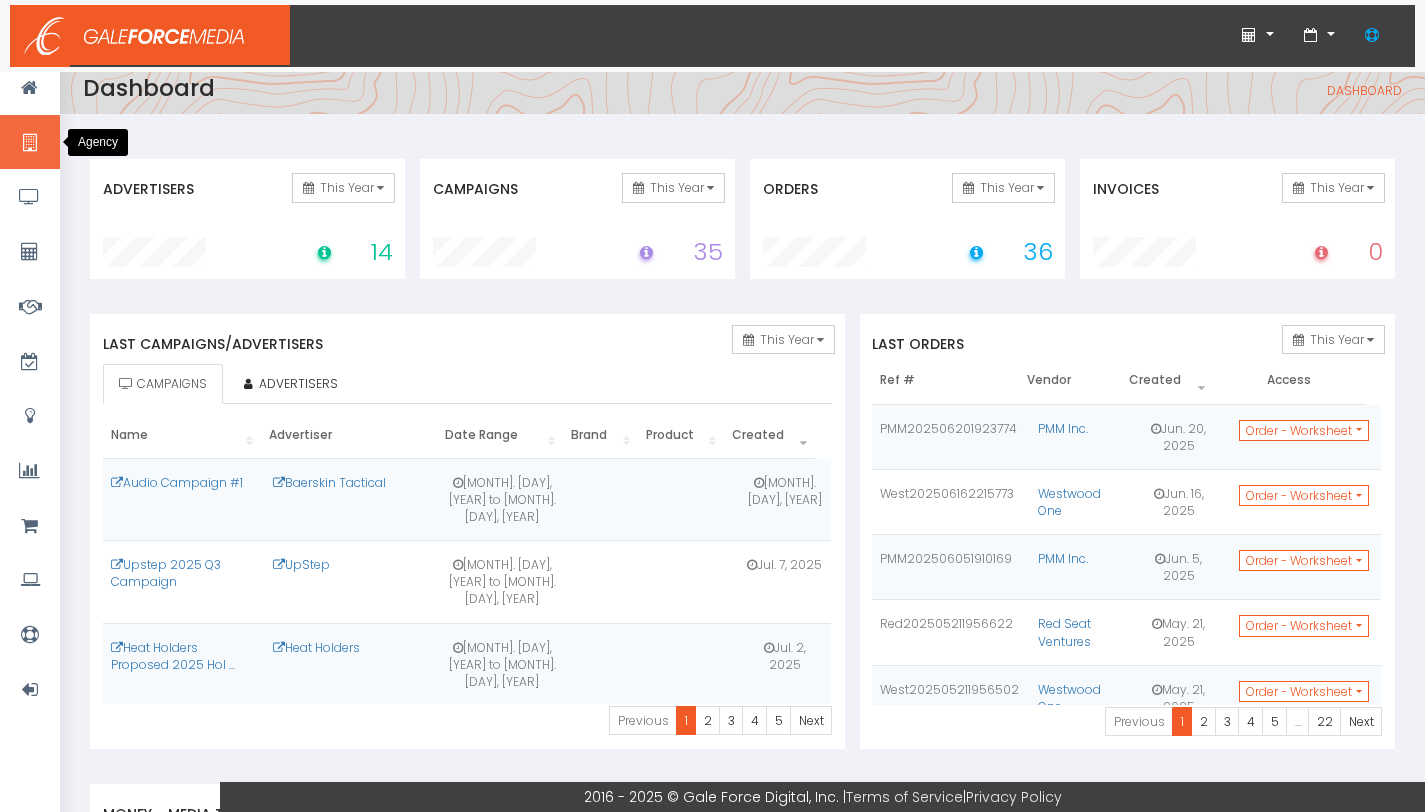 click at bounding box center [29, 143] 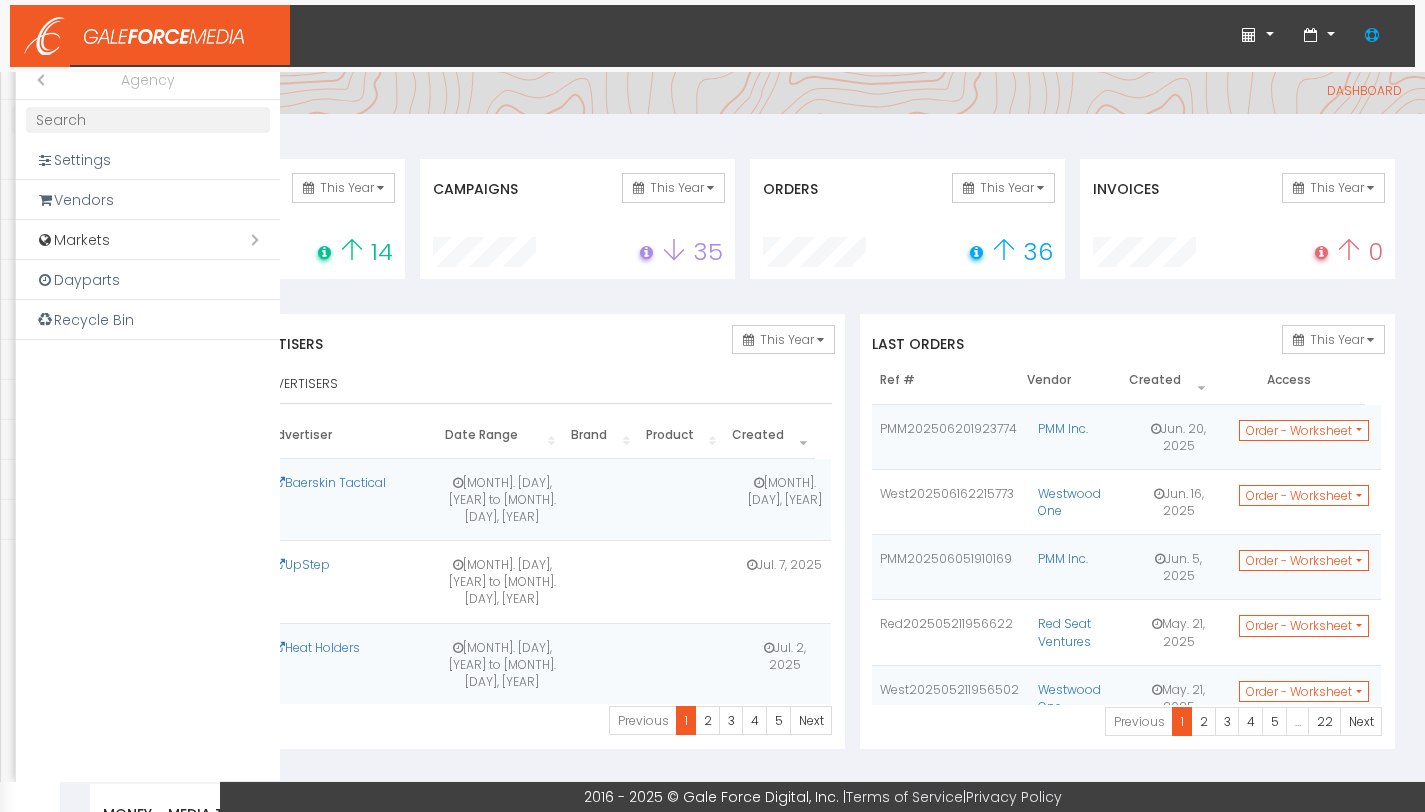 click on "Close submenu ( Agency)" at bounding box center [36, 80] 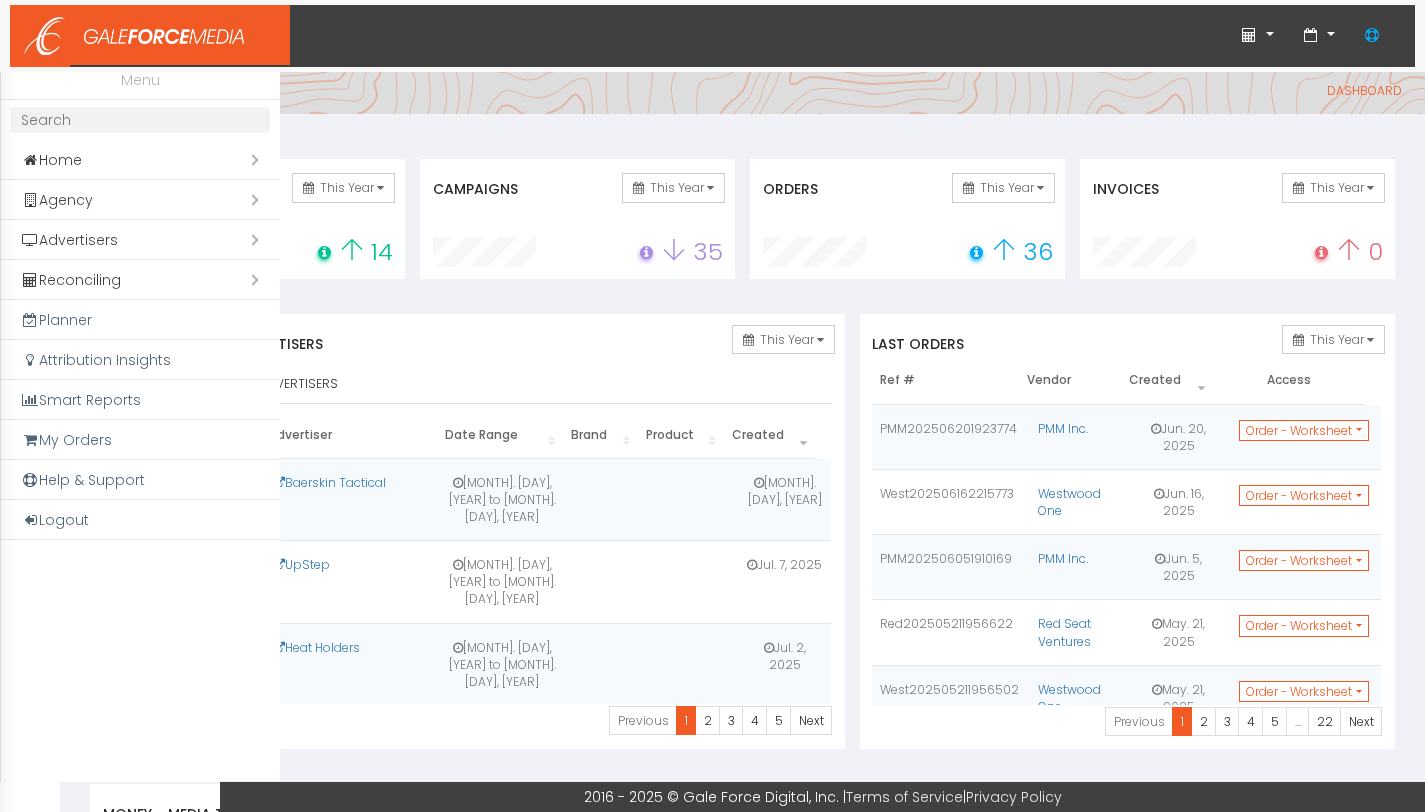 click on "Open submenu ( Agency)" at bounding box center [140, 200] 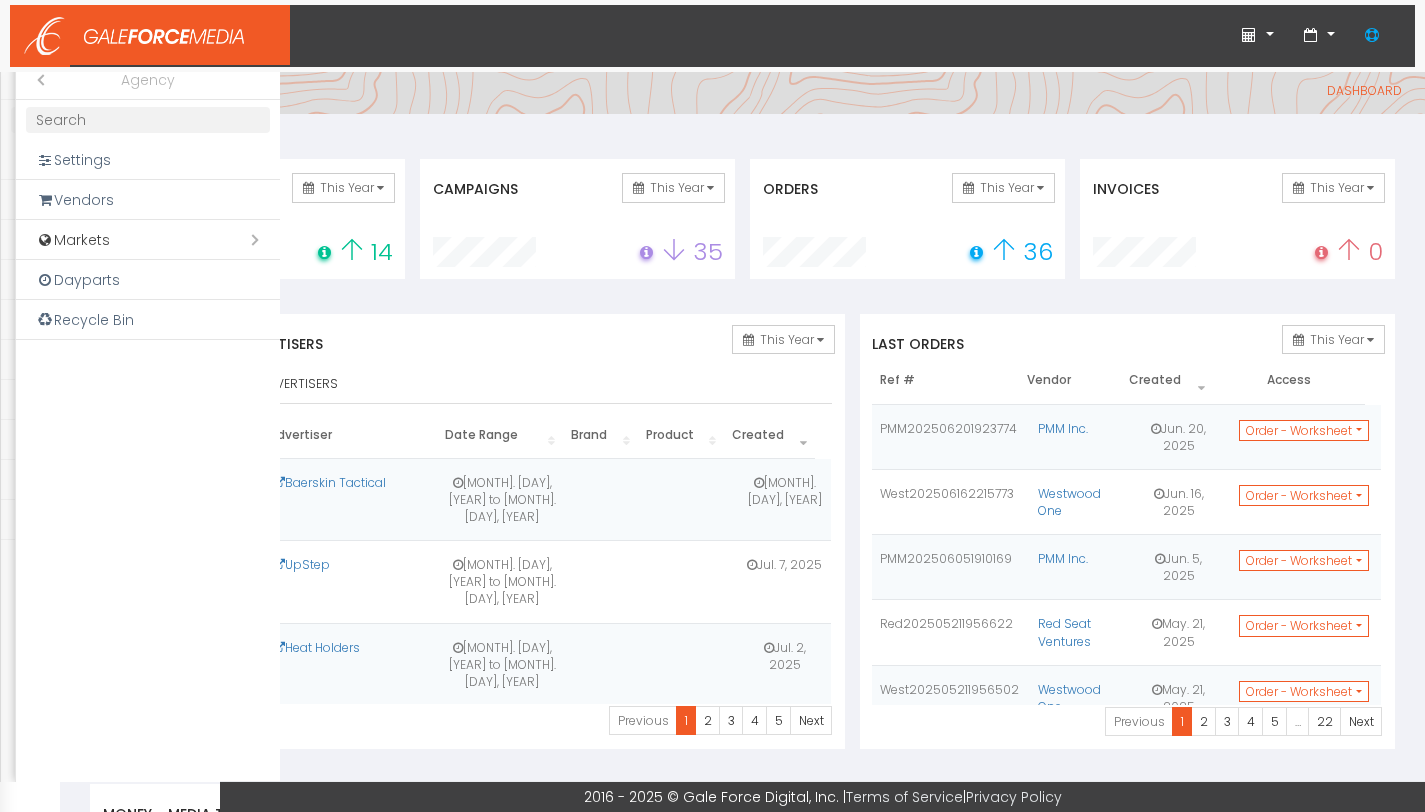 click on "Close submenu ( Agency)" at bounding box center [36, 80] 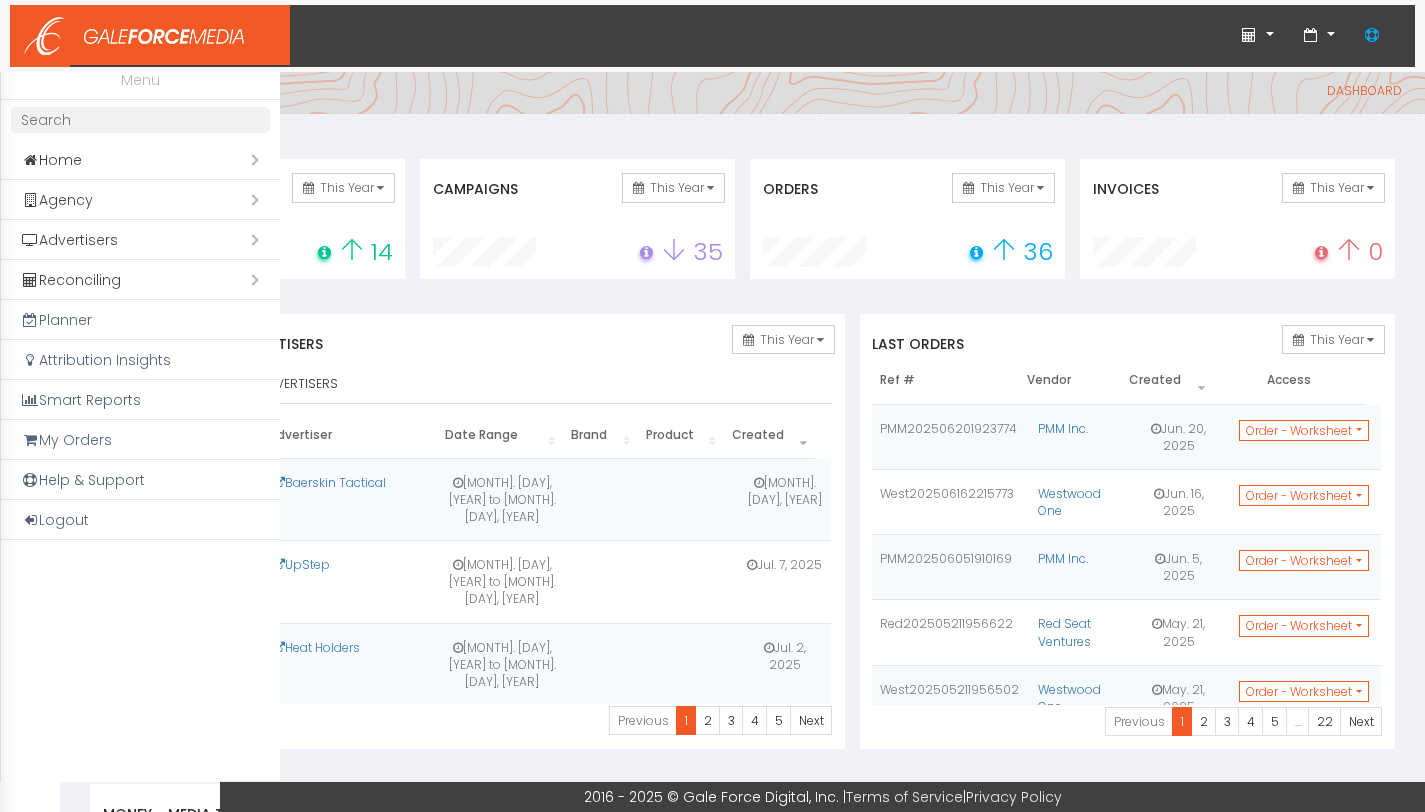click on "Open submenu ( Advertisers)" at bounding box center (140, 240) 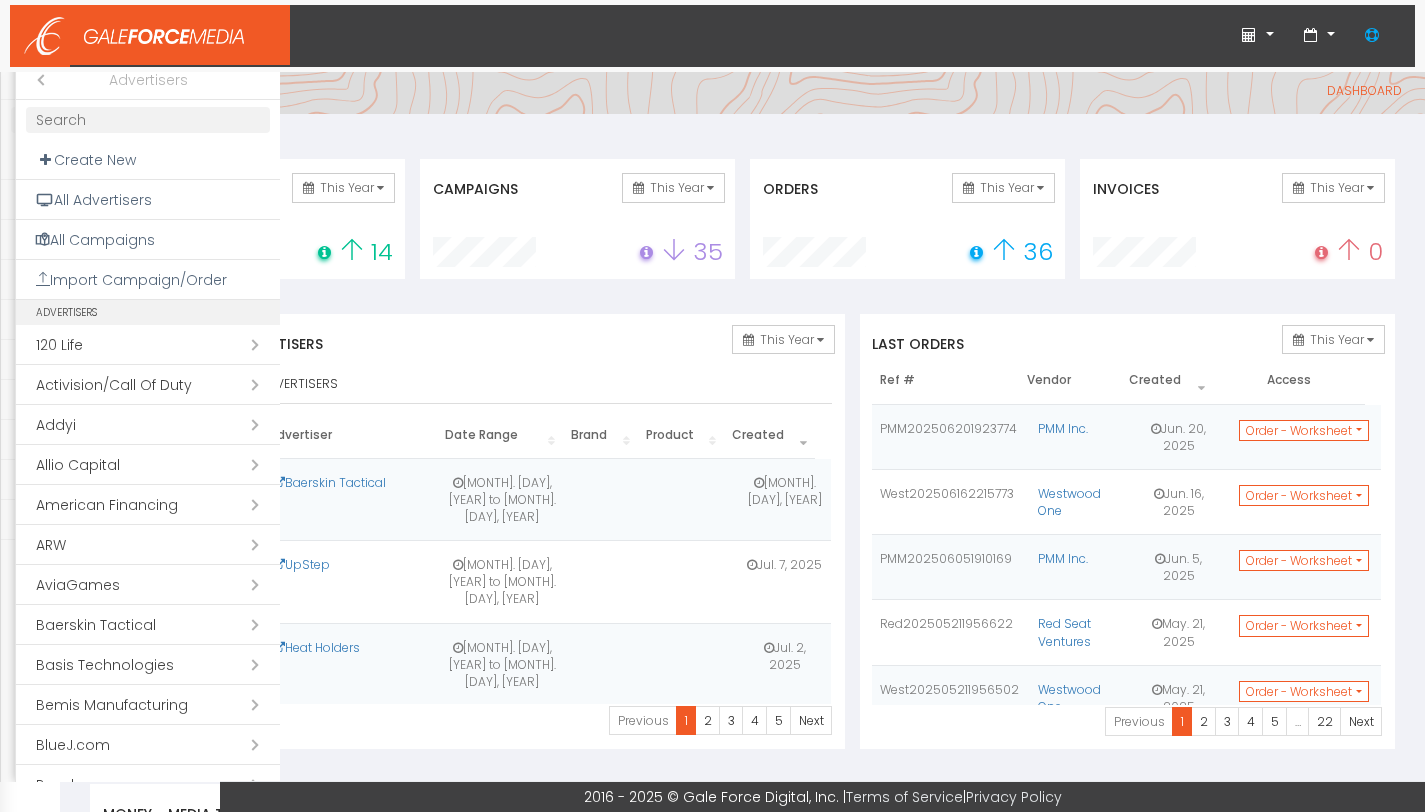 click on "Open submenu (  Allio Capital)" at bounding box center (148, 465) 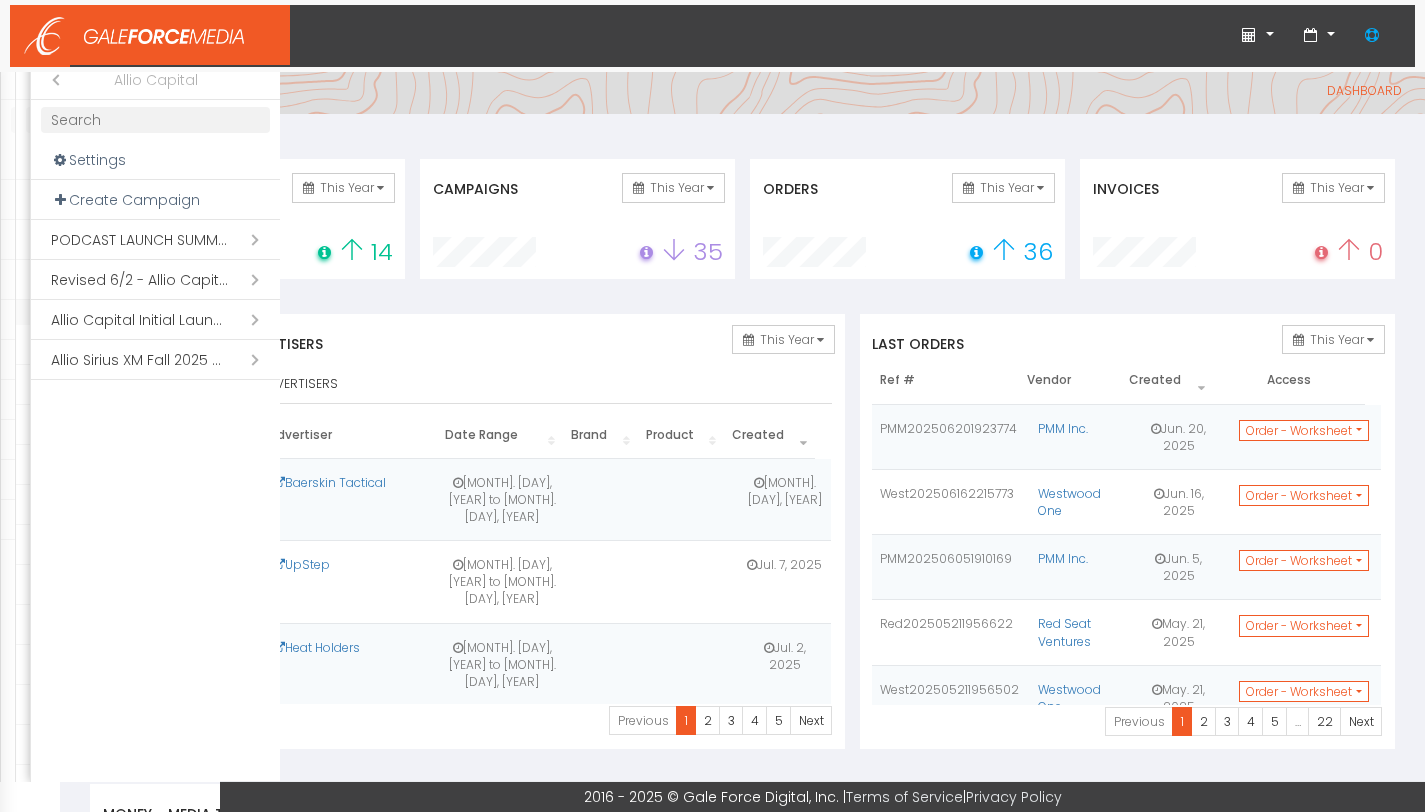click on "Open submenu (   Allio Sirius XM Fall 2025 Campaign)" at bounding box center (155, 360) 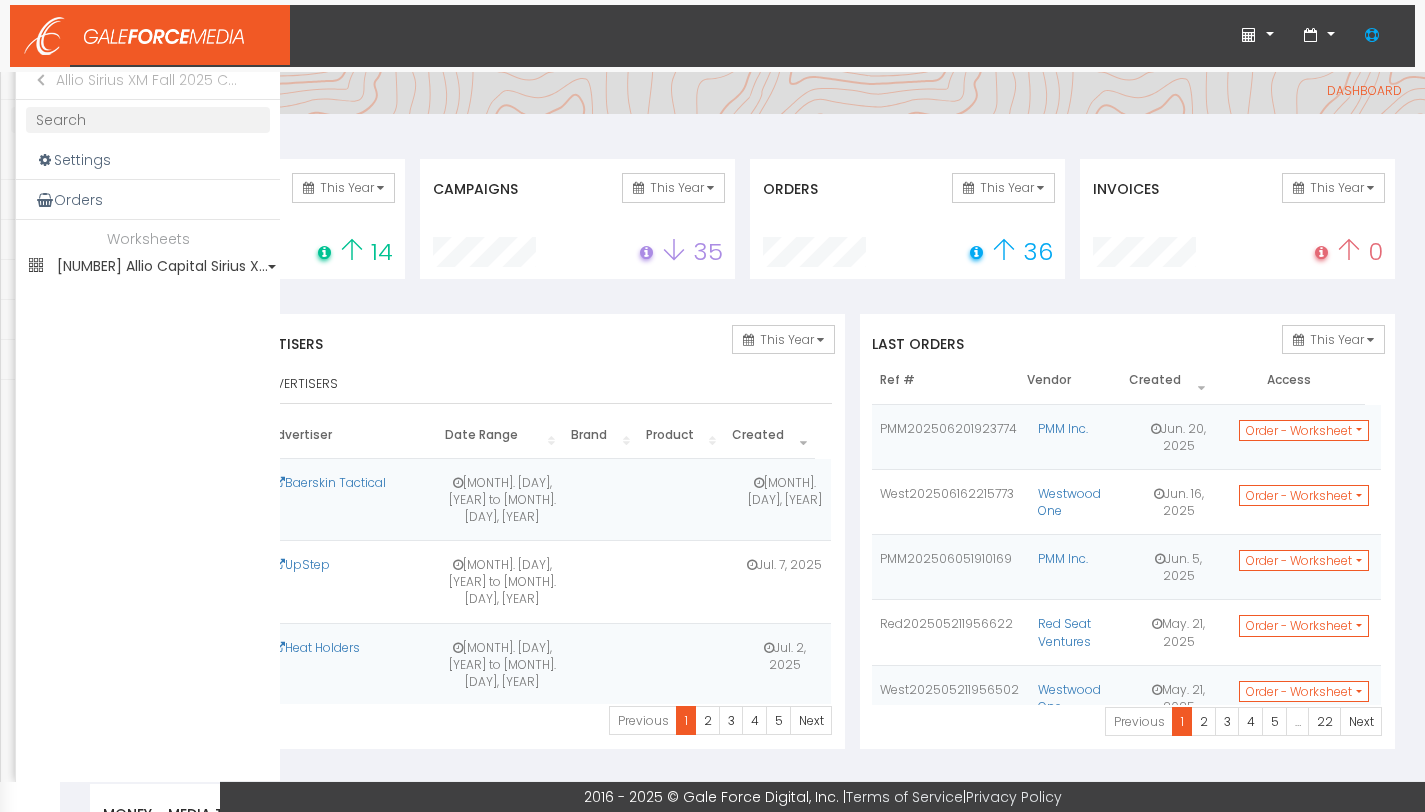 click on "1   Allio Capital Sirius X..." at bounding box center [148, 266] 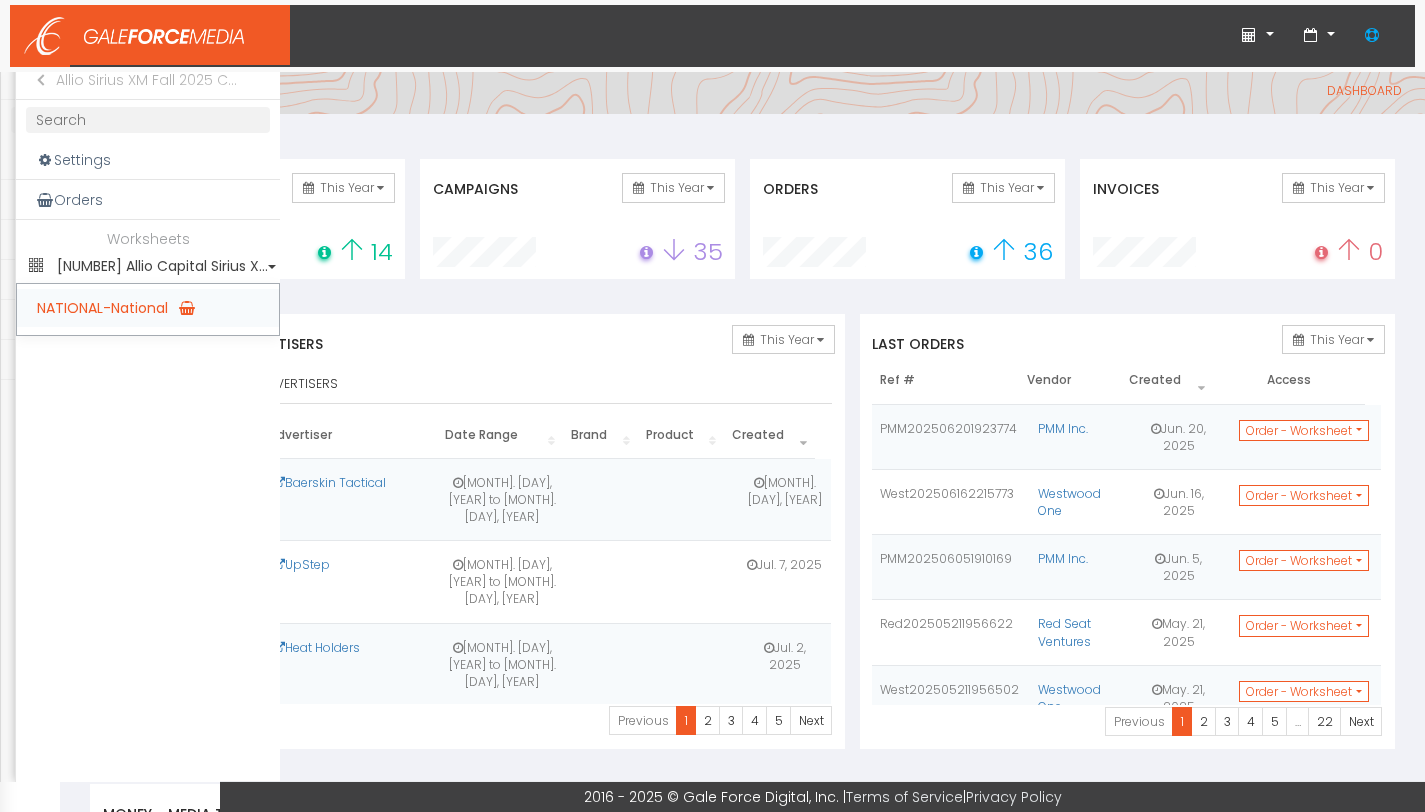 click on "NATIONAL-National" at bounding box center [148, 308] 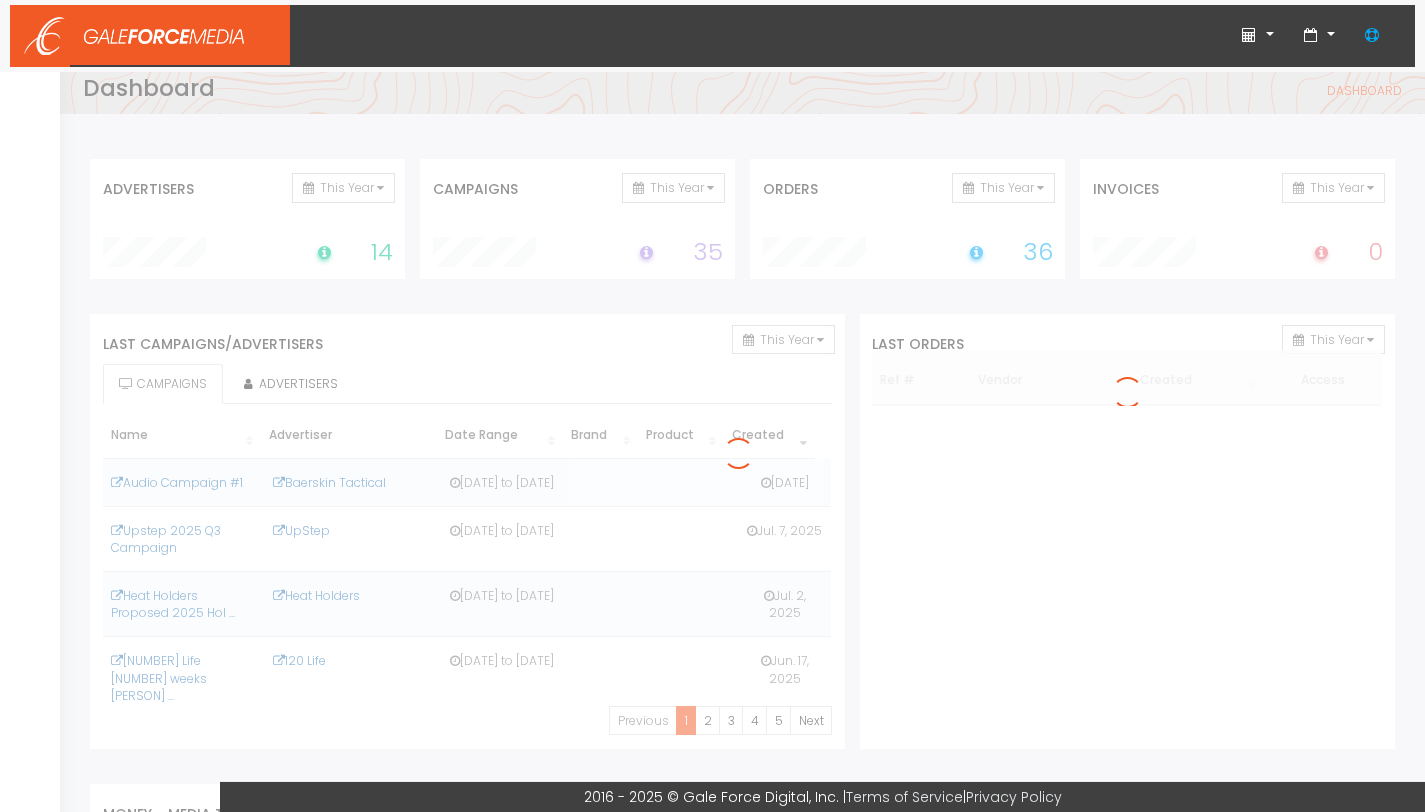 scroll, scrollTop: 0, scrollLeft: 0, axis: both 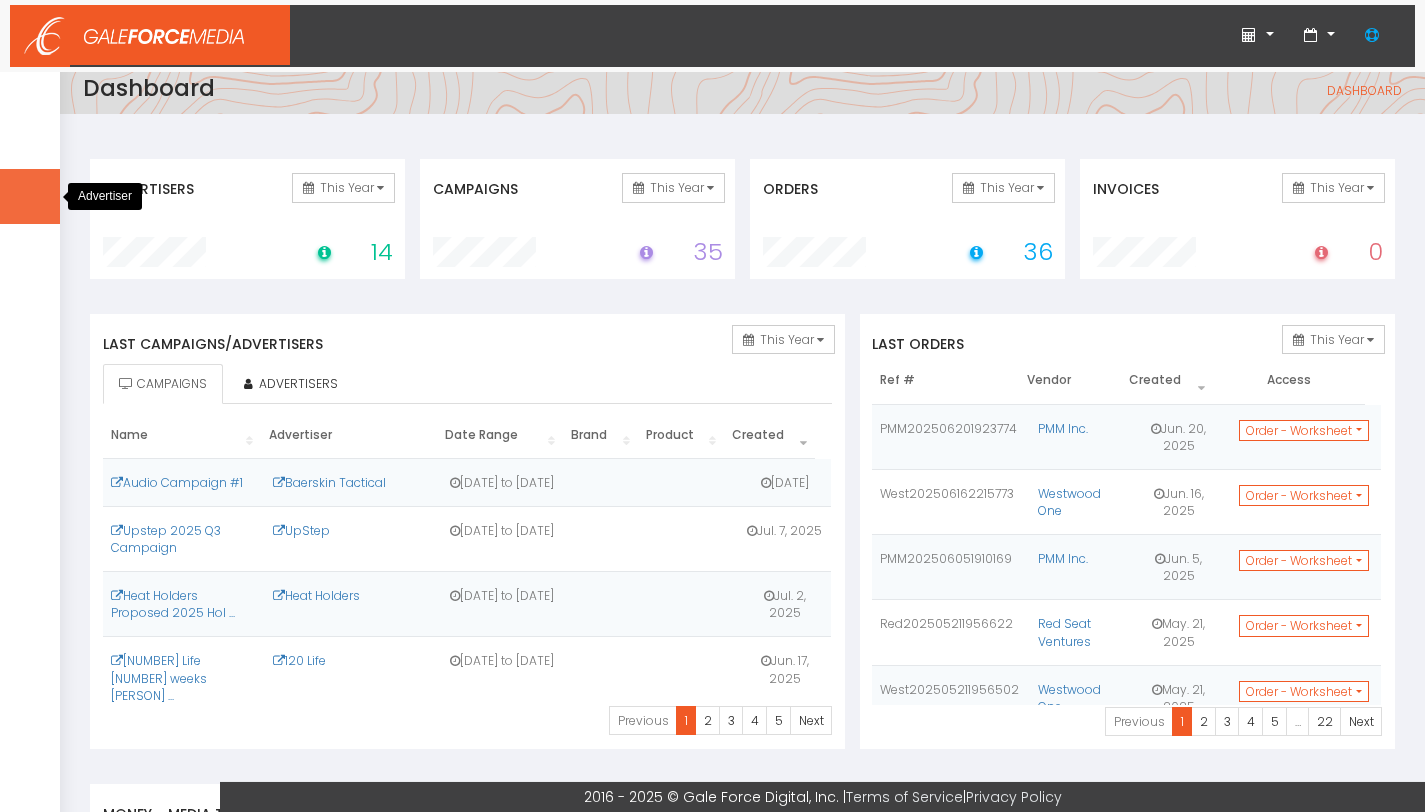 click at bounding box center [30, 196] 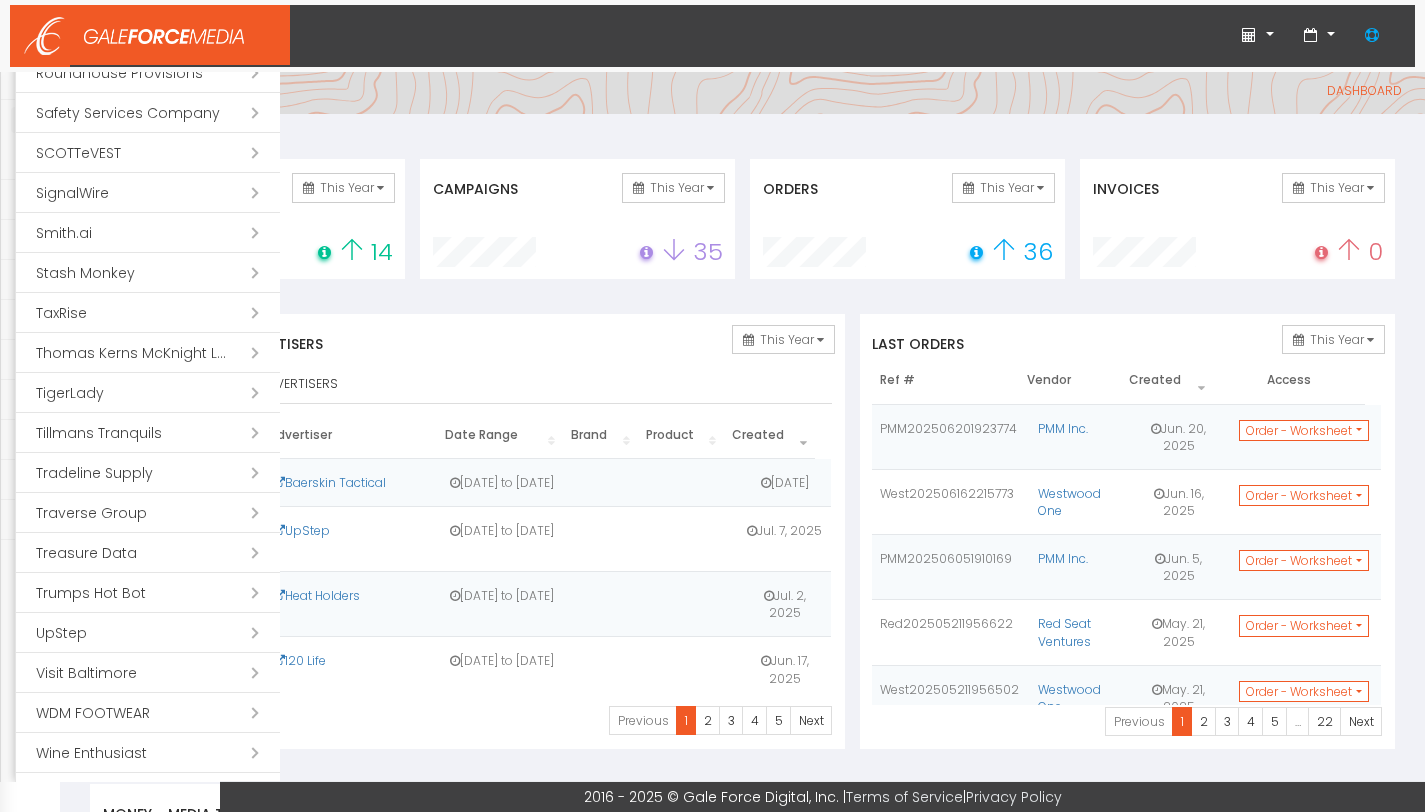 scroll, scrollTop: 2823, scrollLeft: 0, axis: vertical 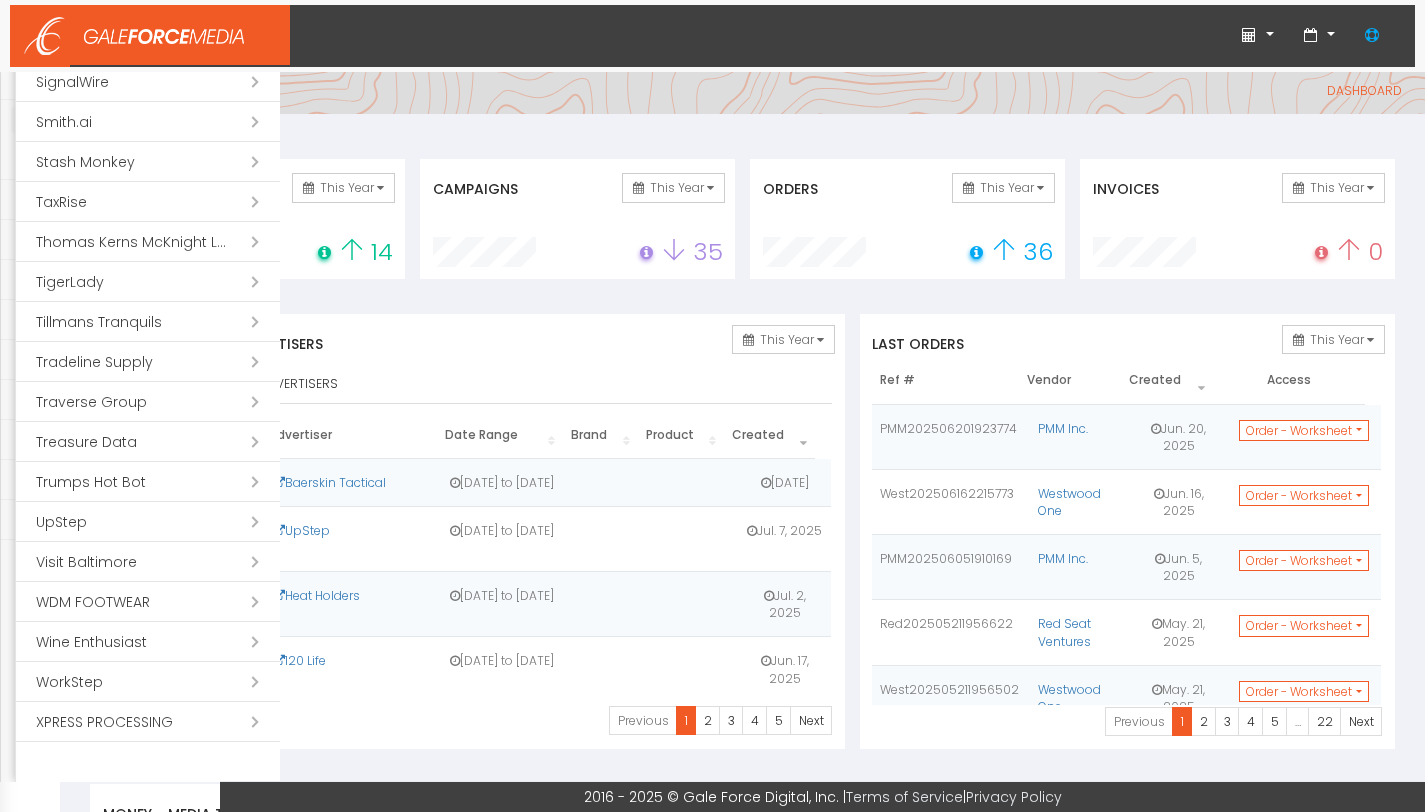 click on "Open submenu (  UpStep)" at bounding box center [148, 522] 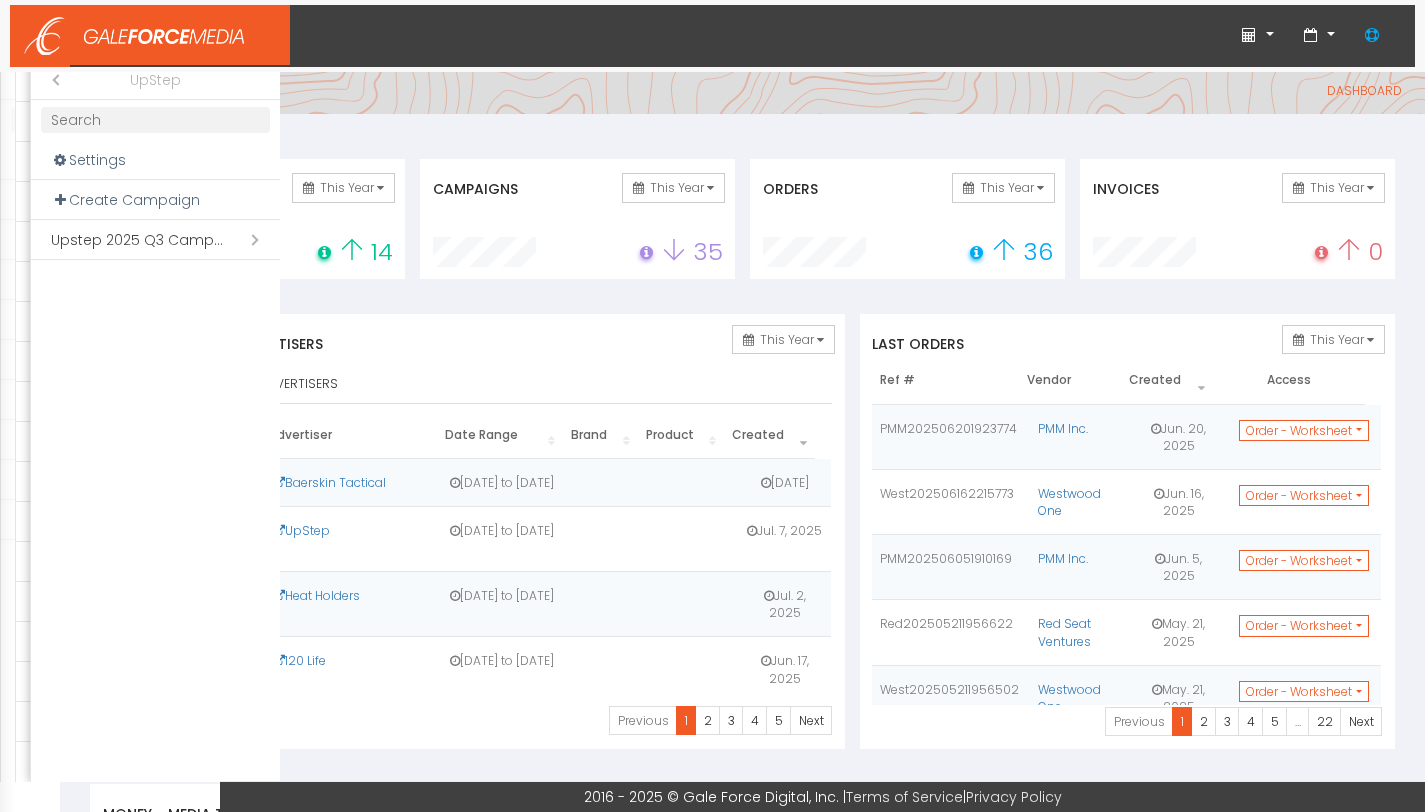click on "Open submenu (   Upstep 2025 Q3 Campaign)" at bounding box center (155, 240) 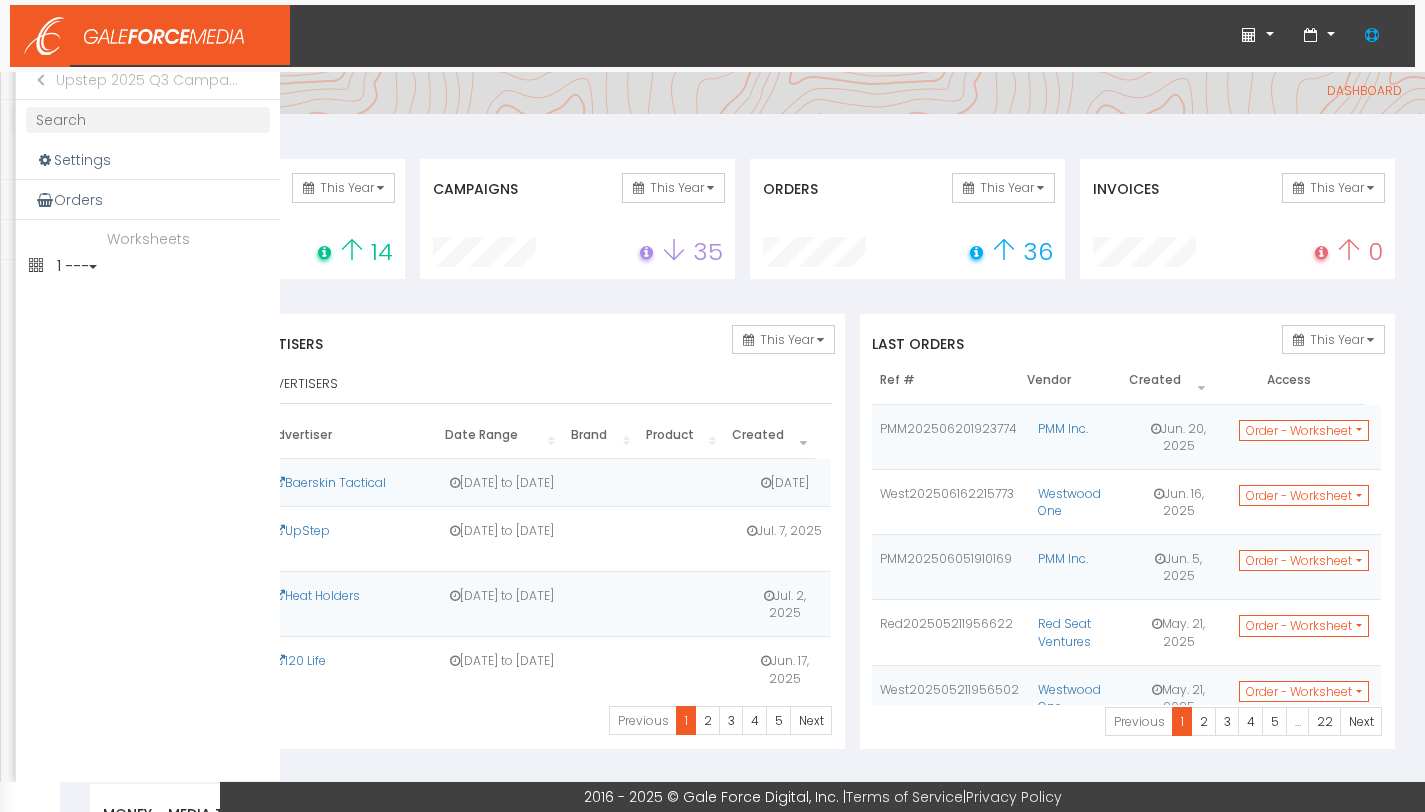 click on "1    ---" at bounding box center (148, 266) 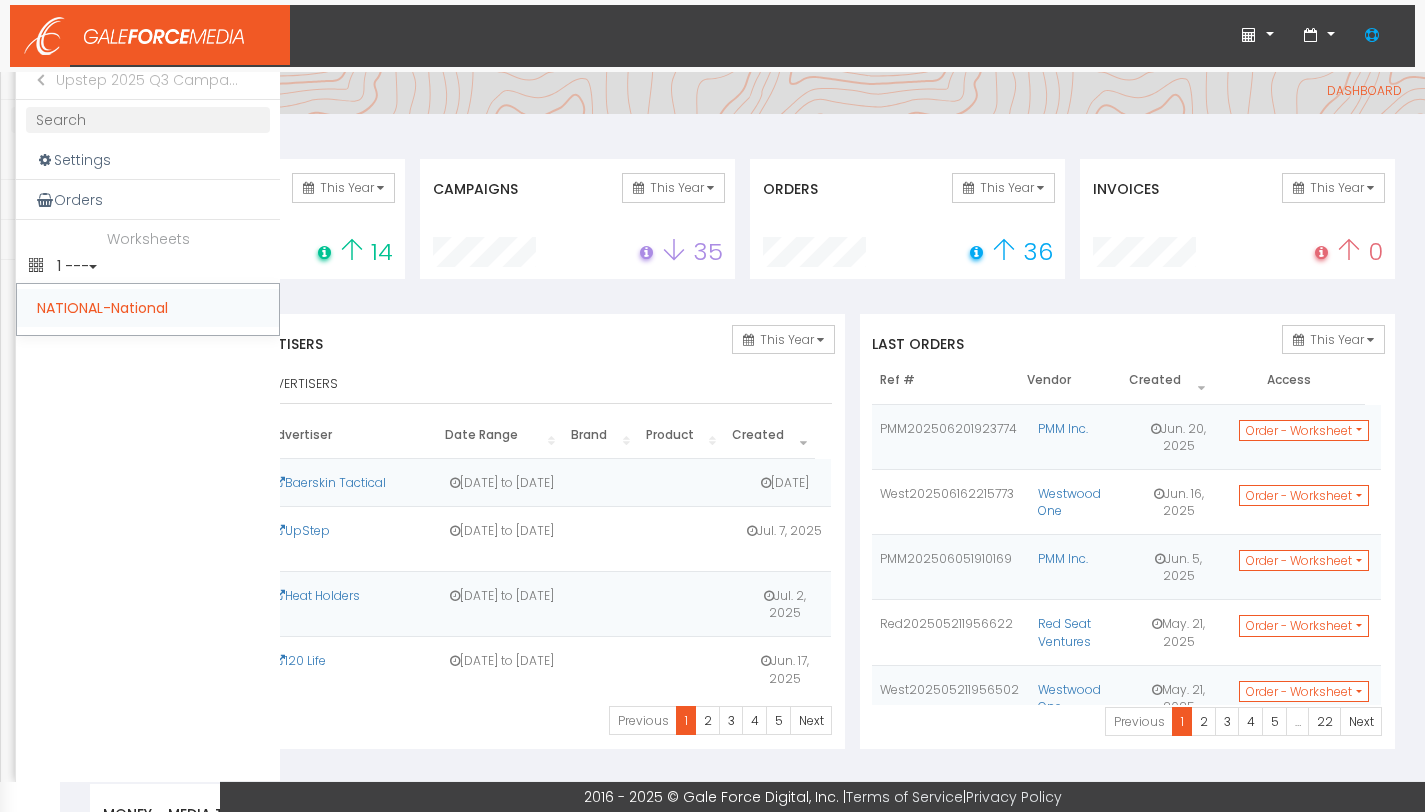 click on "NATIONAL-National" at bounding box center (148, 308) 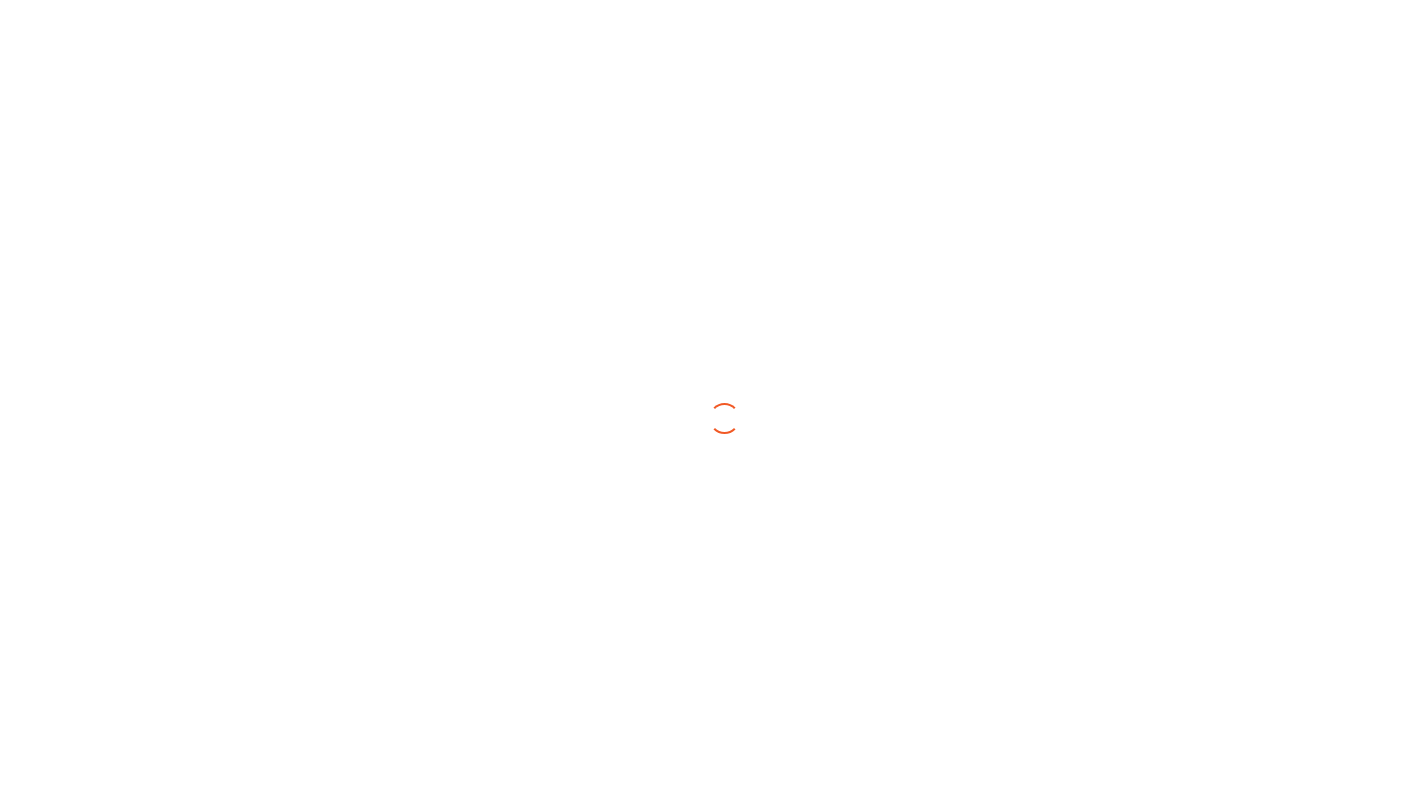 scroll, scrollTop: 0, scrollLeft: 0, axis: both 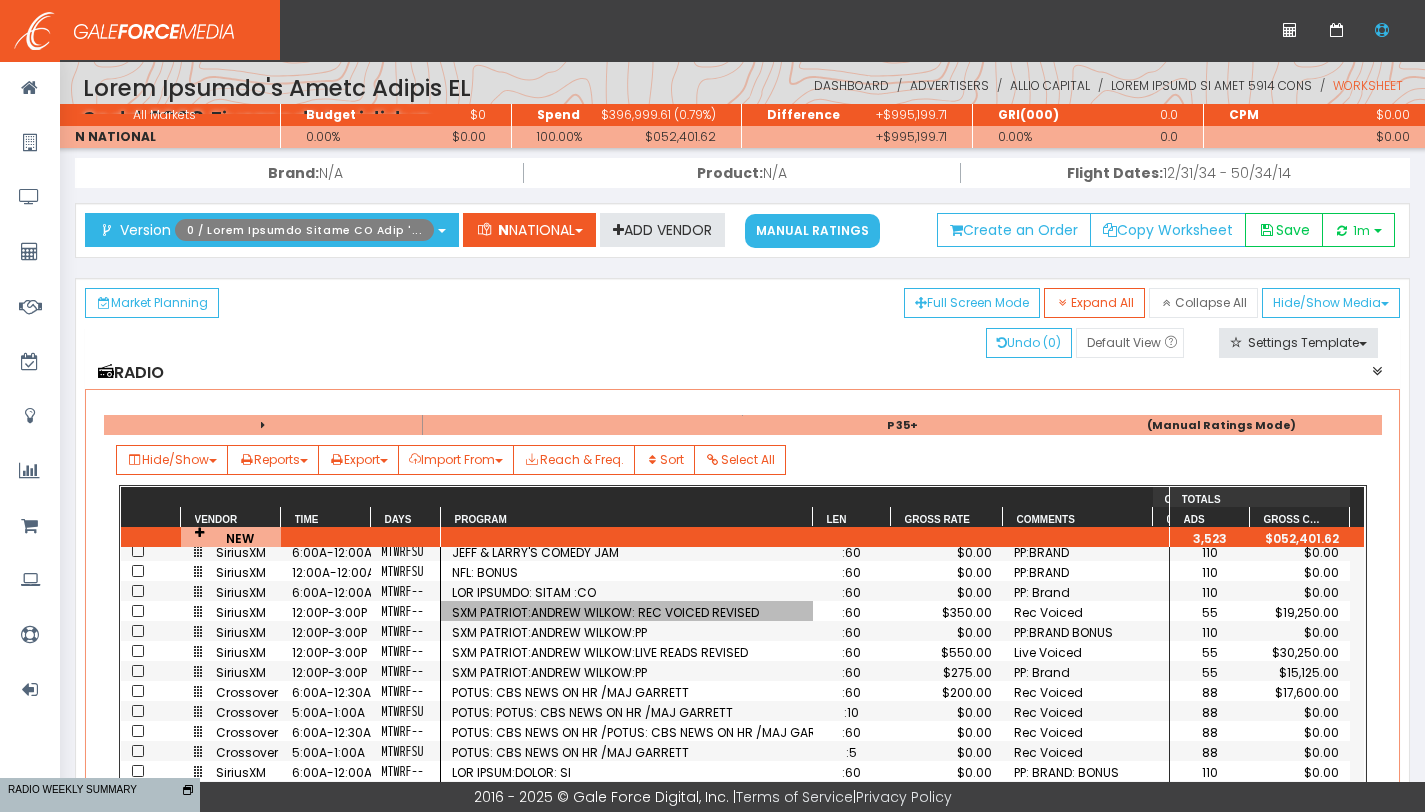 click on "SXM PATRIOT:ANDREW WILKOW: REC VOICED REVISED" at bounding box center [627, 612] 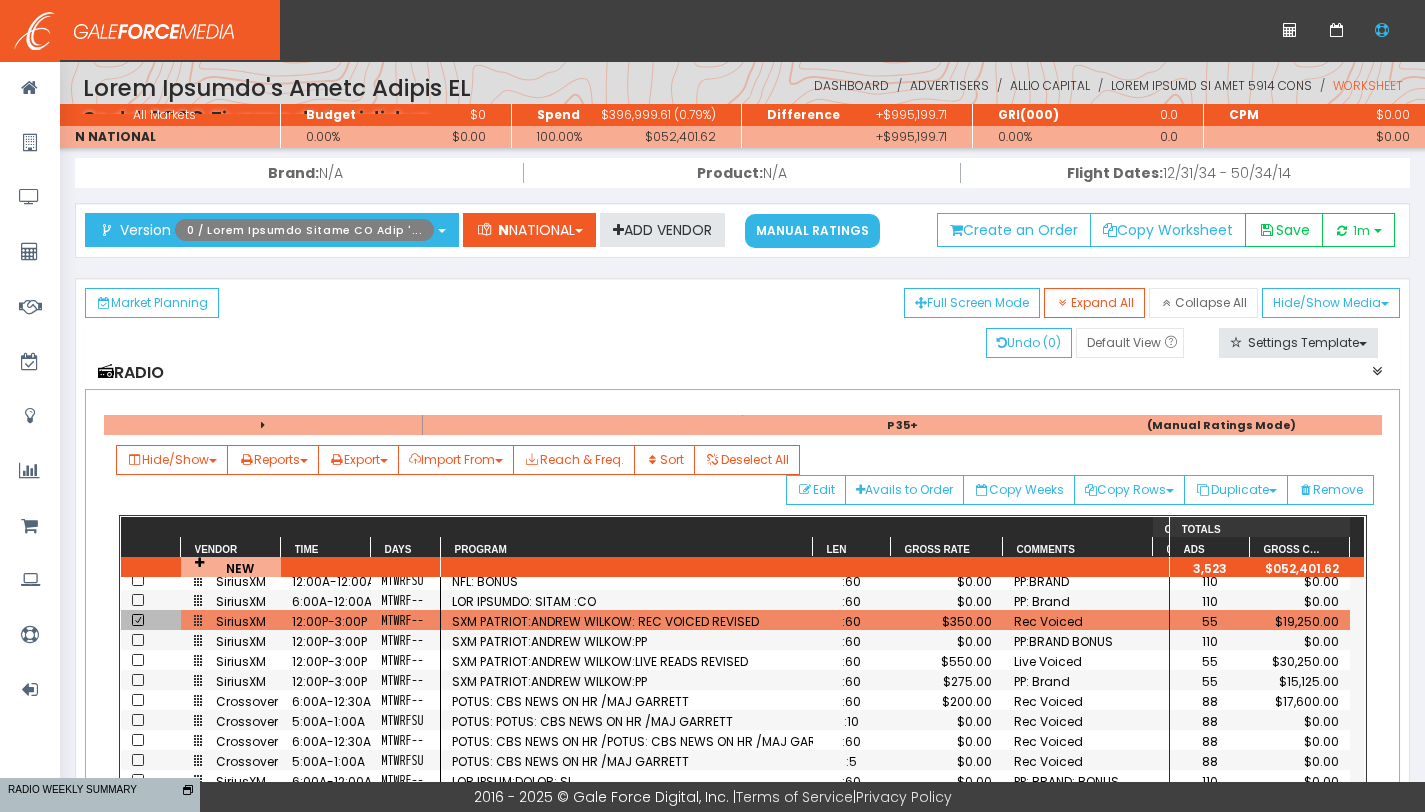 click at bounding box center (138, 1120) 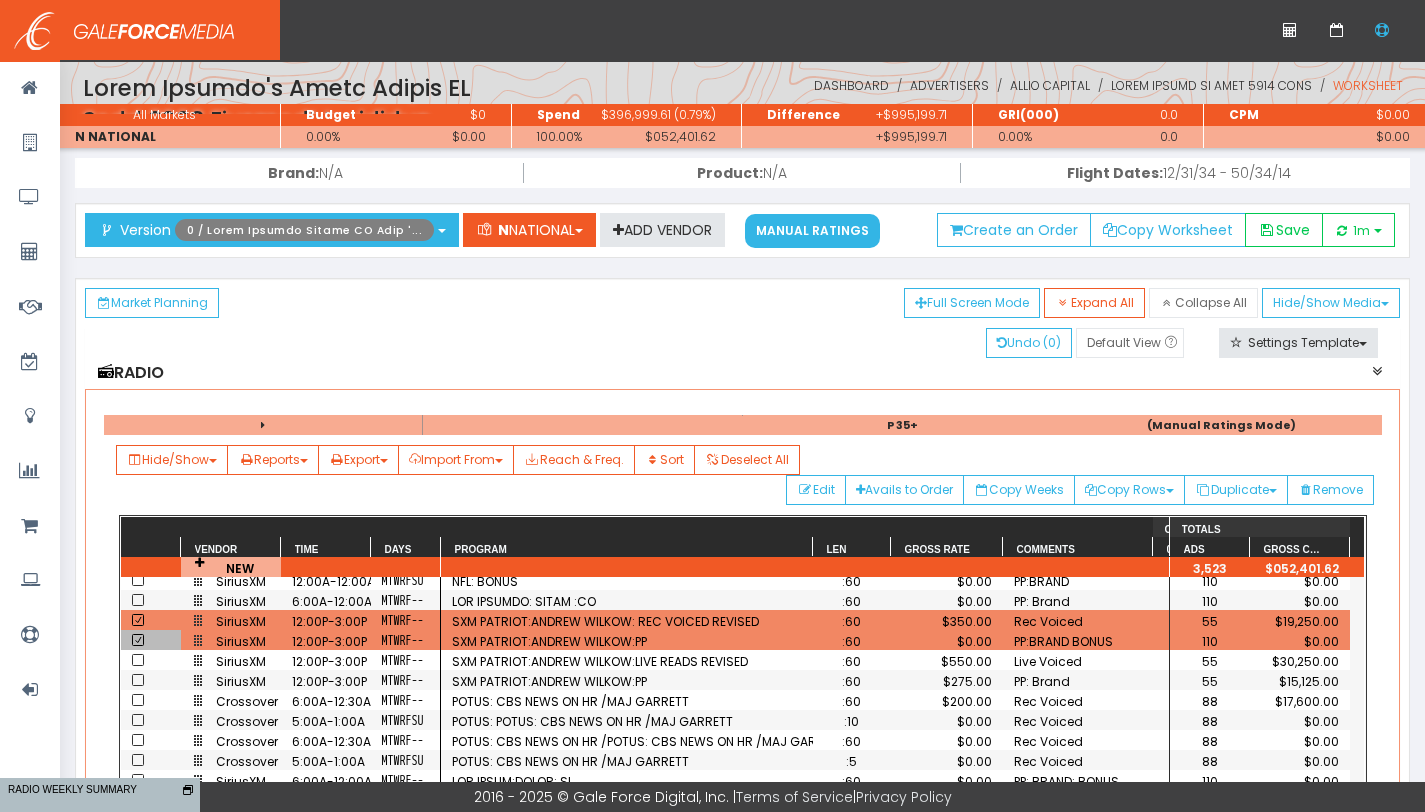 click at bounding box center [138, 1140] 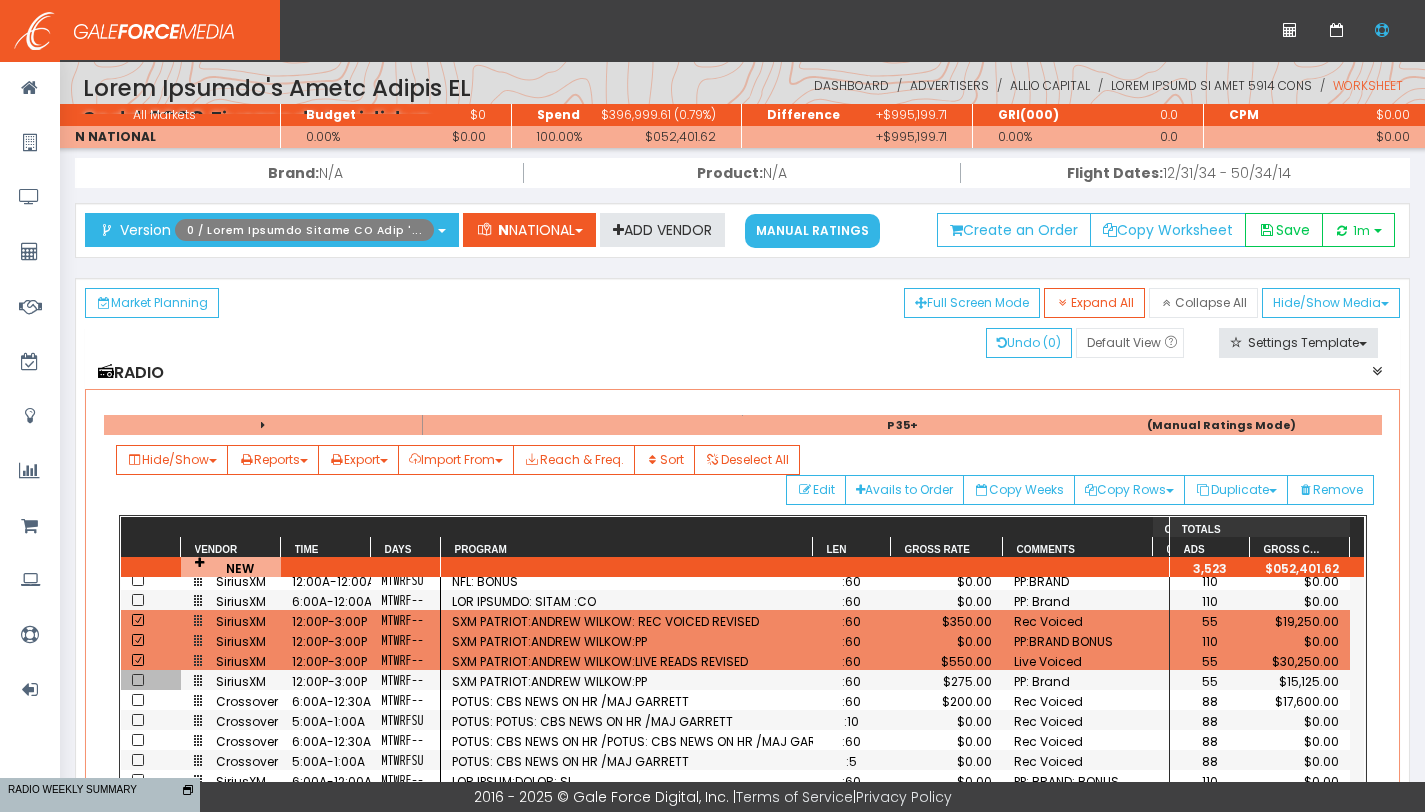 click at bounding box center [138, 680] 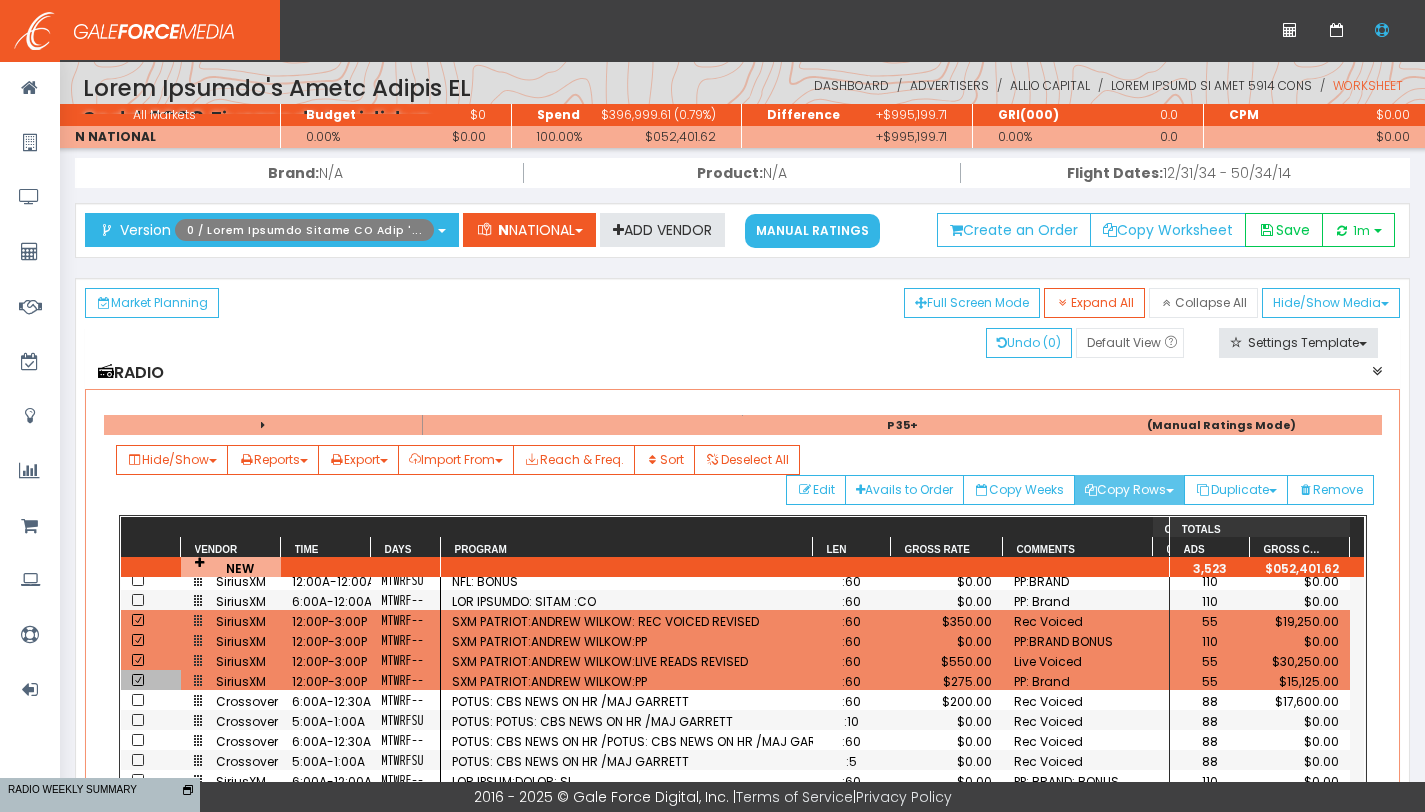 click on "Copy Rows" at bounding box center (1129, 490) 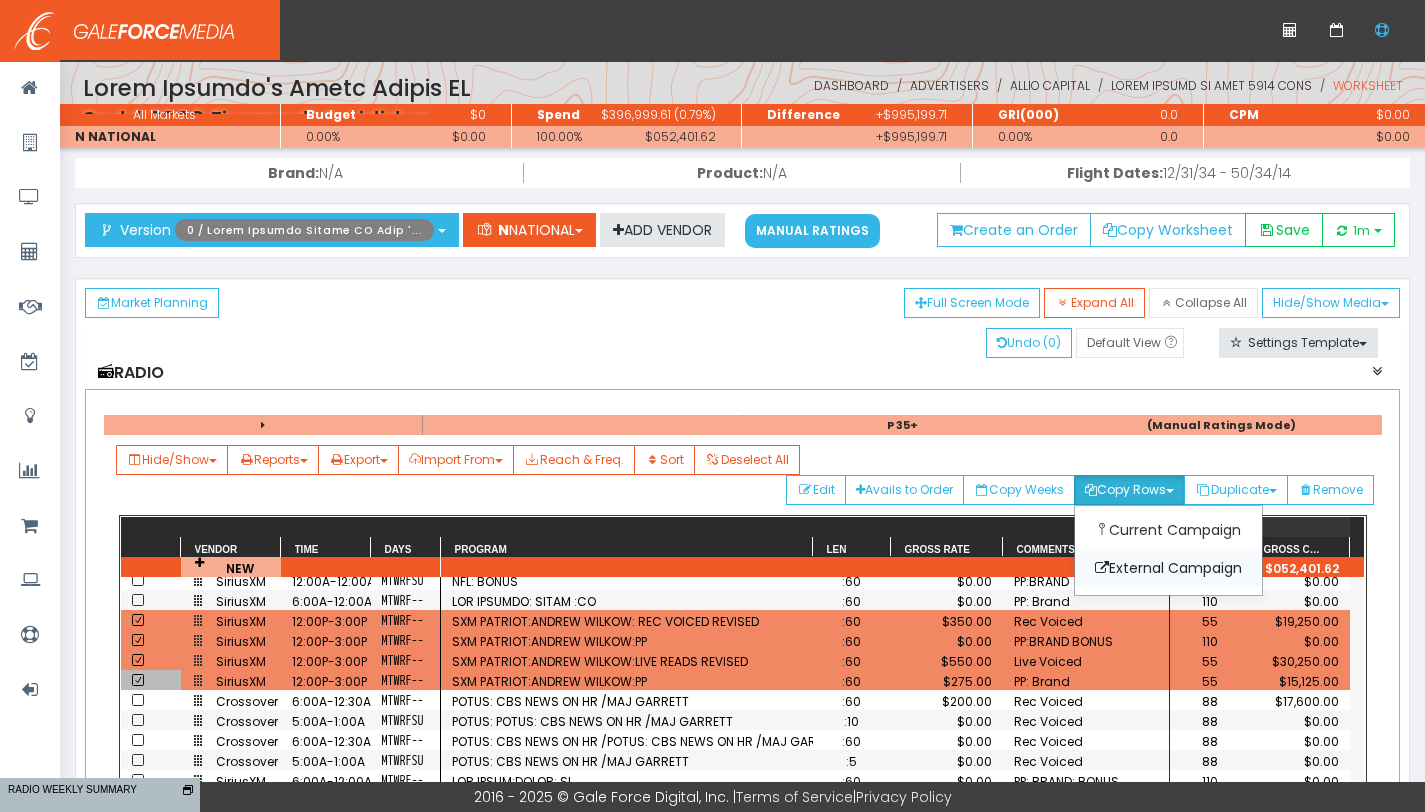 click on "External Campaign" at bounding box center [1168, 568] 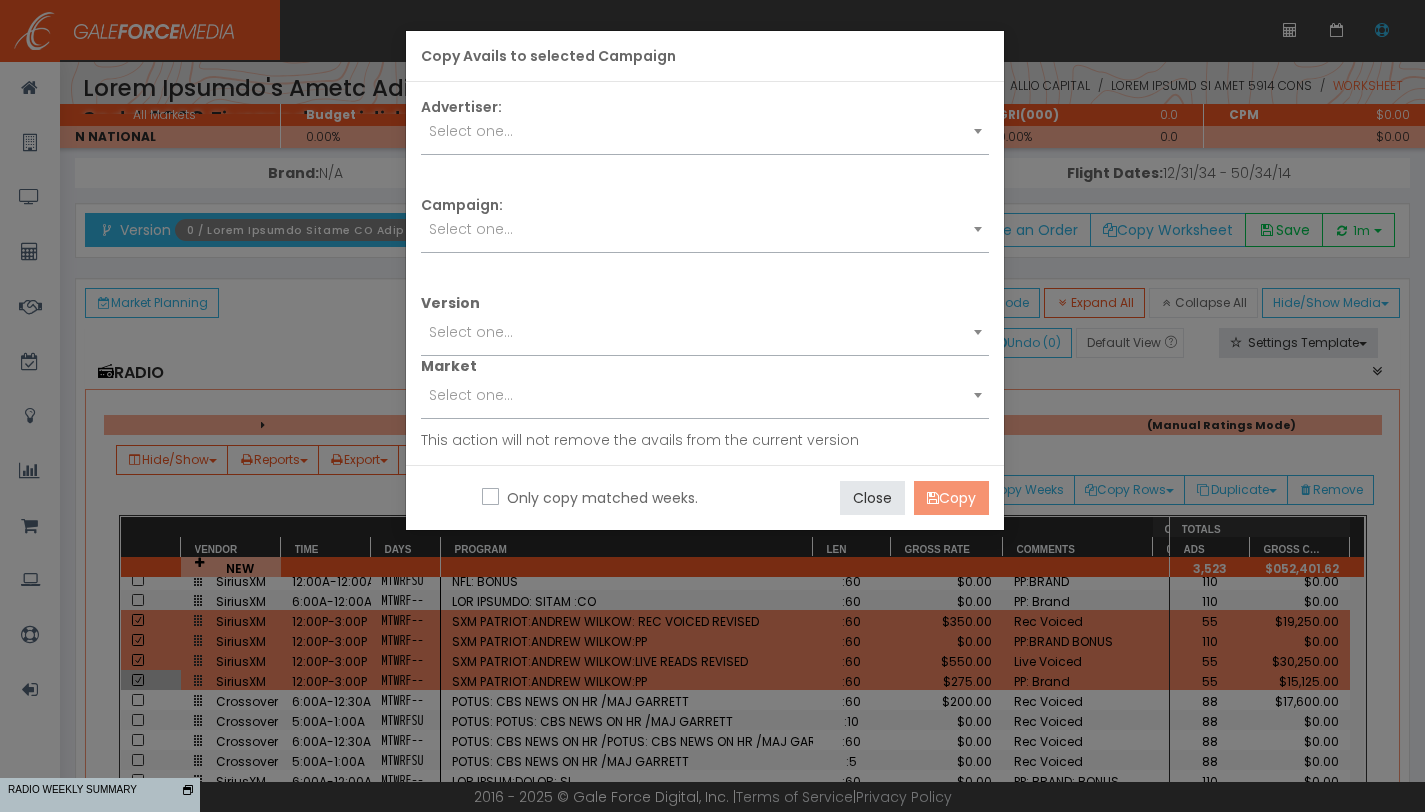 click on "Select one..." at bounding box center (705, 131) 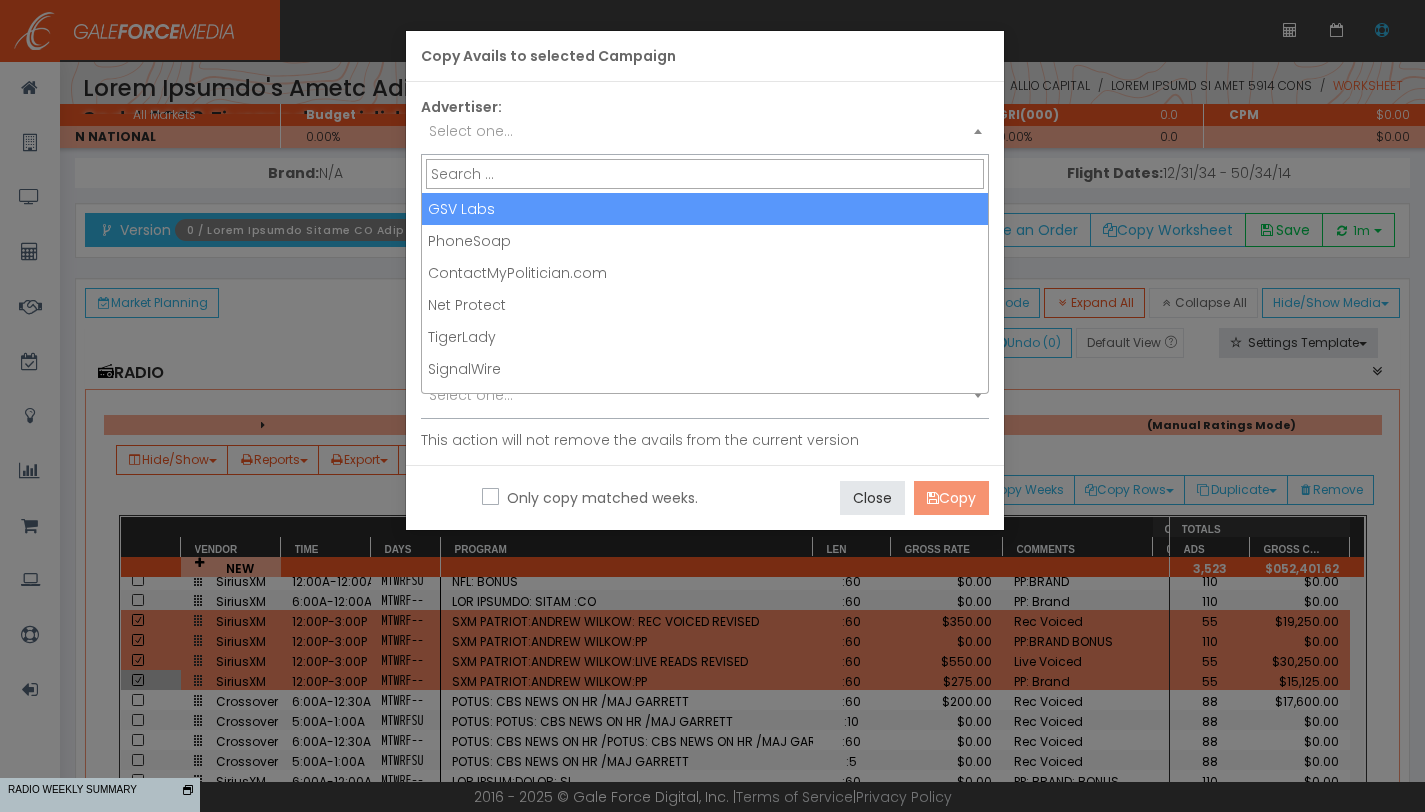 click on "Select one..." at bounding box center (705, 131) 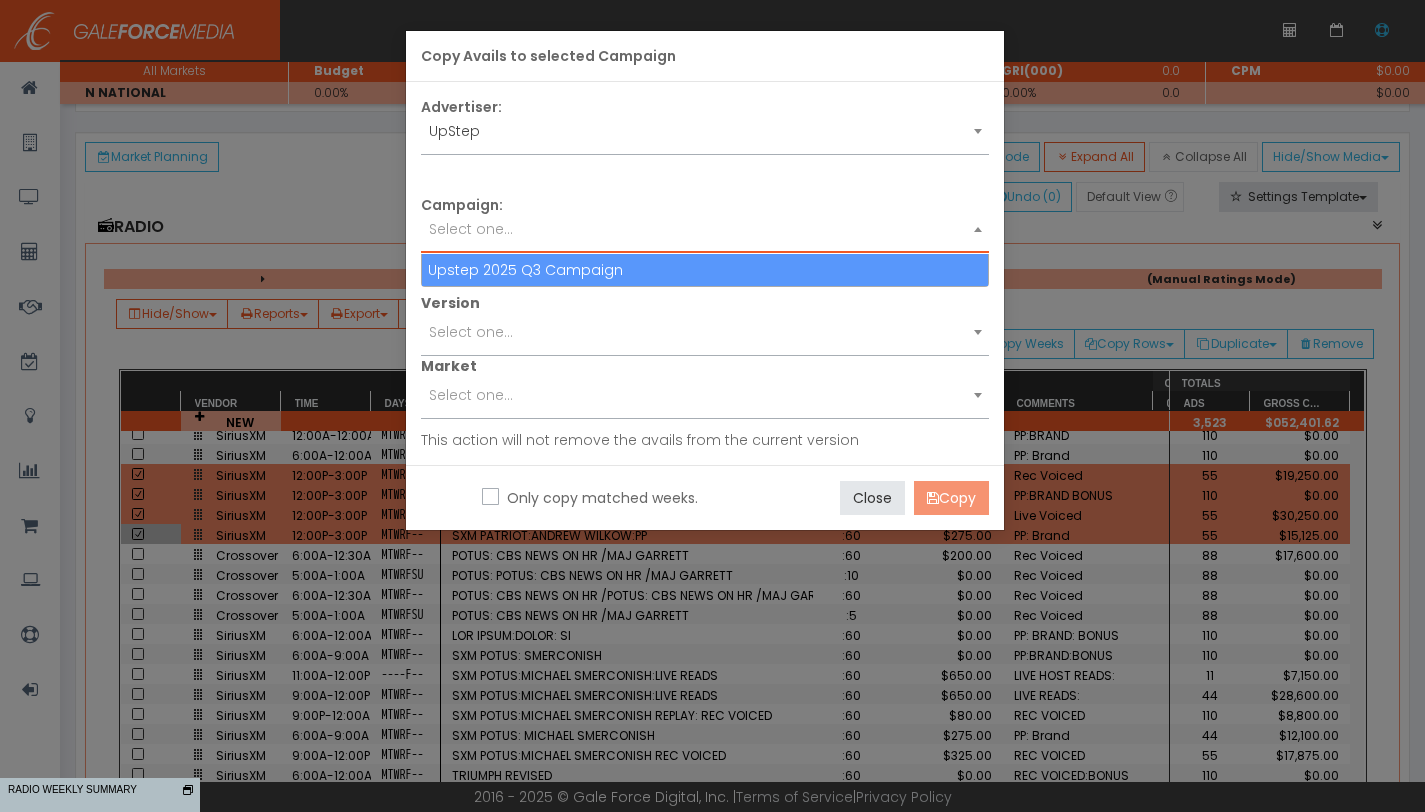 click on "Select one..." at bounding box center [705, 229] 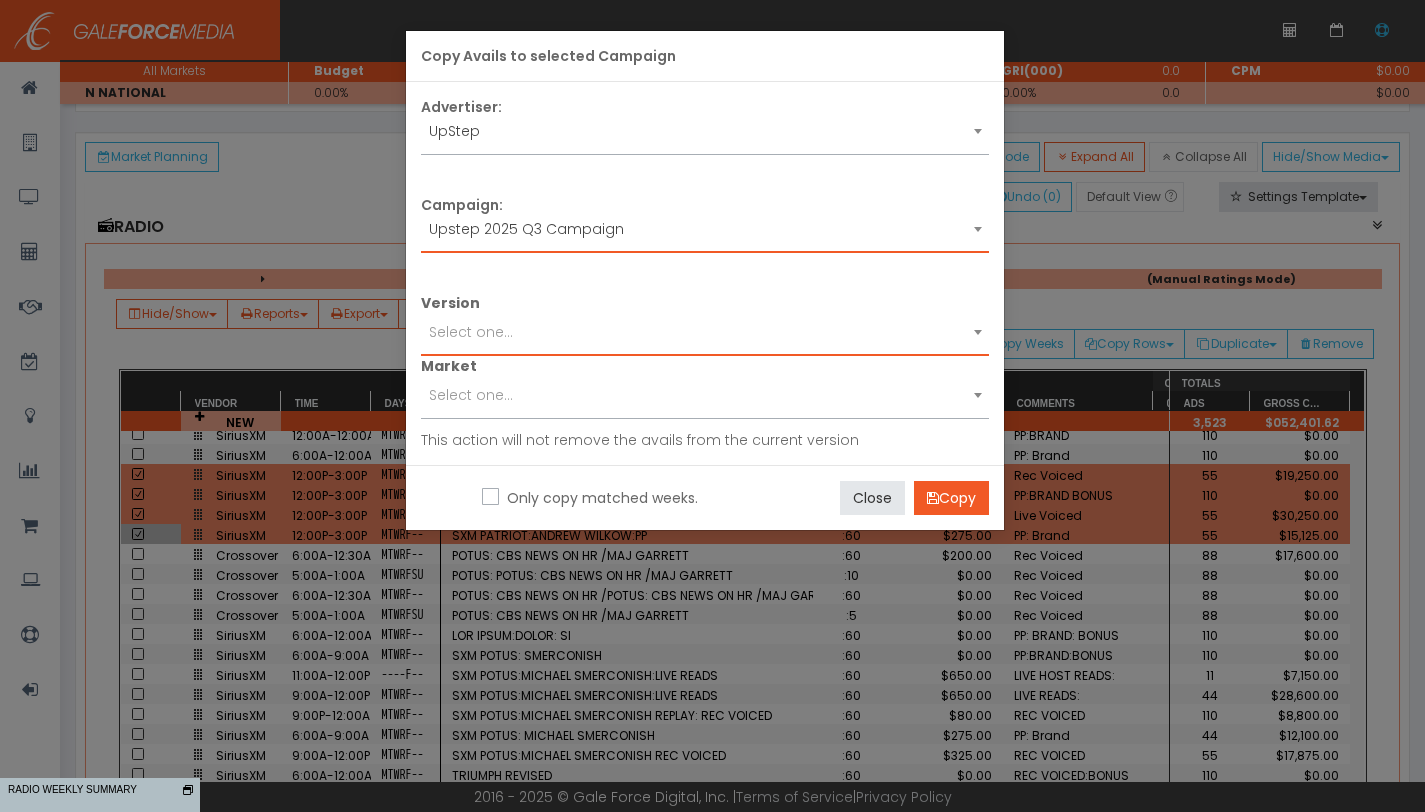 click on "Select one..." at bounding box center [705, 337] 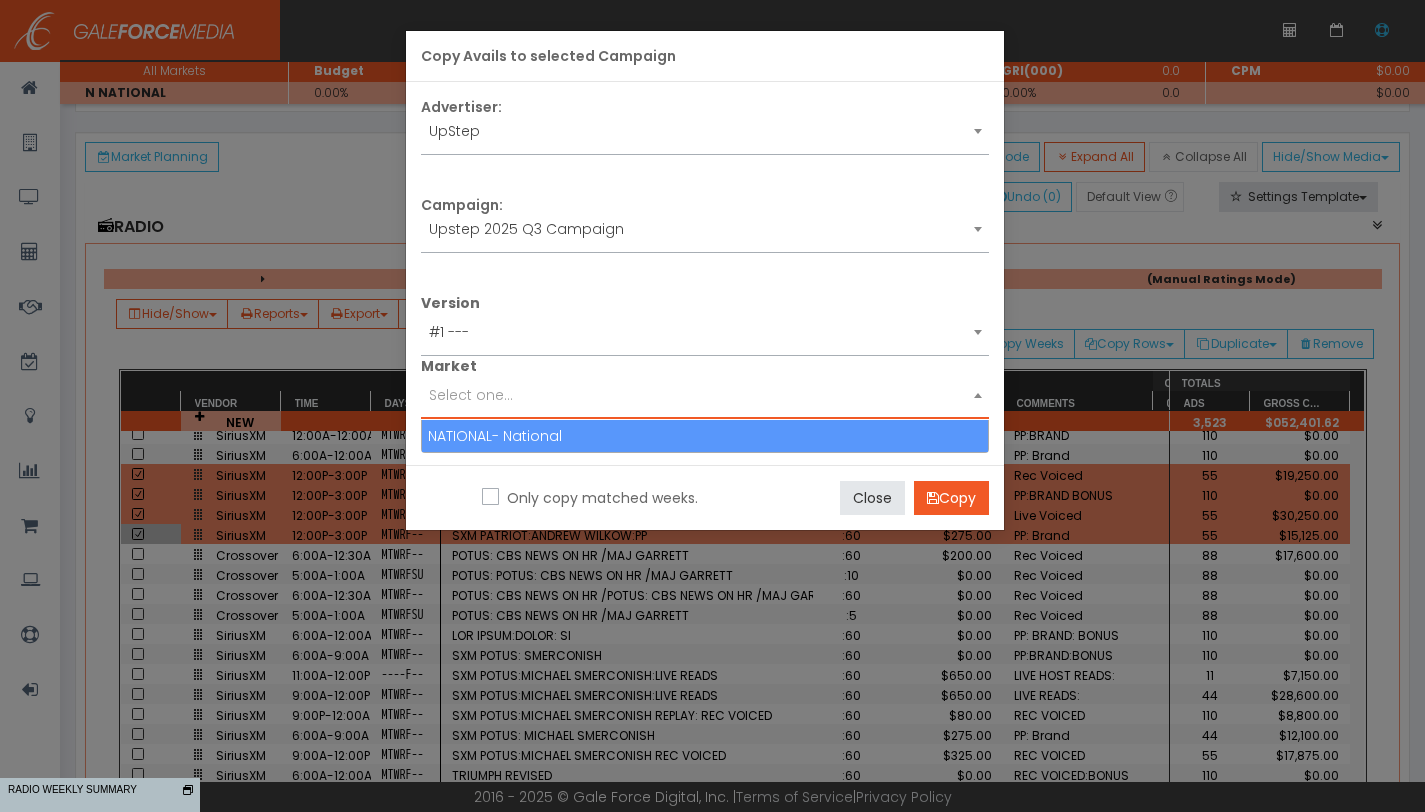 click on "Select one..." at bounding box center [705, 395] 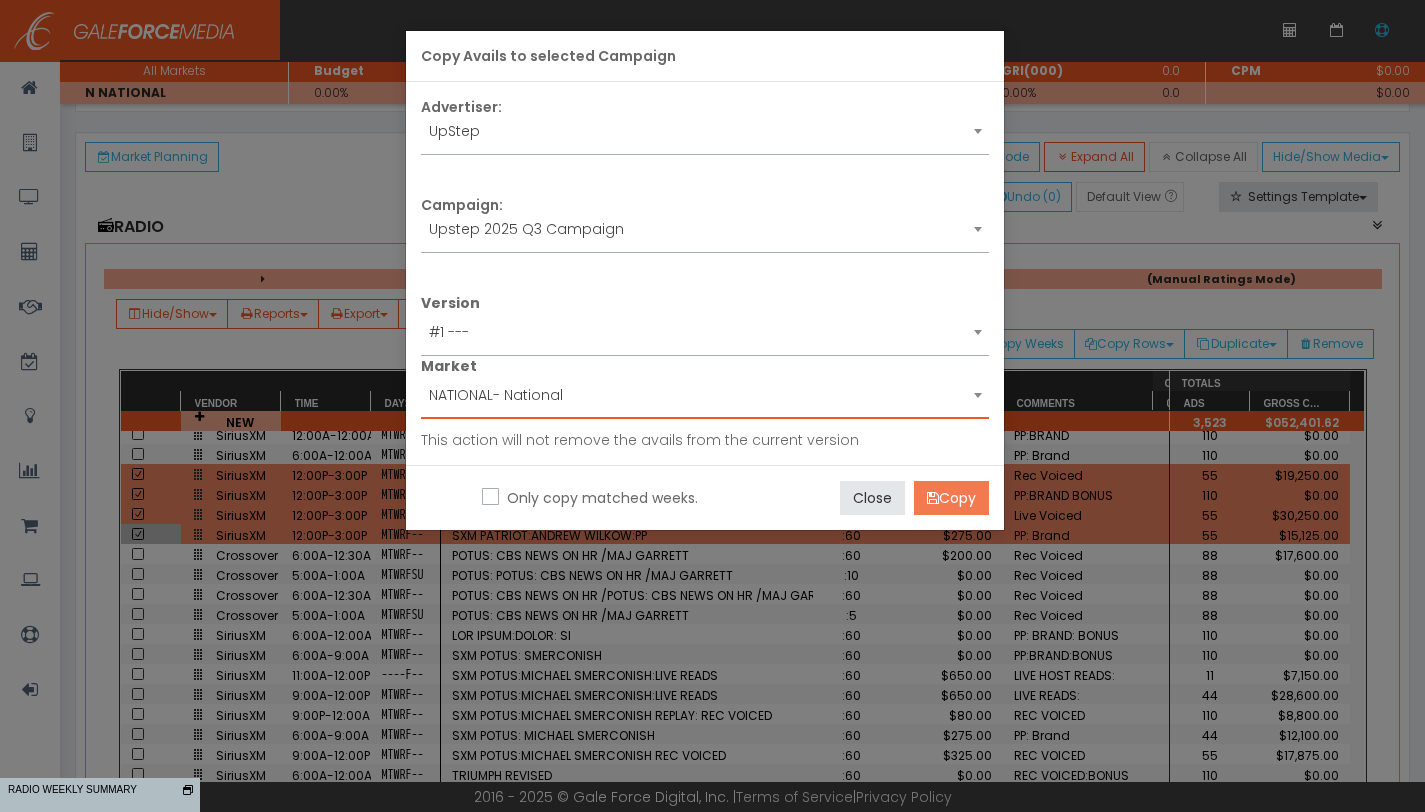 click on "Copy" at bounding box center [951, 498] 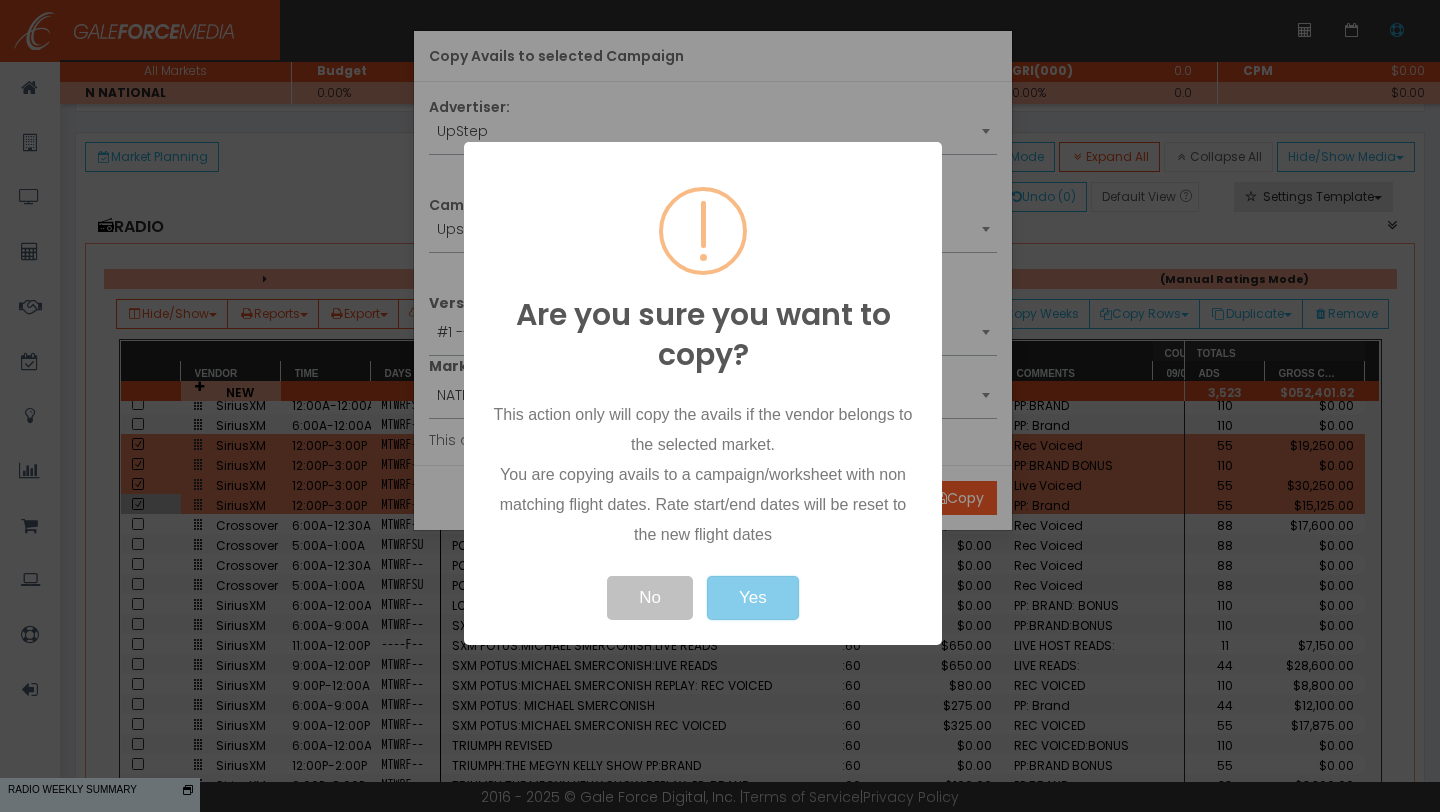 click on "Yes" at bounding box center (753, 598) 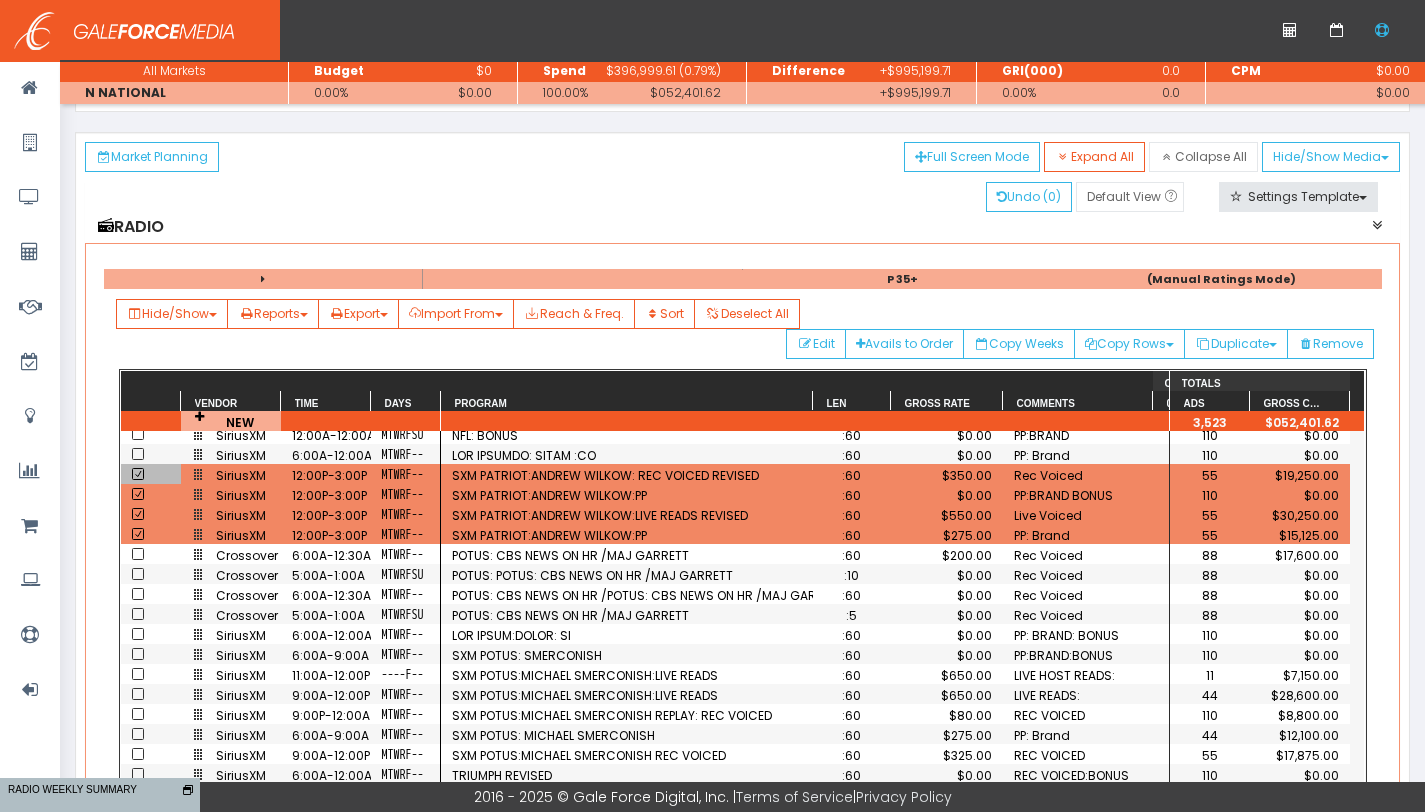click at bounding box center [138, 474] 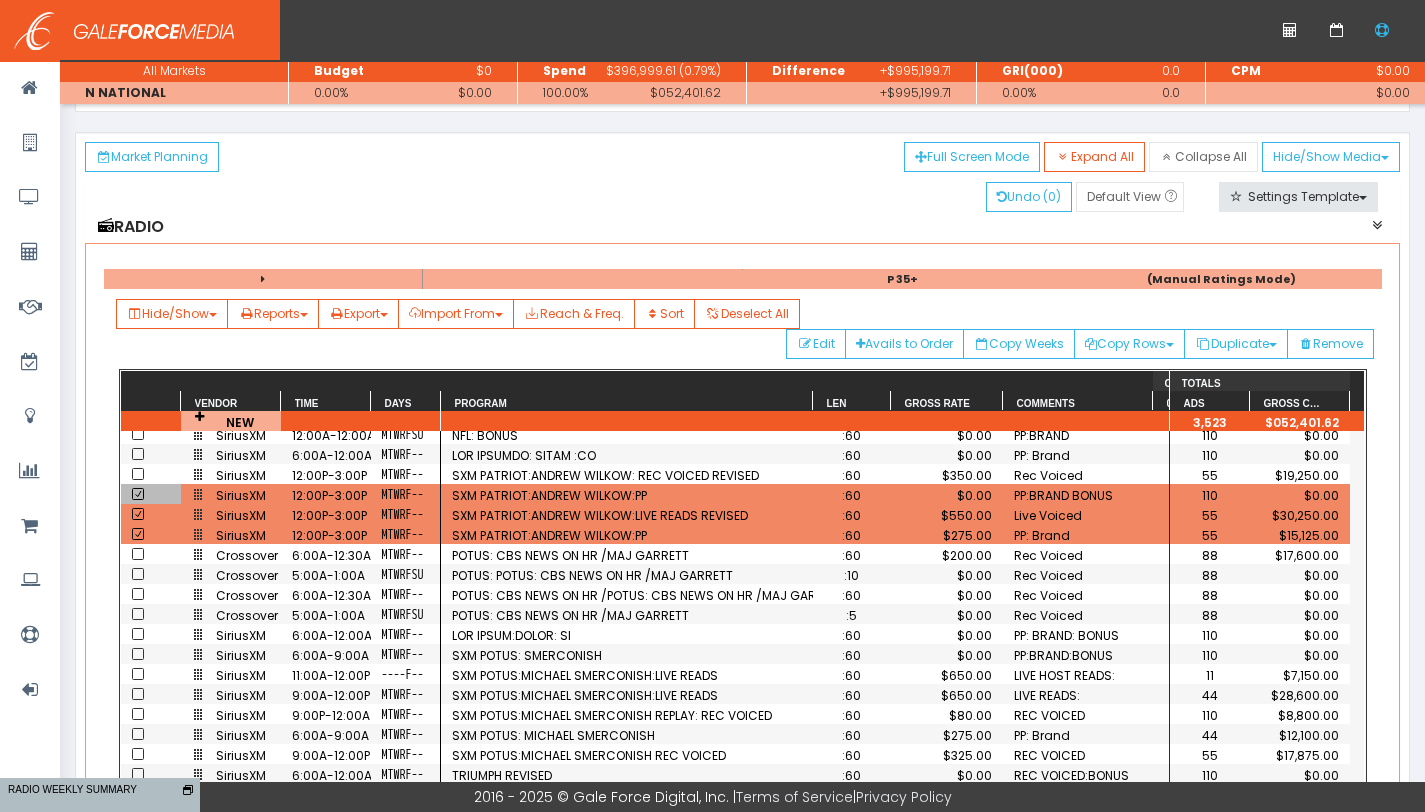 click at bounding box center [138, 494] 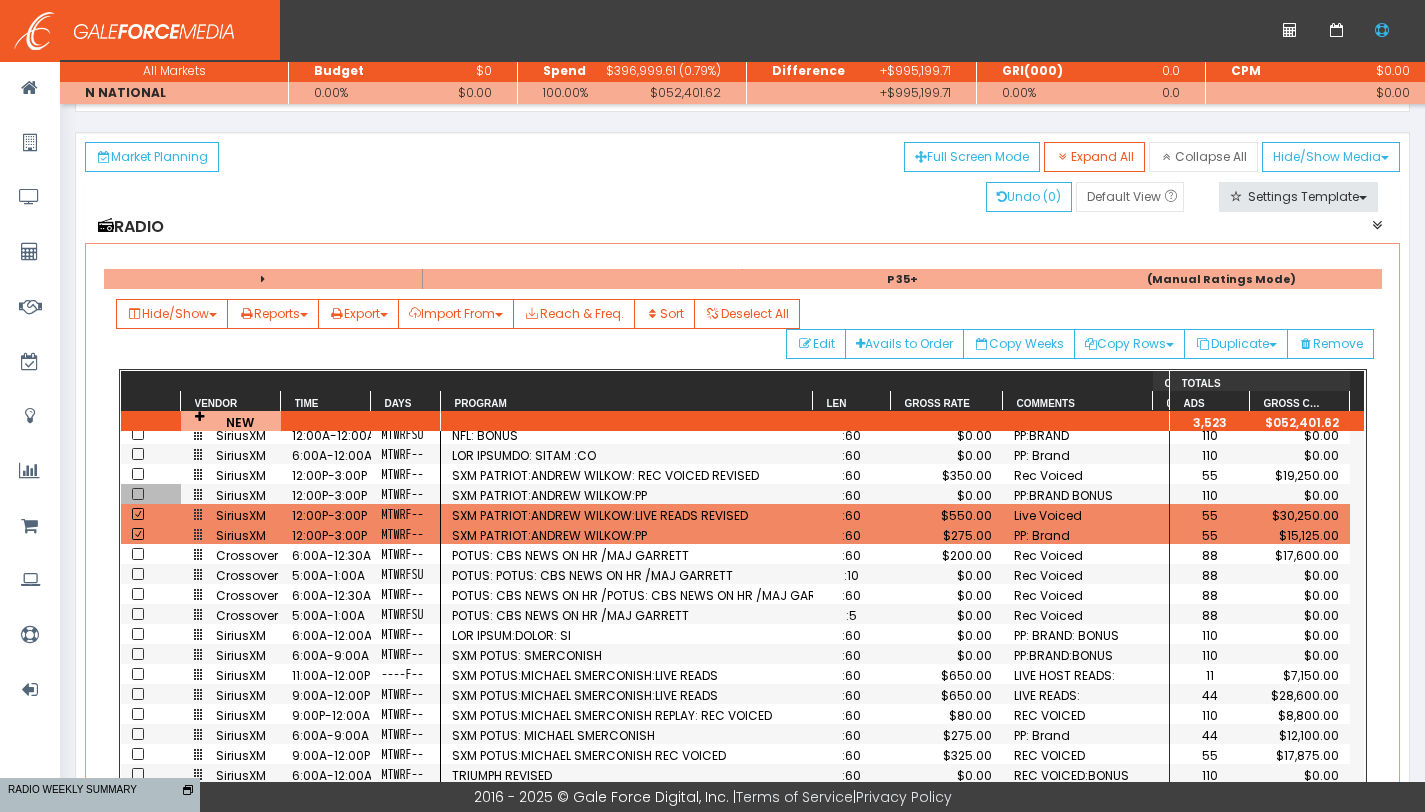 click at bounding box center [138, 514] 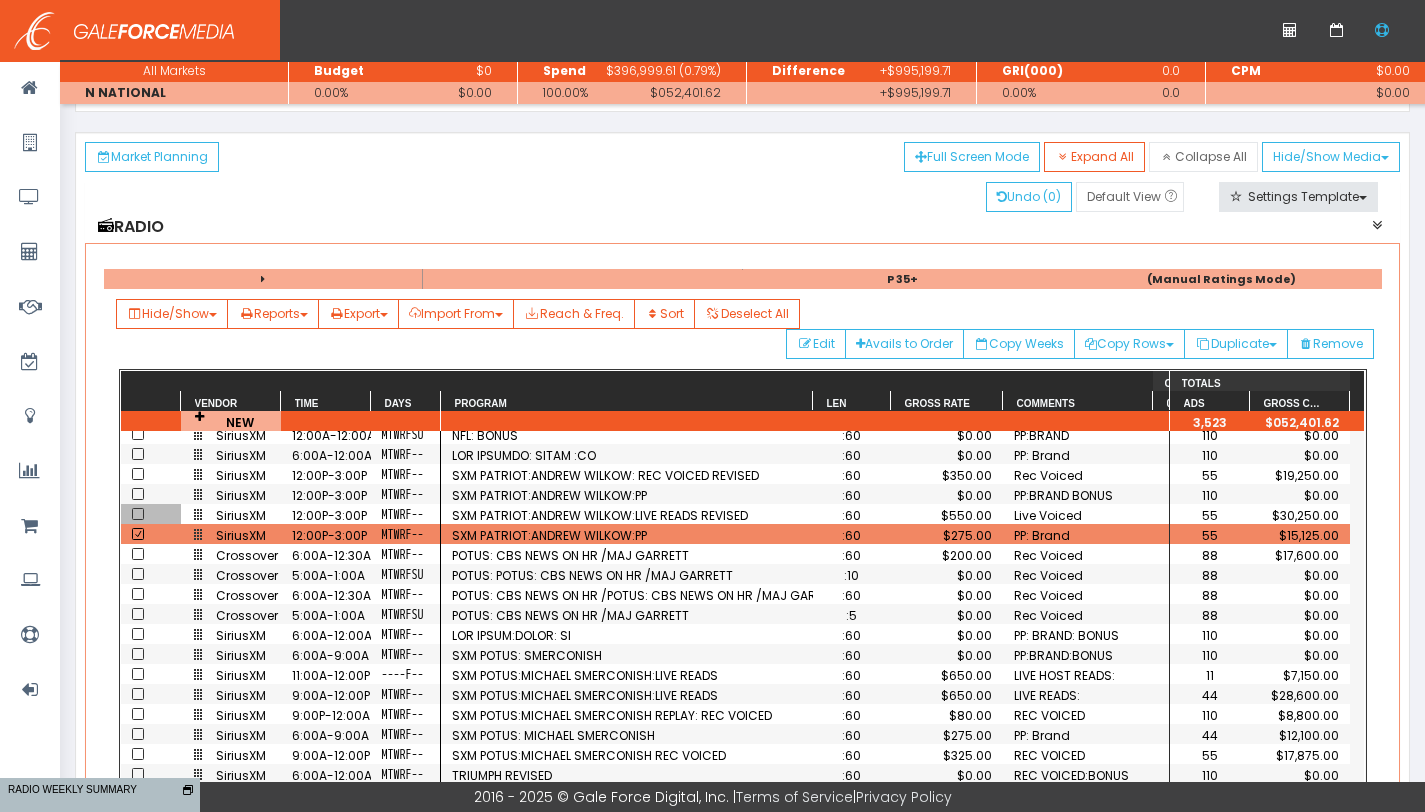 click at bounding box center [138, 534] 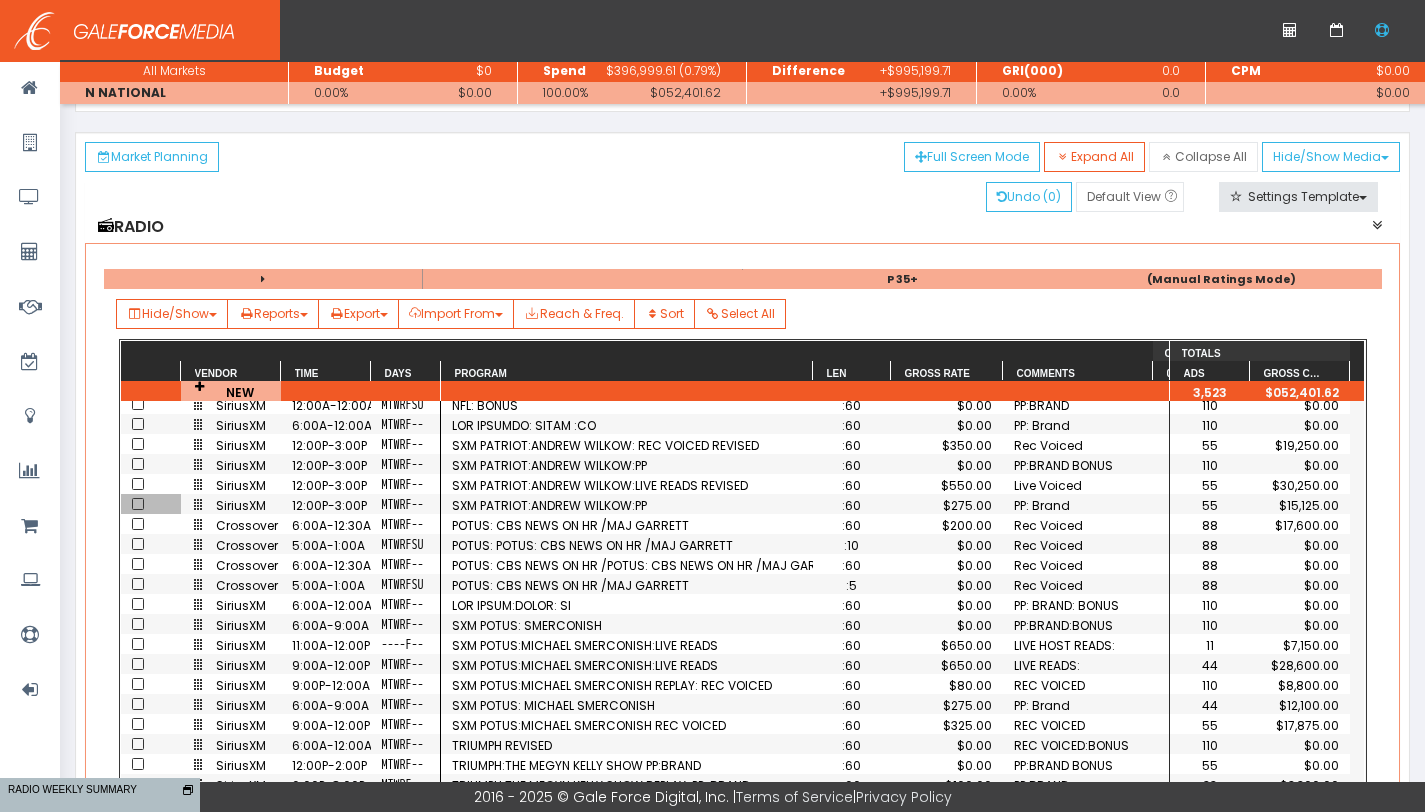scroll, scrollTop: 332, scrollLeft: 0, axis: vertical 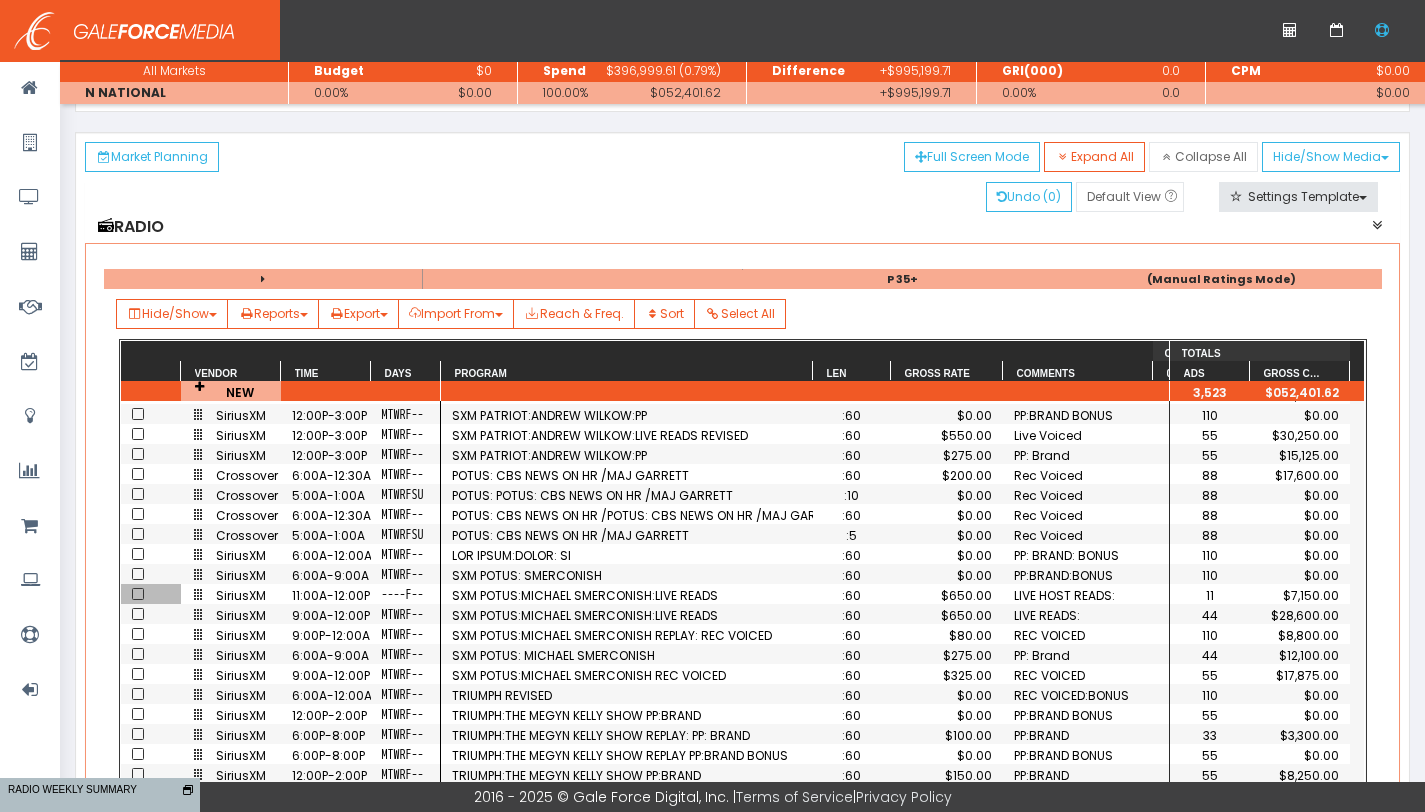 click at bounding box center (138, 594) 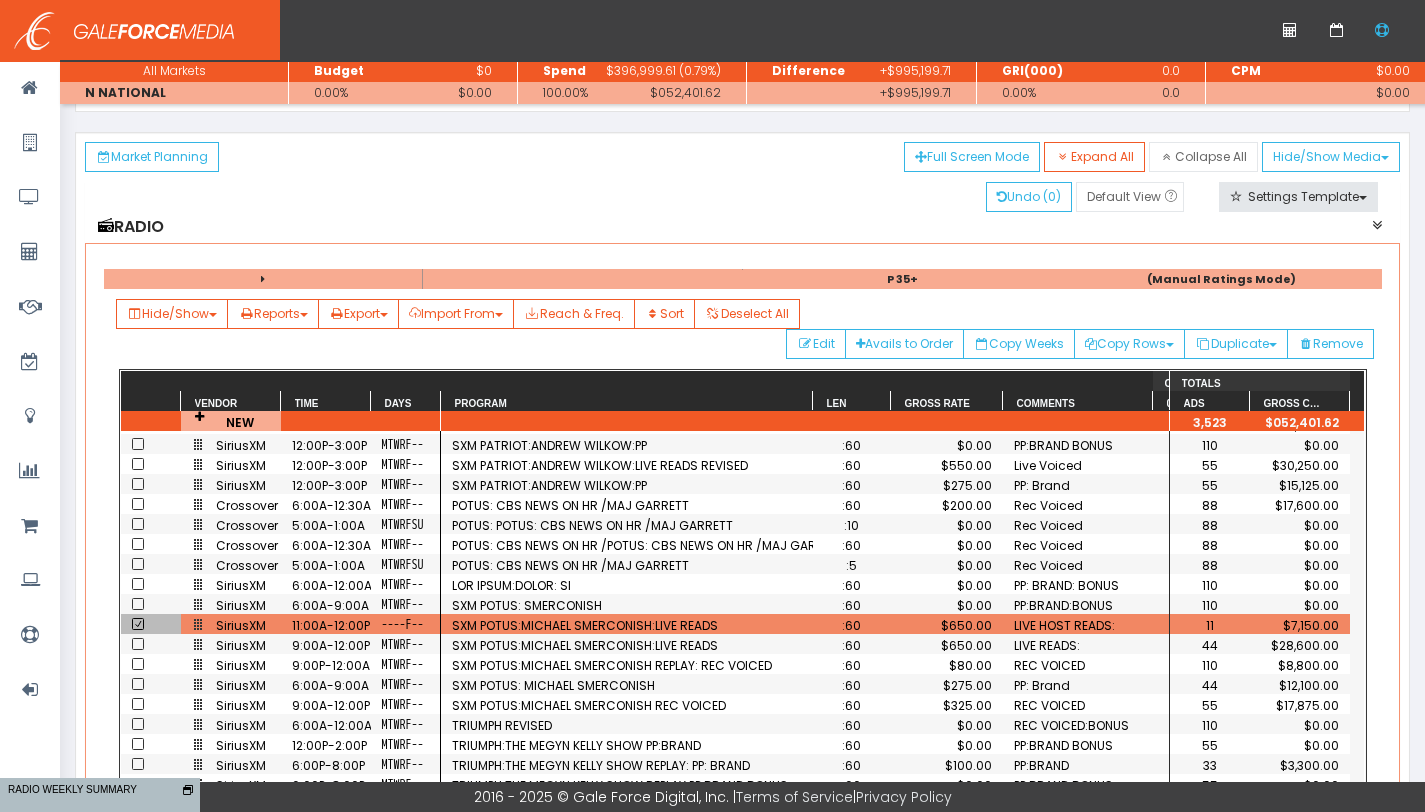 click at bounding box center (138, 924) 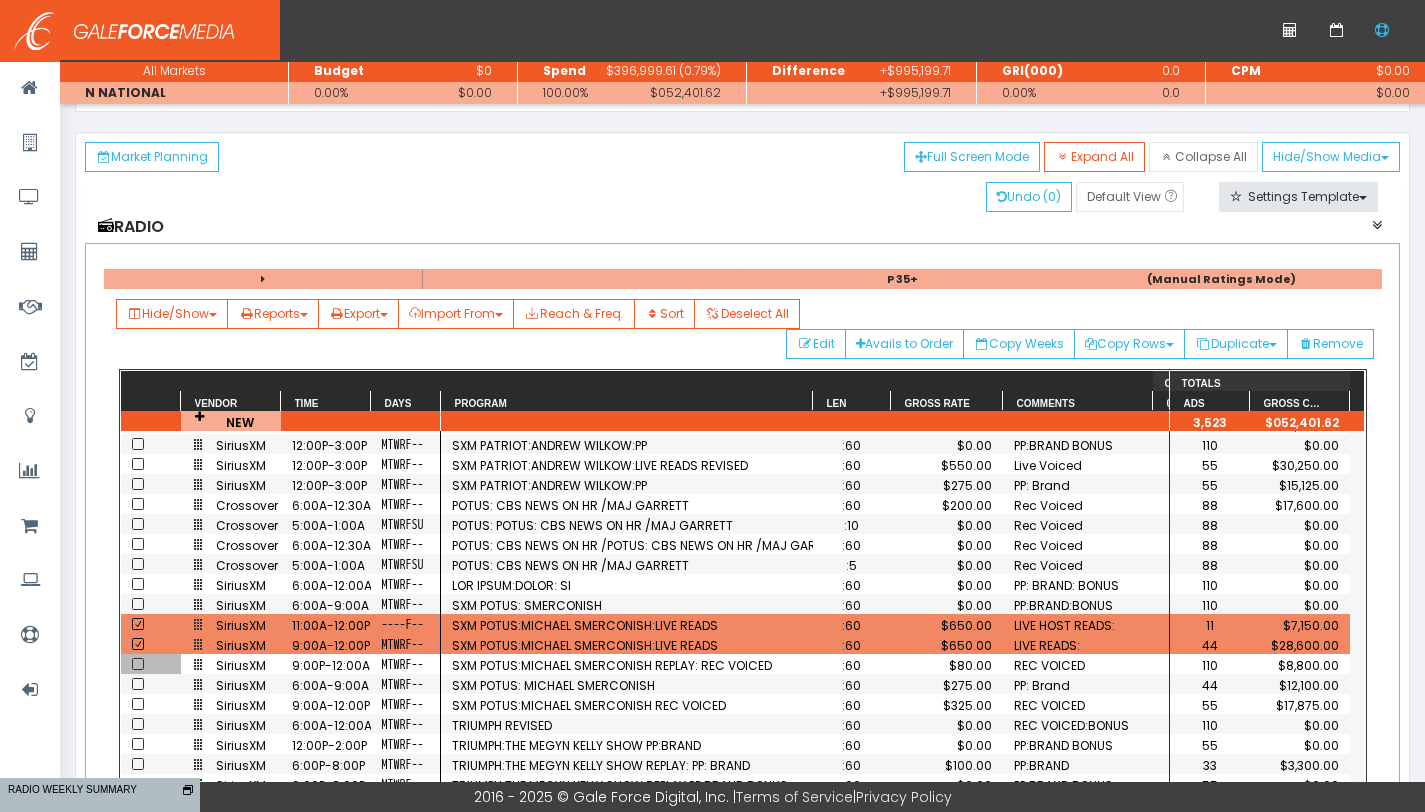 click at bounding box center (138, 664) 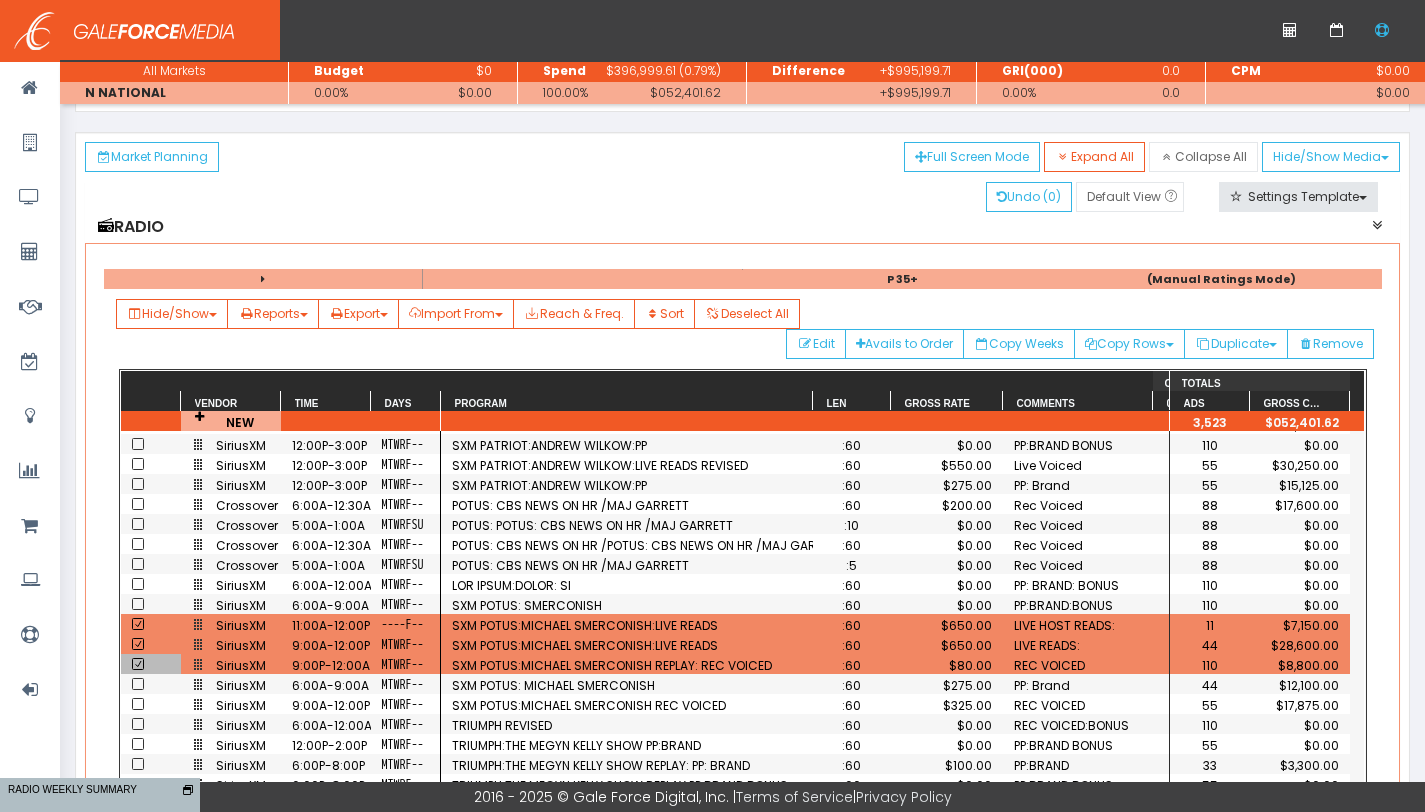 click at bounding box center [144, 925] 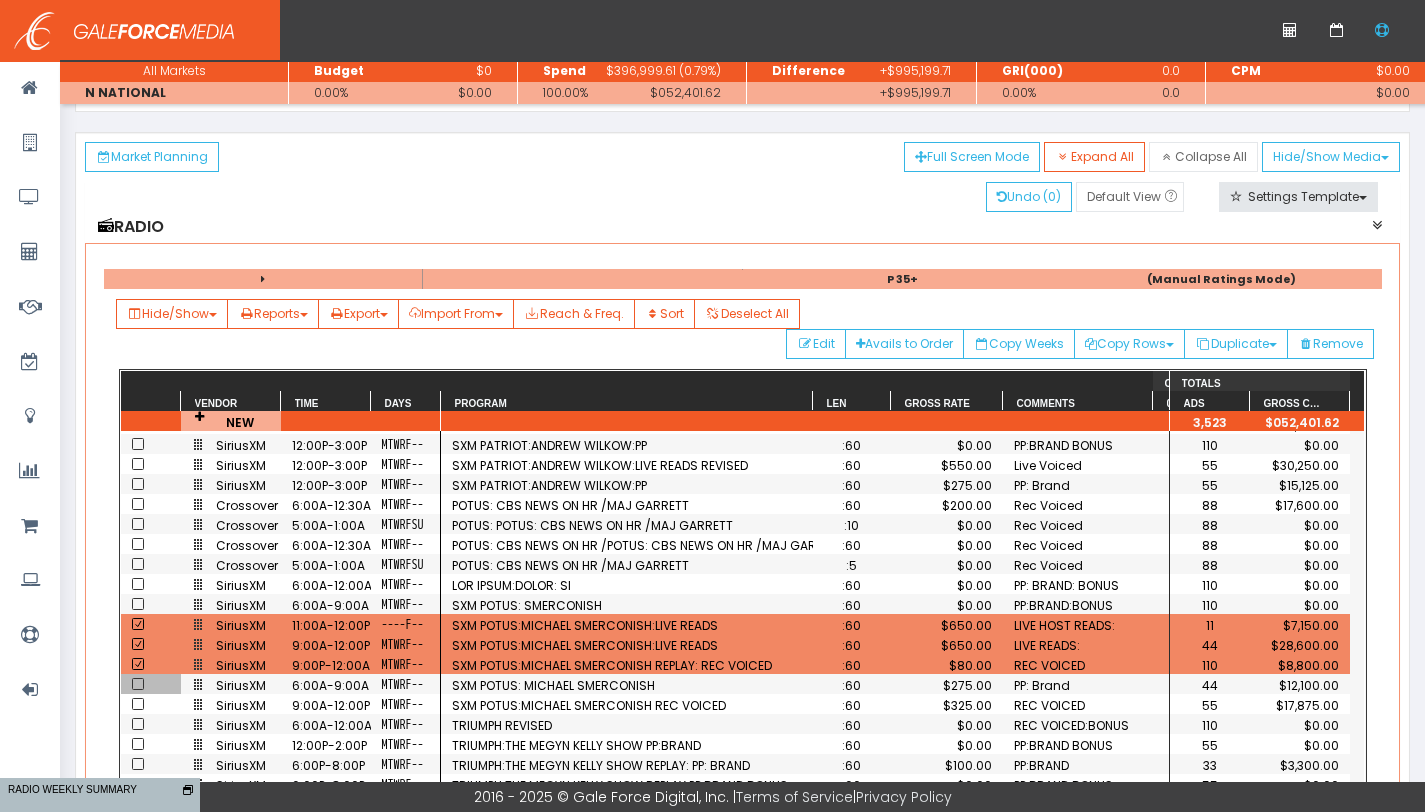 click at bounding box center (138, 944) 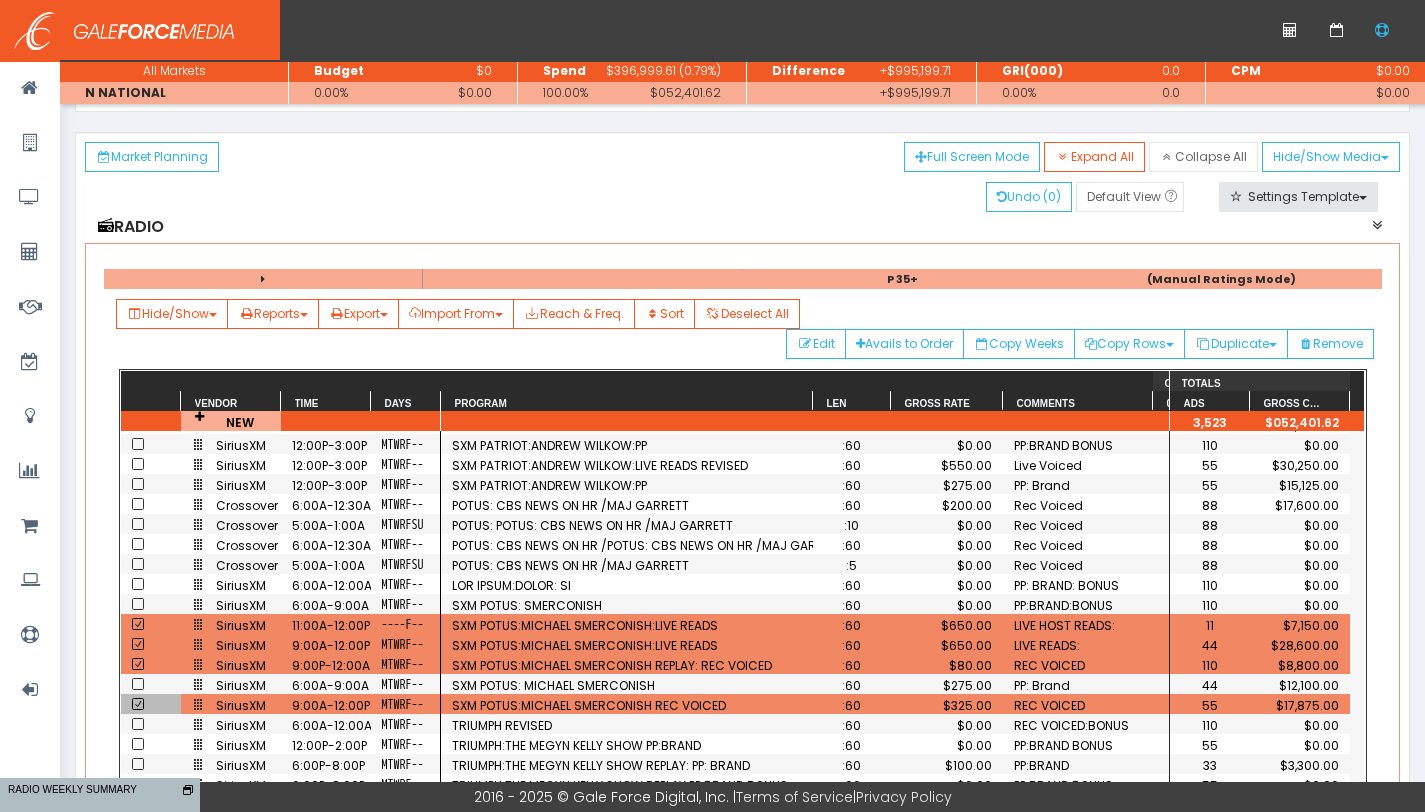 click at bounding box center (138, 924) 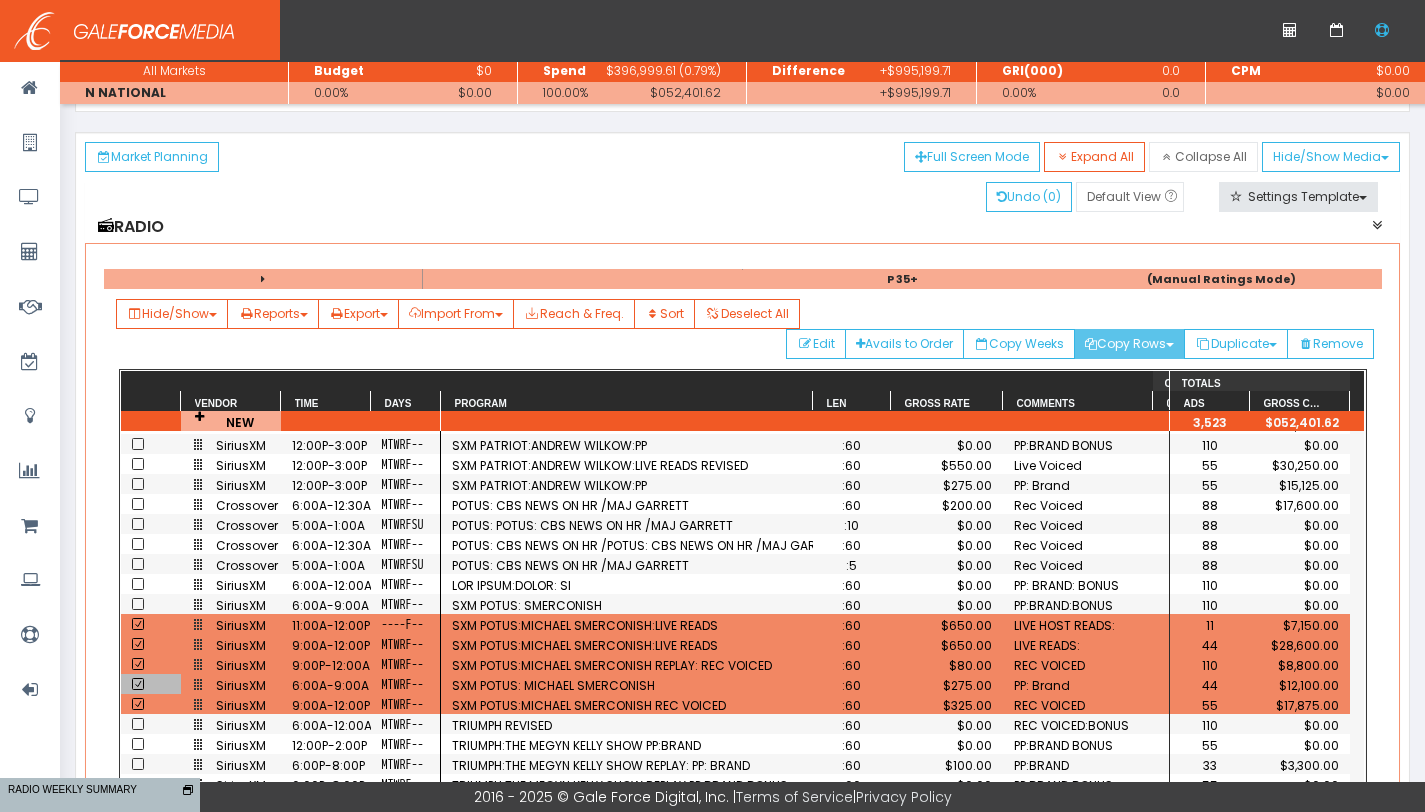 click on "Copy Rows" at bounding box center (1129, 344) 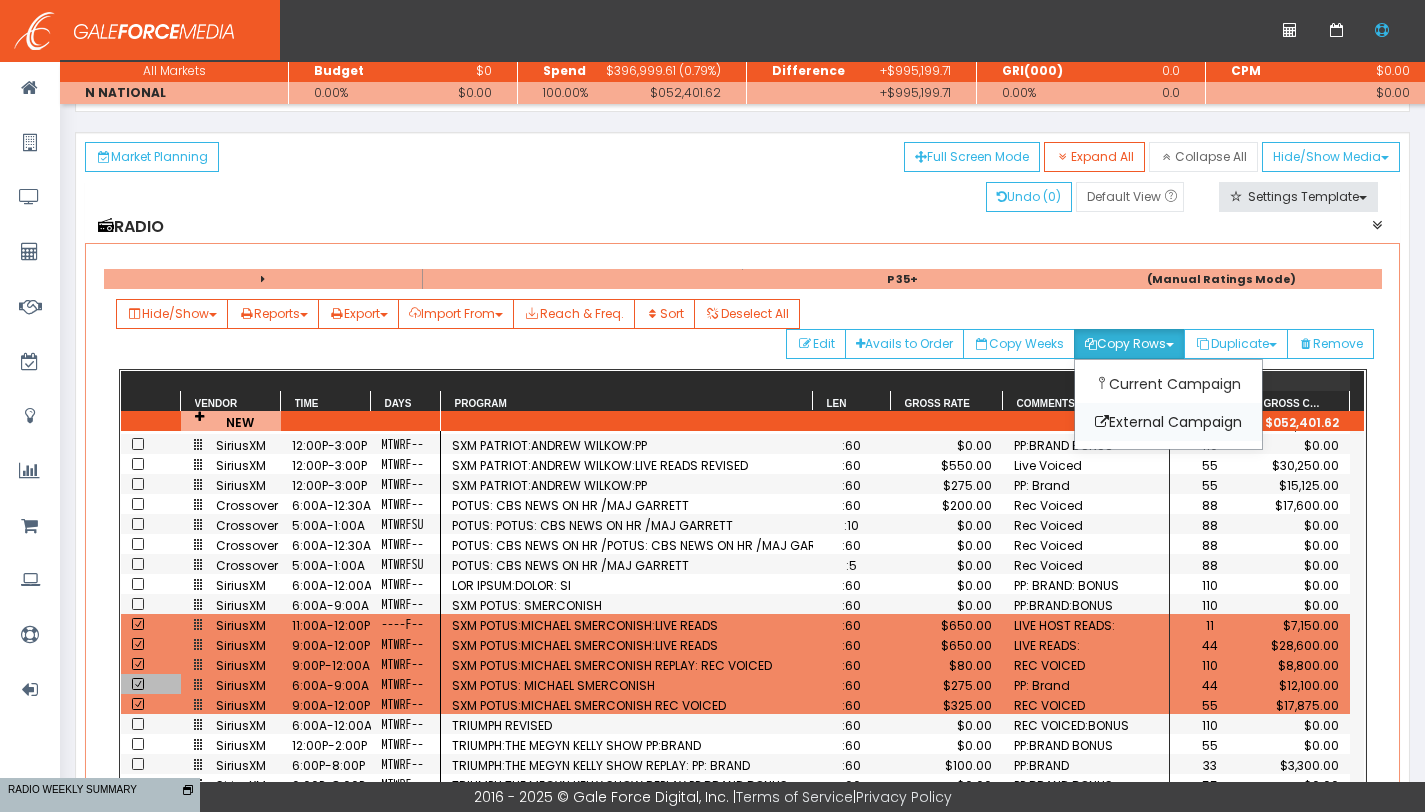 click on "External Campaign" at bounding box center (1168, 422) 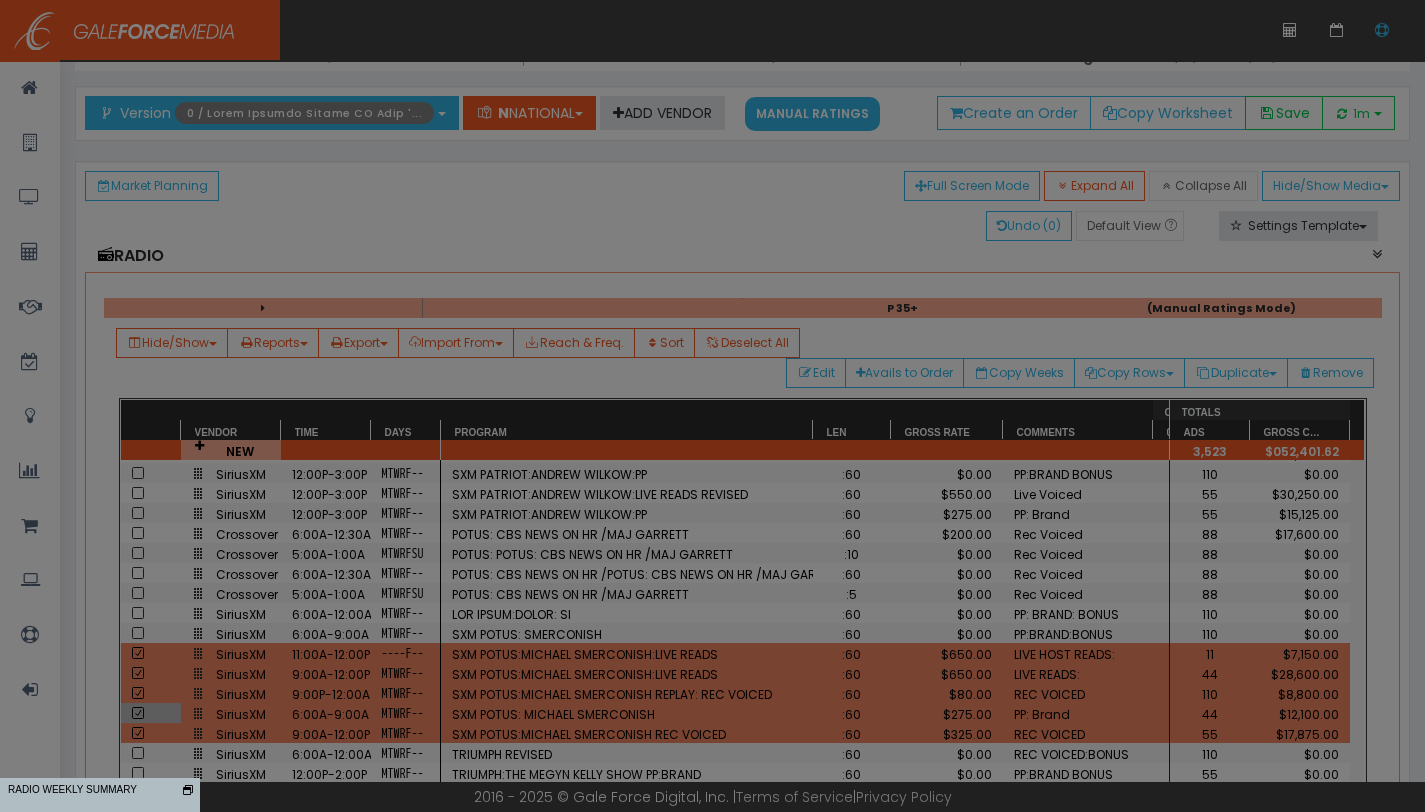scroll, scrollTop: 0, scrollLeft: 0, axis: both 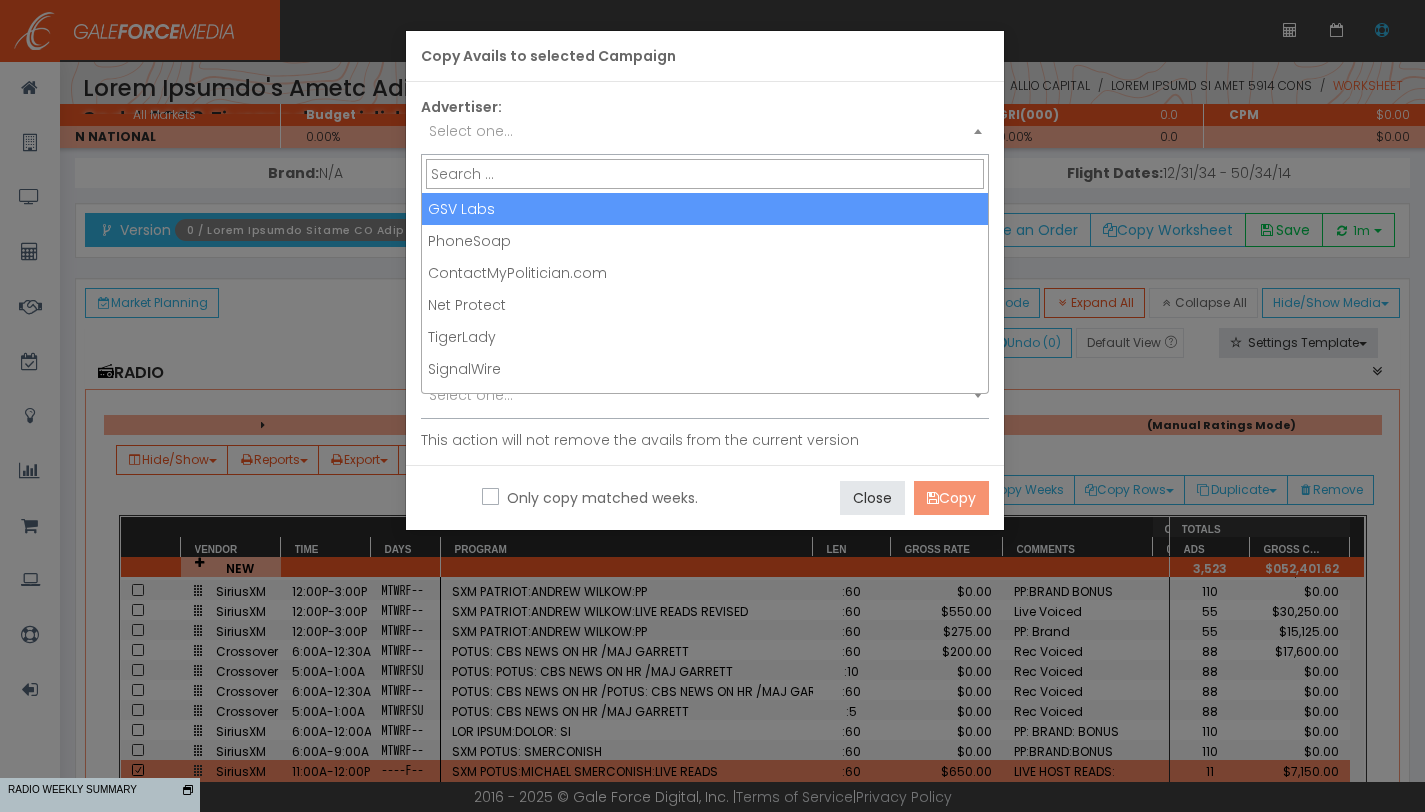 click on "Select one..." at bounding box center (705, 131) 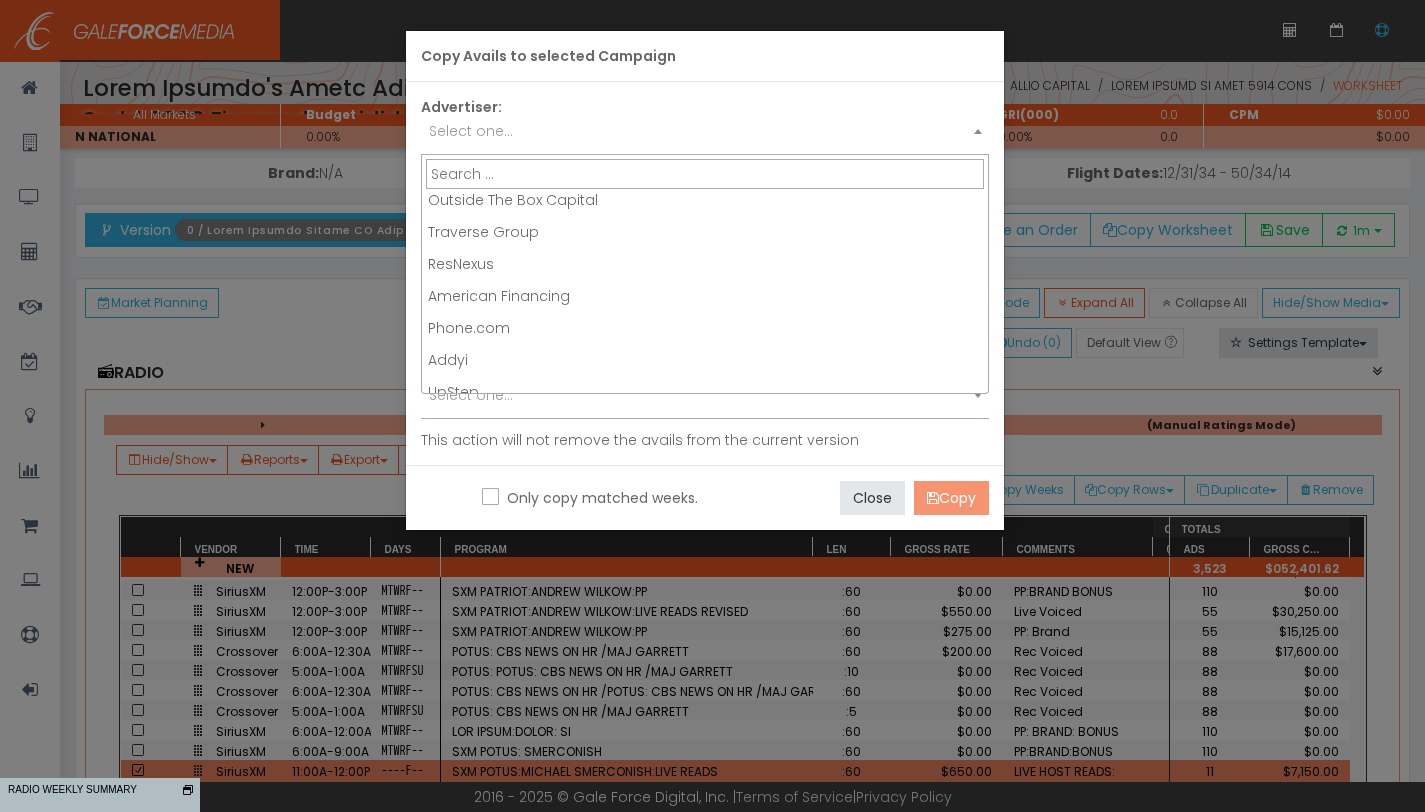 scroll, scrollTop: 2392, scrollLeft: 0, axis: vertical 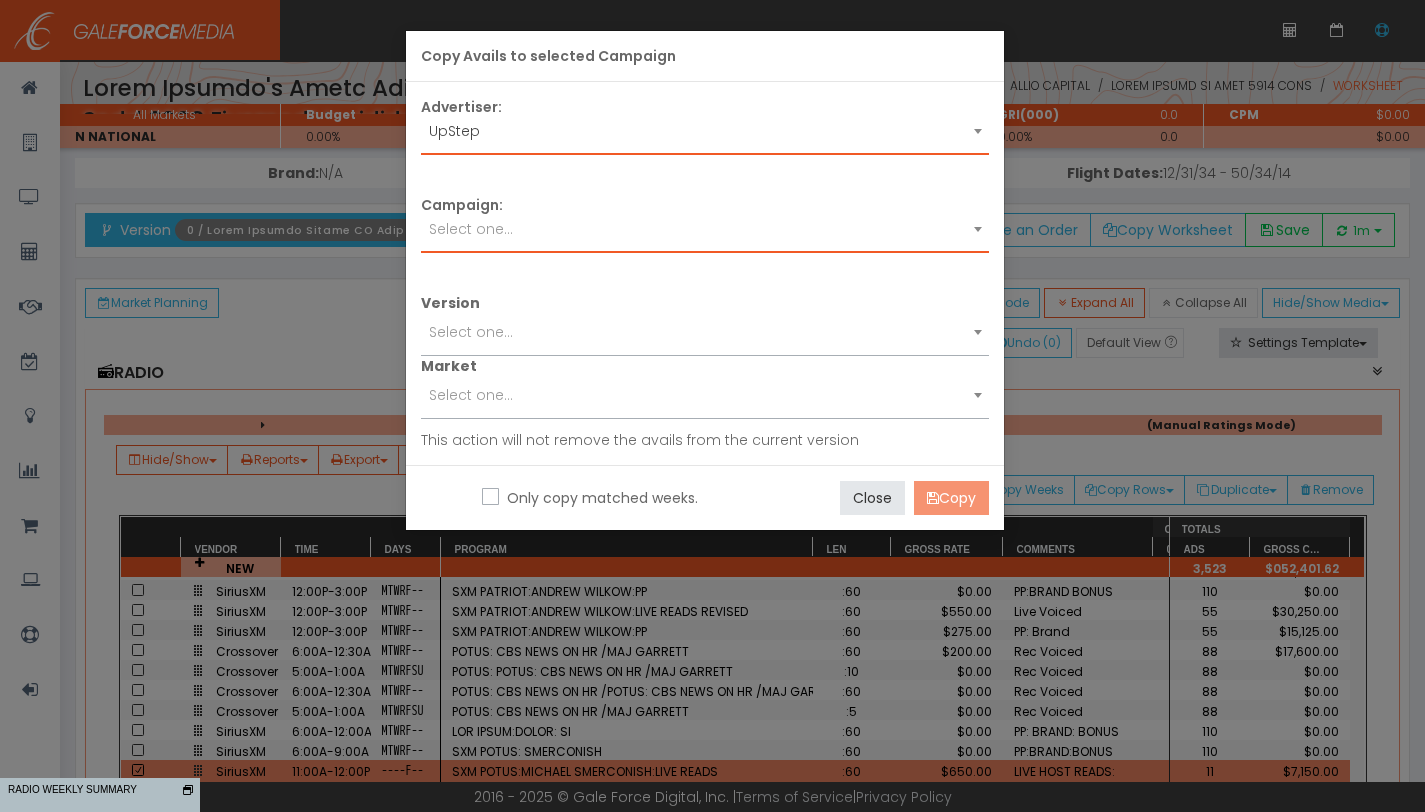 click on "Select one..." at bounding box center [705, 229] 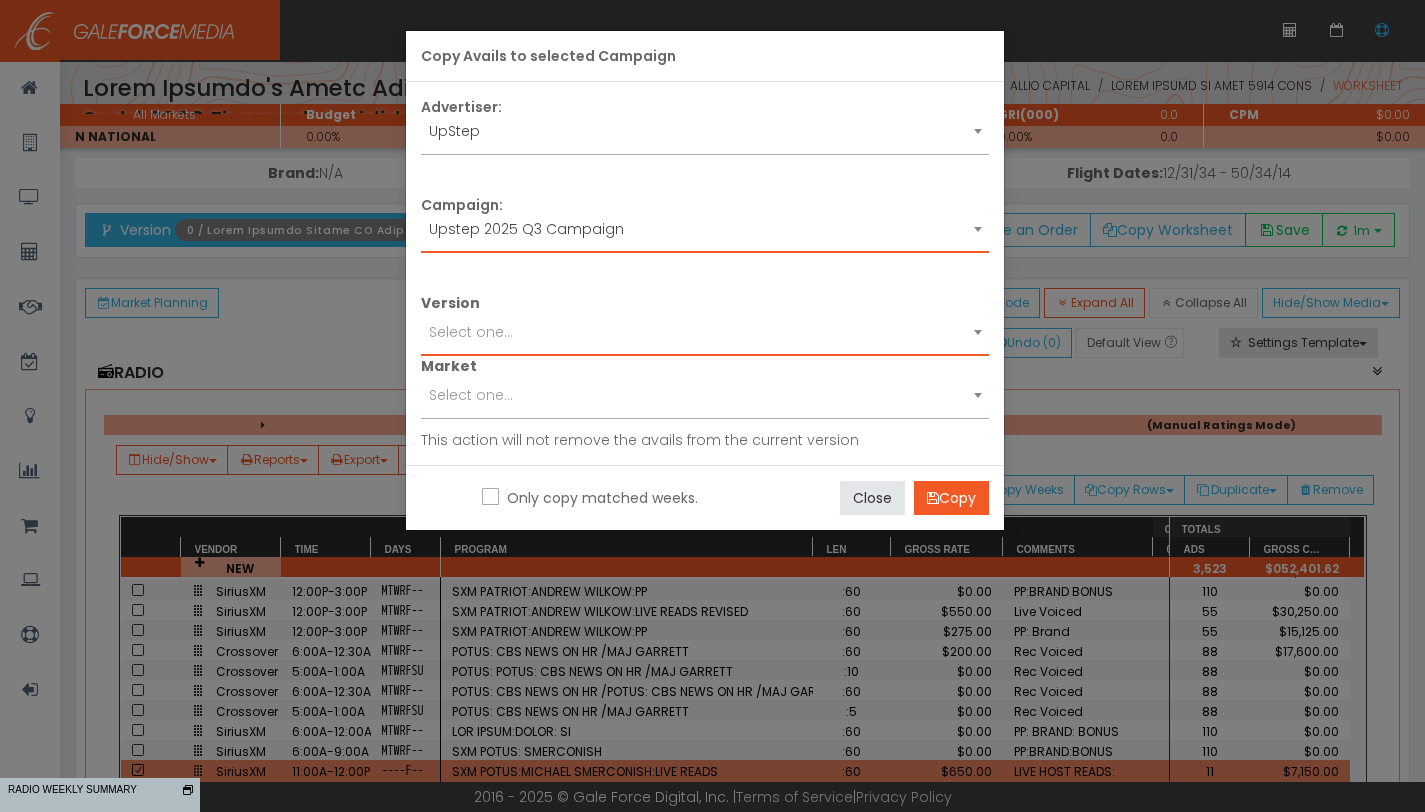 click on "Select one..." at bounding box center (471, 332) 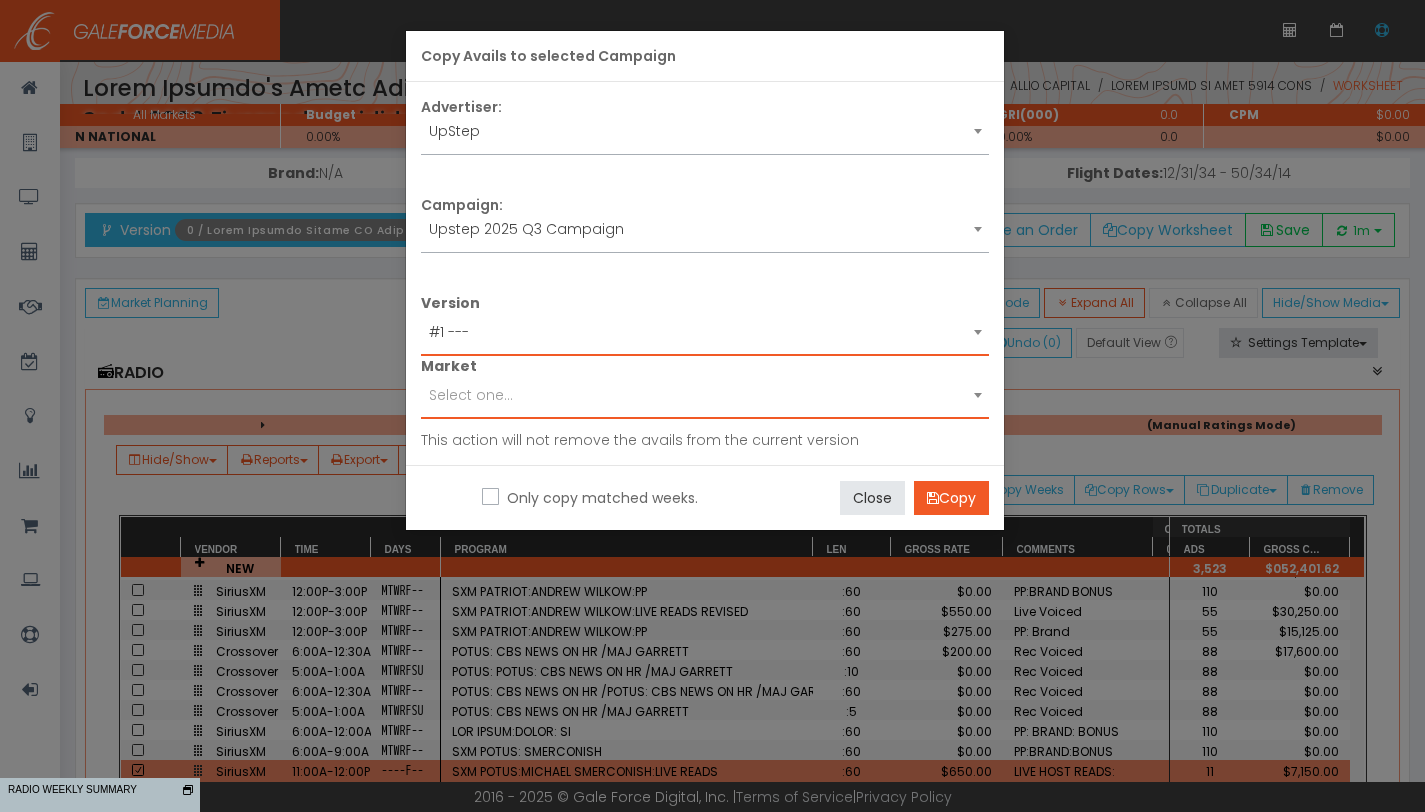 click on "Select one..." at bounding box center [705, 400] 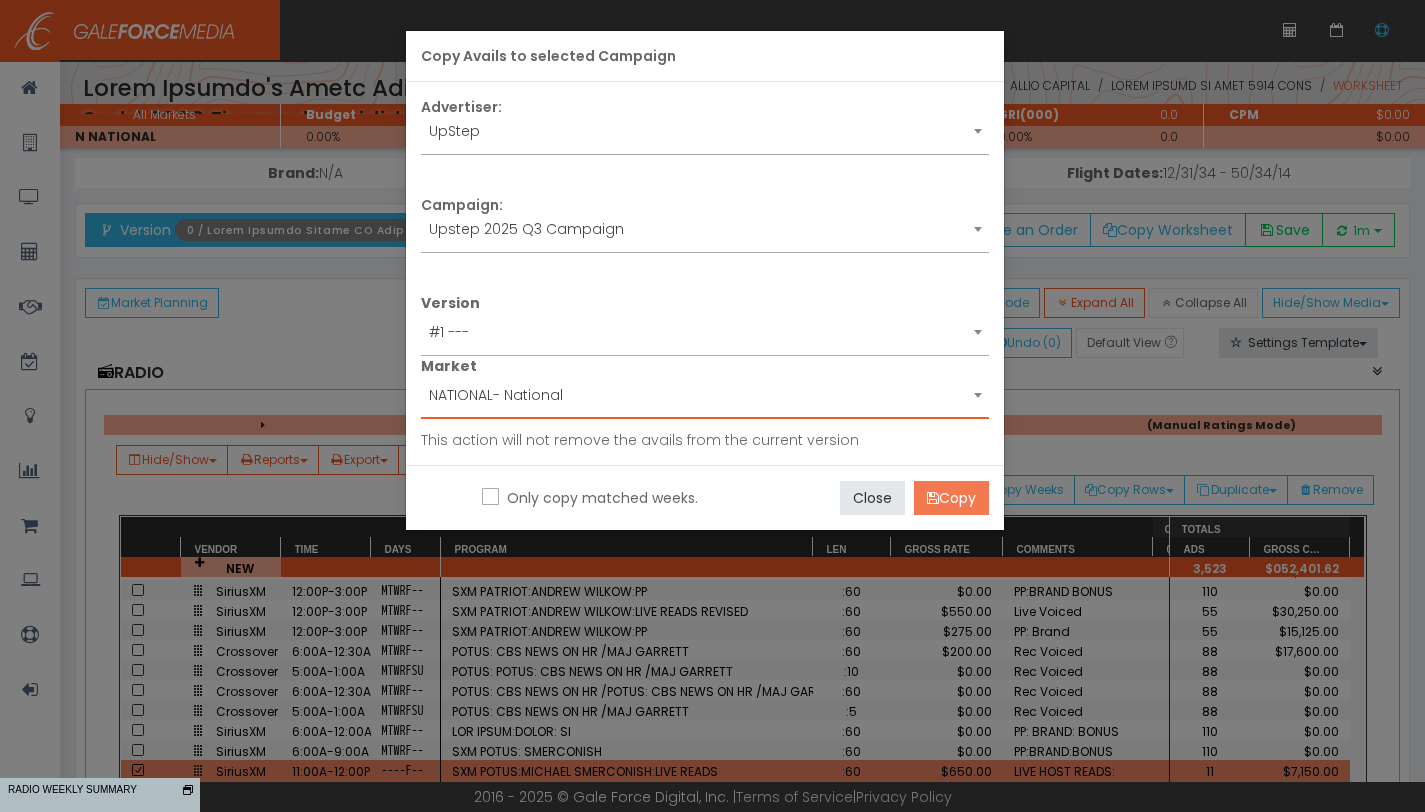 click on "Copy" at bounding box center [951, 498] 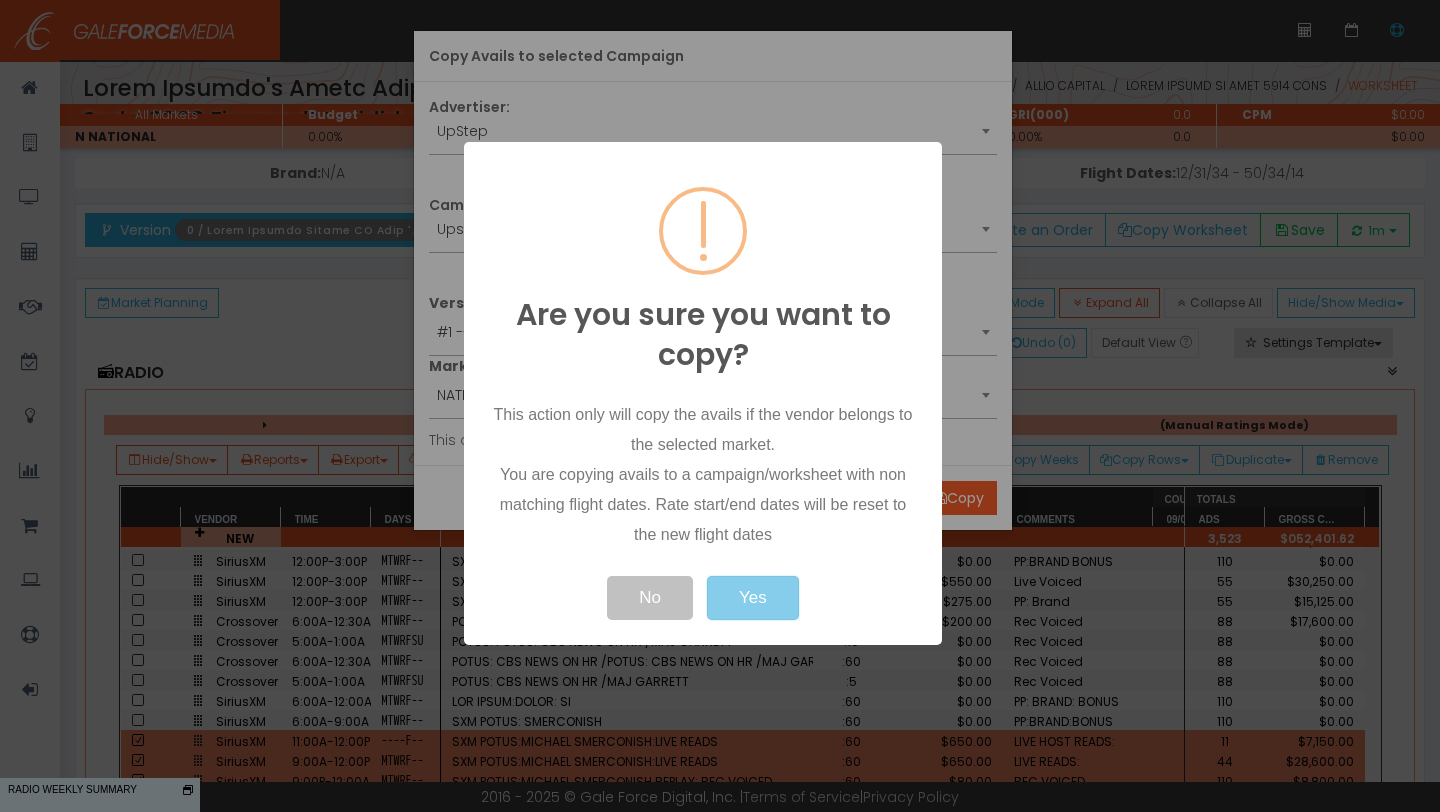 click on "Yes" at bounding box center [753, 598] 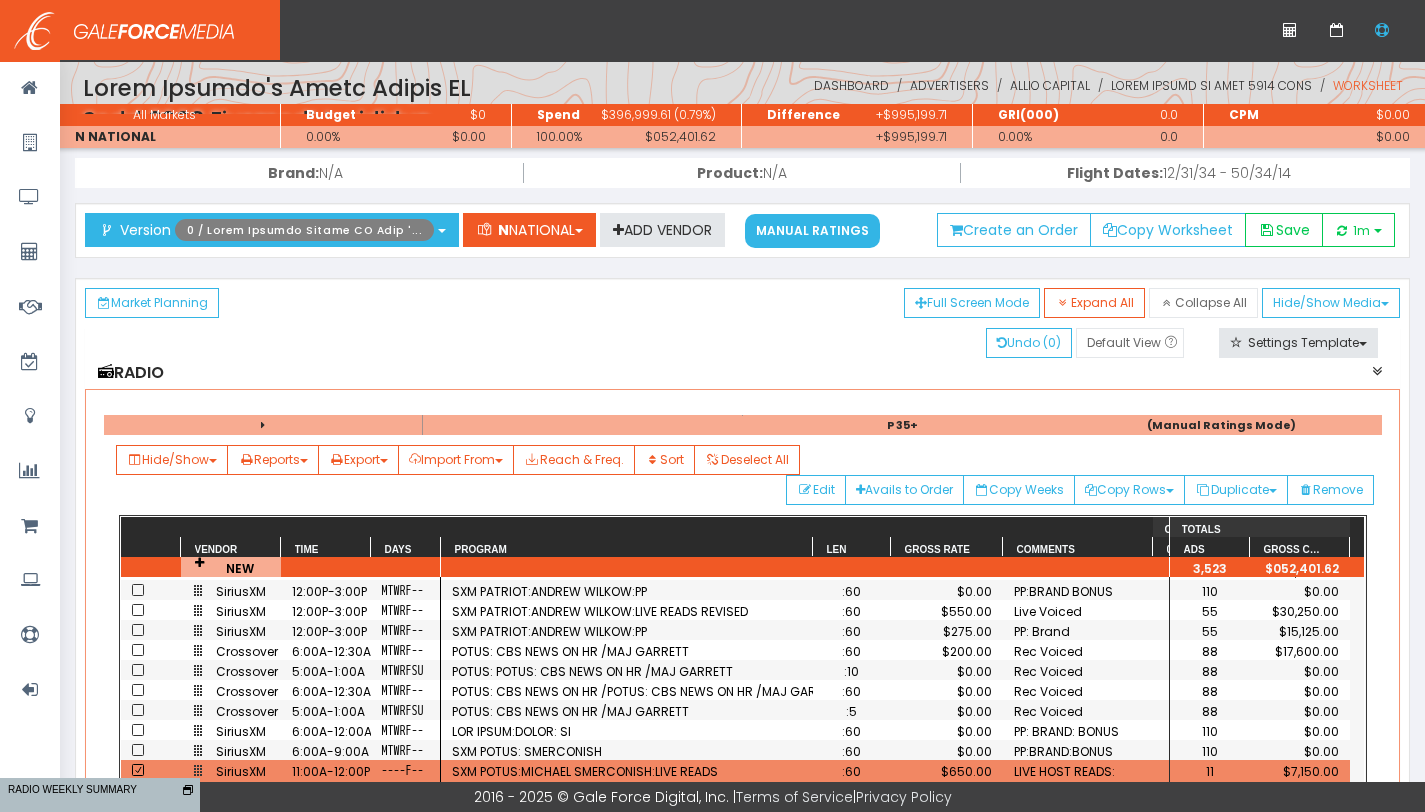 scroll, scrollTop: 387, scrollLeft: 0, axis: vertical 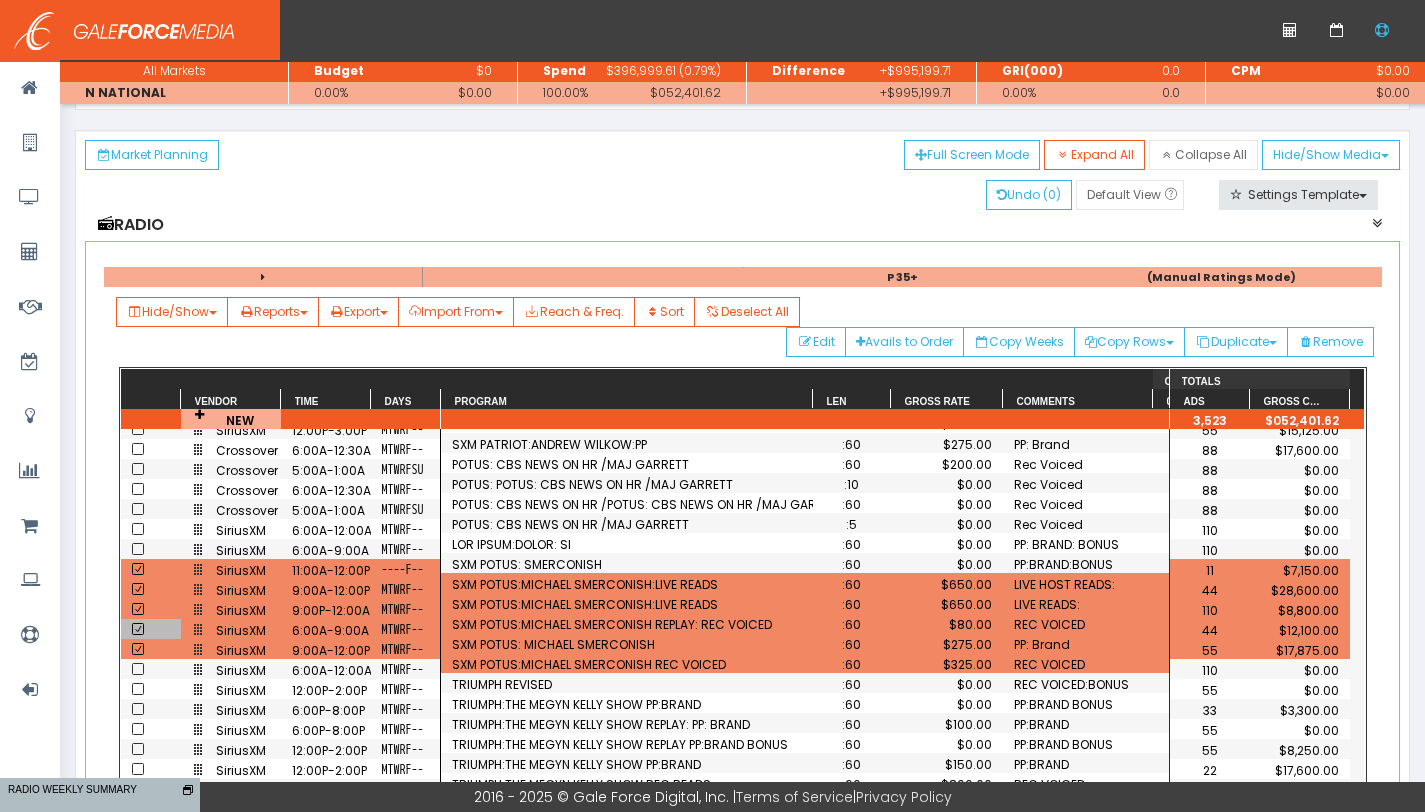 click at bounding box center (138, 569) 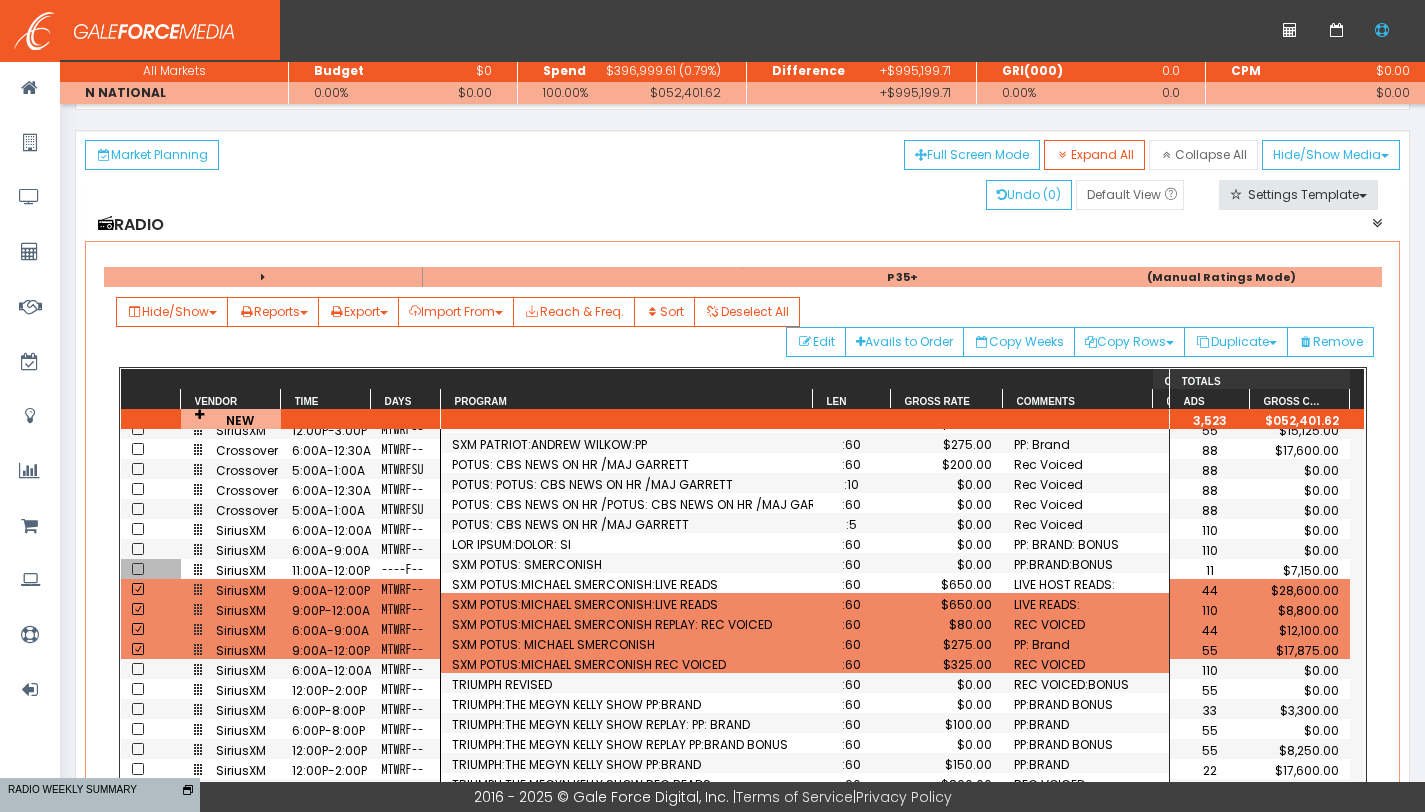 click at bounding box center [138, 589] 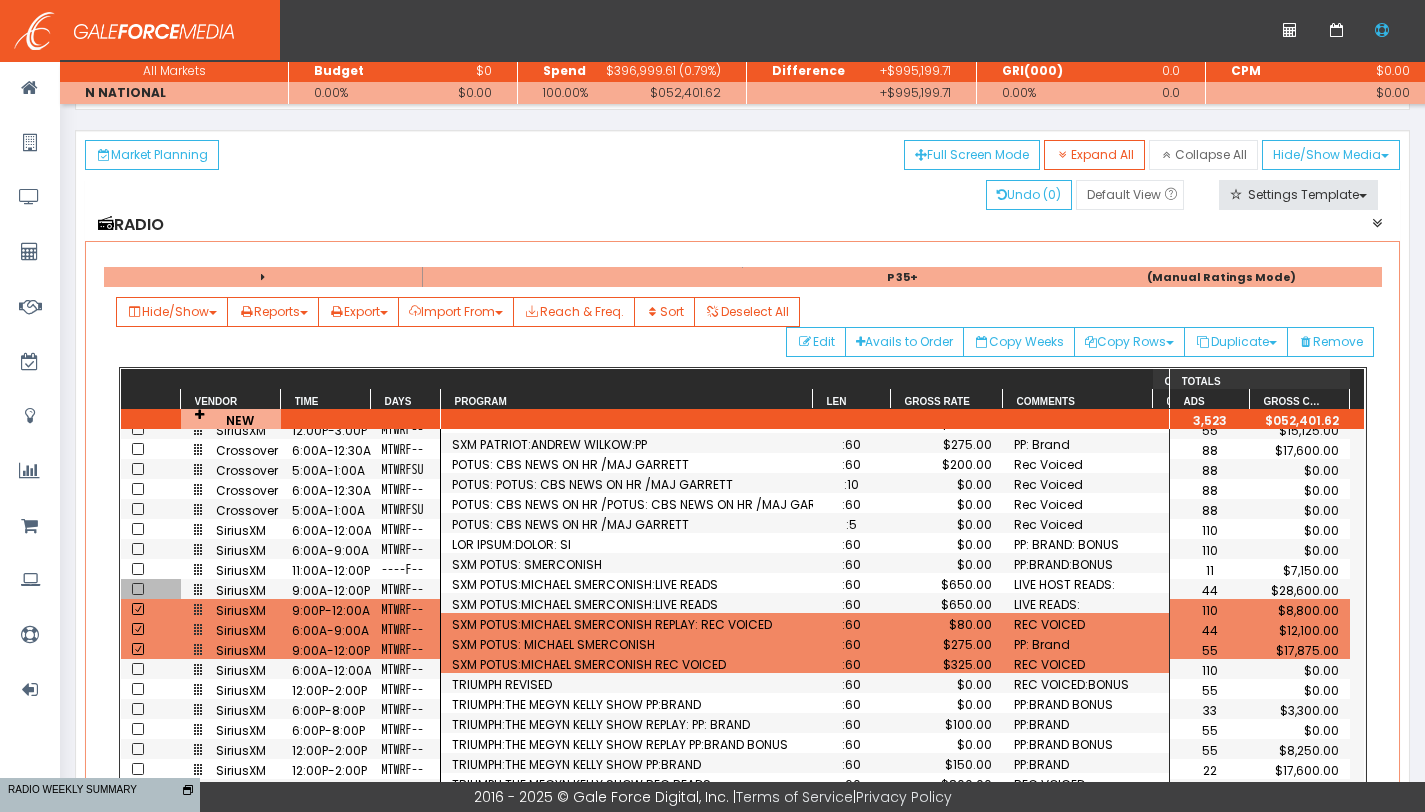 click at bounding box center (138, 609) 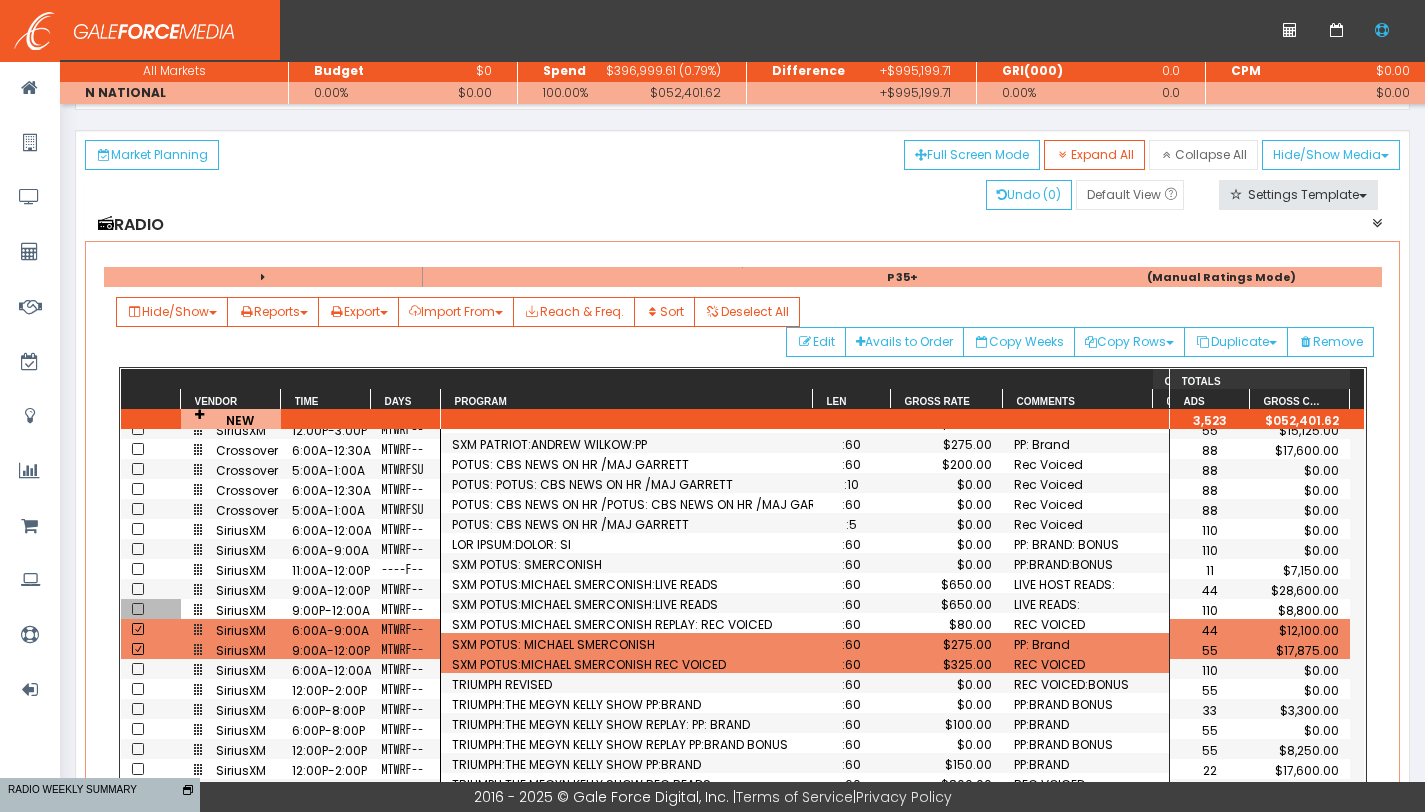 click at bounding box center (151, 629) 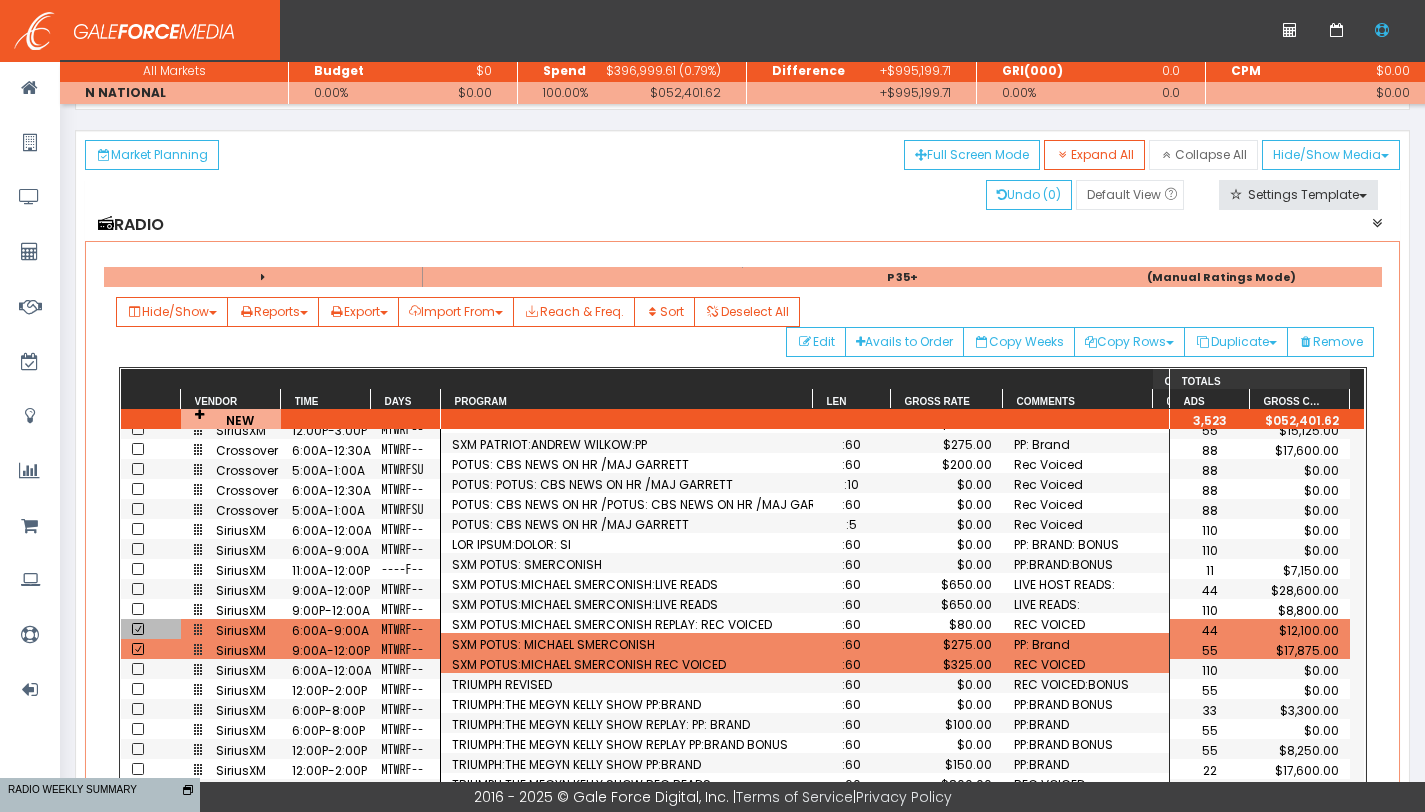 click at bounding box center [138, 629] 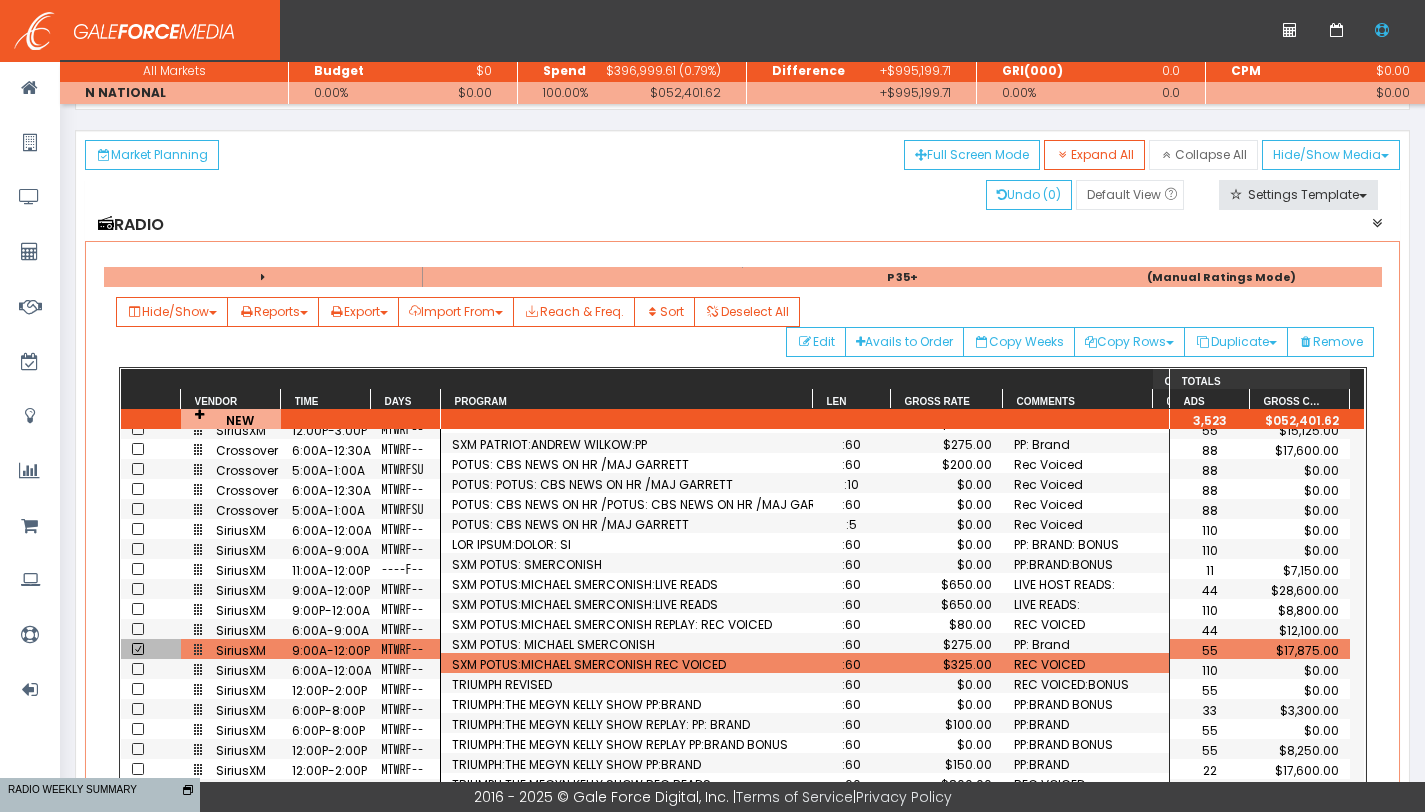 click at bounding box center (138, 649) 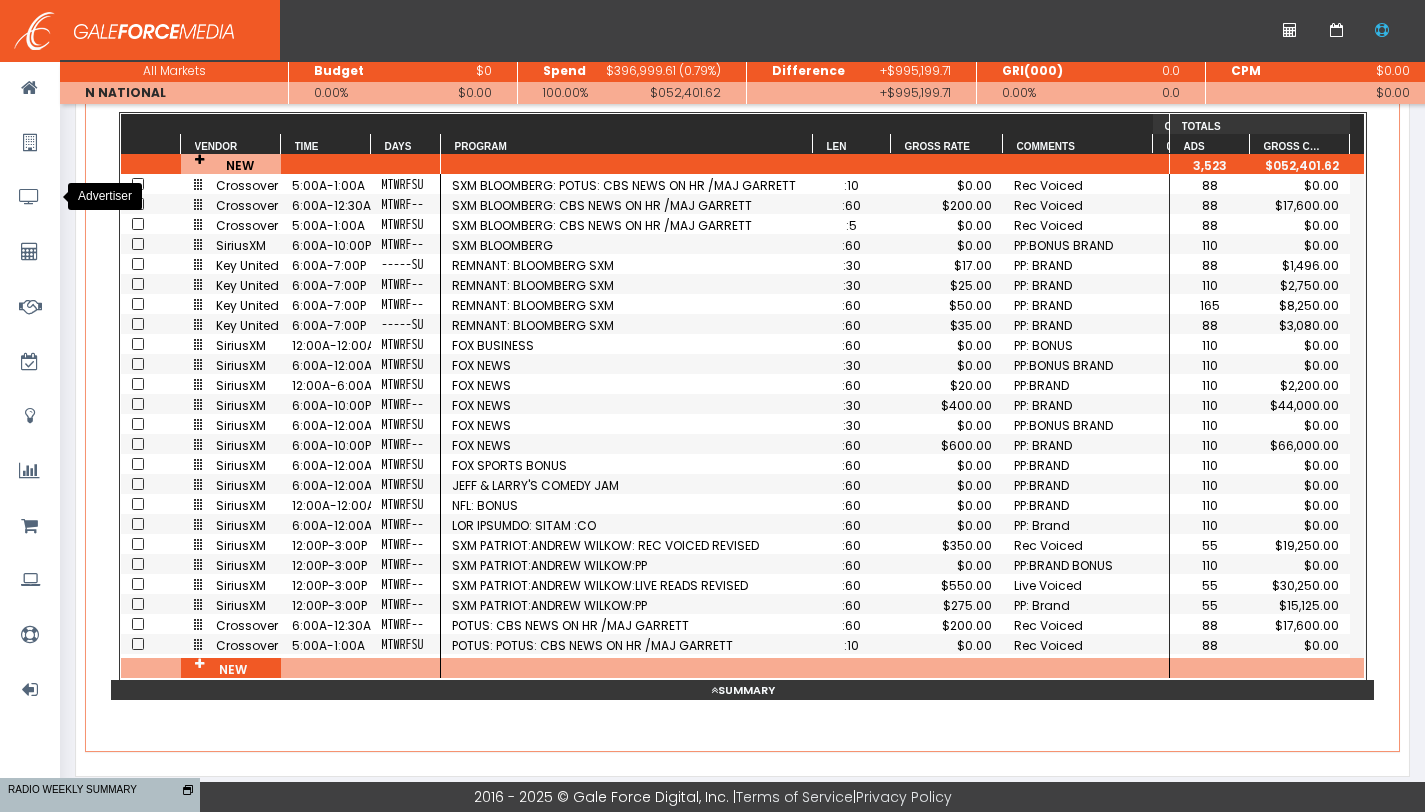 click on "P 35+  (Manual Ratings Mode)              Hide/Show      DP Order No Order Line Gross Rate Net Rate Client Cost % Len Format Program Dial Position Rate Start/End Hundreds P 35+ (MAIN) Rating P 35+ (MAIN) CPP P 35+ (MAIN) Gross CPM P 35+ (MAIN) NET CPM P 35+ (MAIN) Reach (%) P 35+ (MAIN) Freq. P 35+ (MAIN) Cume Rating P 35+ (MAIN) Cume(00) P 35+ (MAIN) Net Reach P 35+ (MAIN) GRI(00) P 35+ (MAIN) GRP P 35+ (MAIN) Comments 09/08 09/15 09/22 09/29 10/06 10/13 10/20 10/27 11/03 11/10 11/17 BK BK Length 1 BK Length 2 Ads Total Calls Net Cost Gross Cost Client Cost          Reports         Spot Calendar    Market Summary    Reach and Frequency    Summary Report    Rate Request        Export        Excel    CSV                                                                                                                                      Import From" at bounding box center (742, 384) 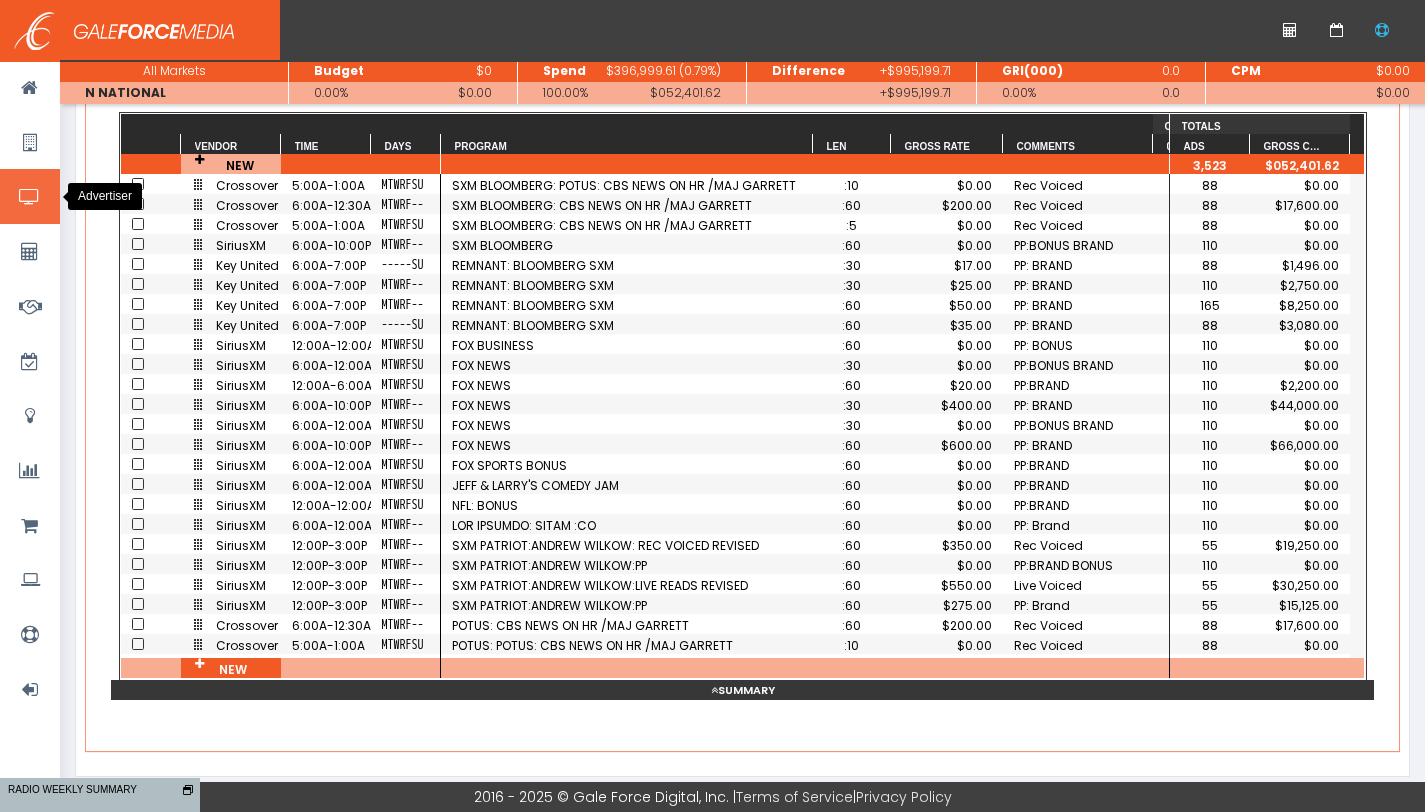 click at bounding box center [29, 197] 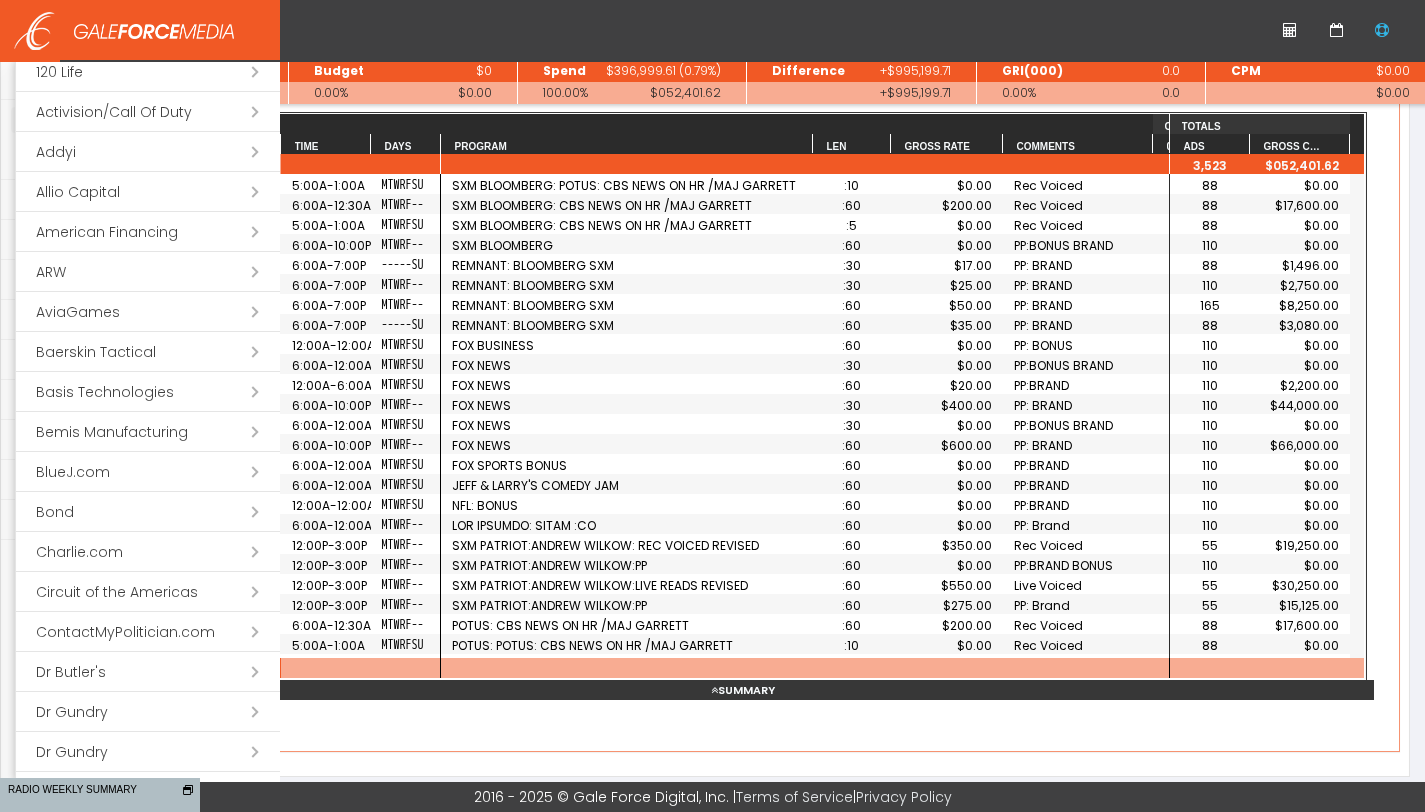 scroll, scrollTop: 255, scrollLeft: 0, axis: vertical 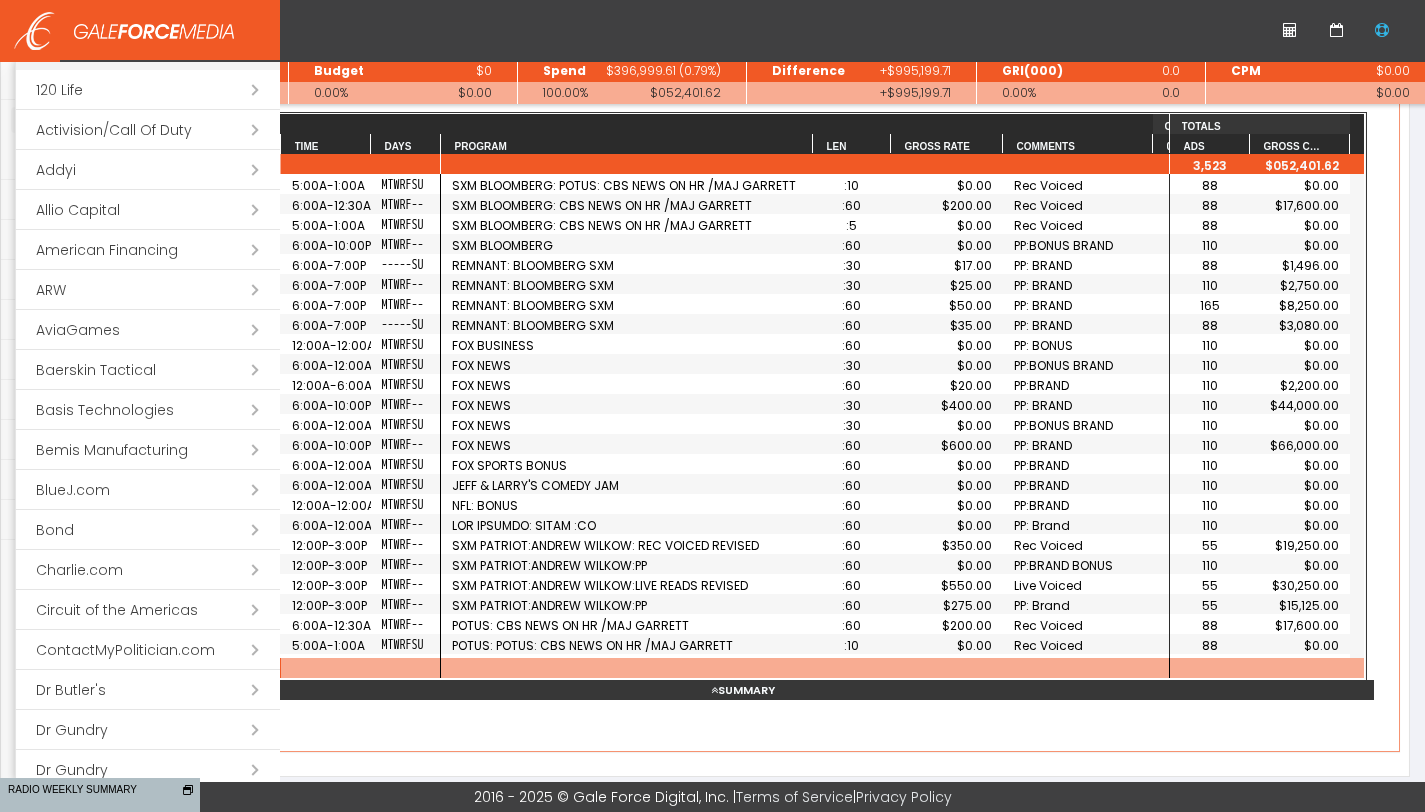 click on "Open submenu (  Baerskin Tactical)" at bounding box center (148, 370) 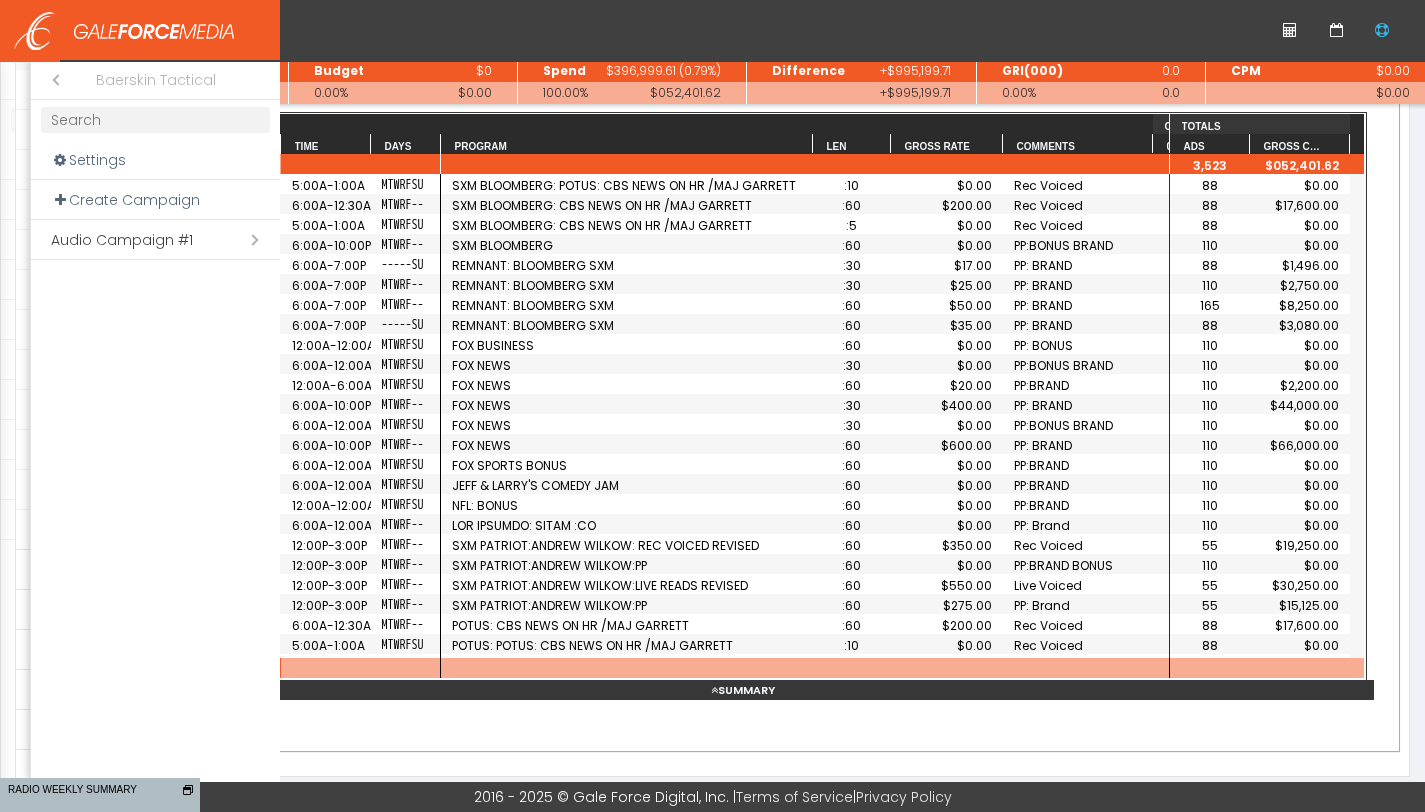 click on "Open submenu (   Audio Campaign #1)" at bounding box center (155, 240) 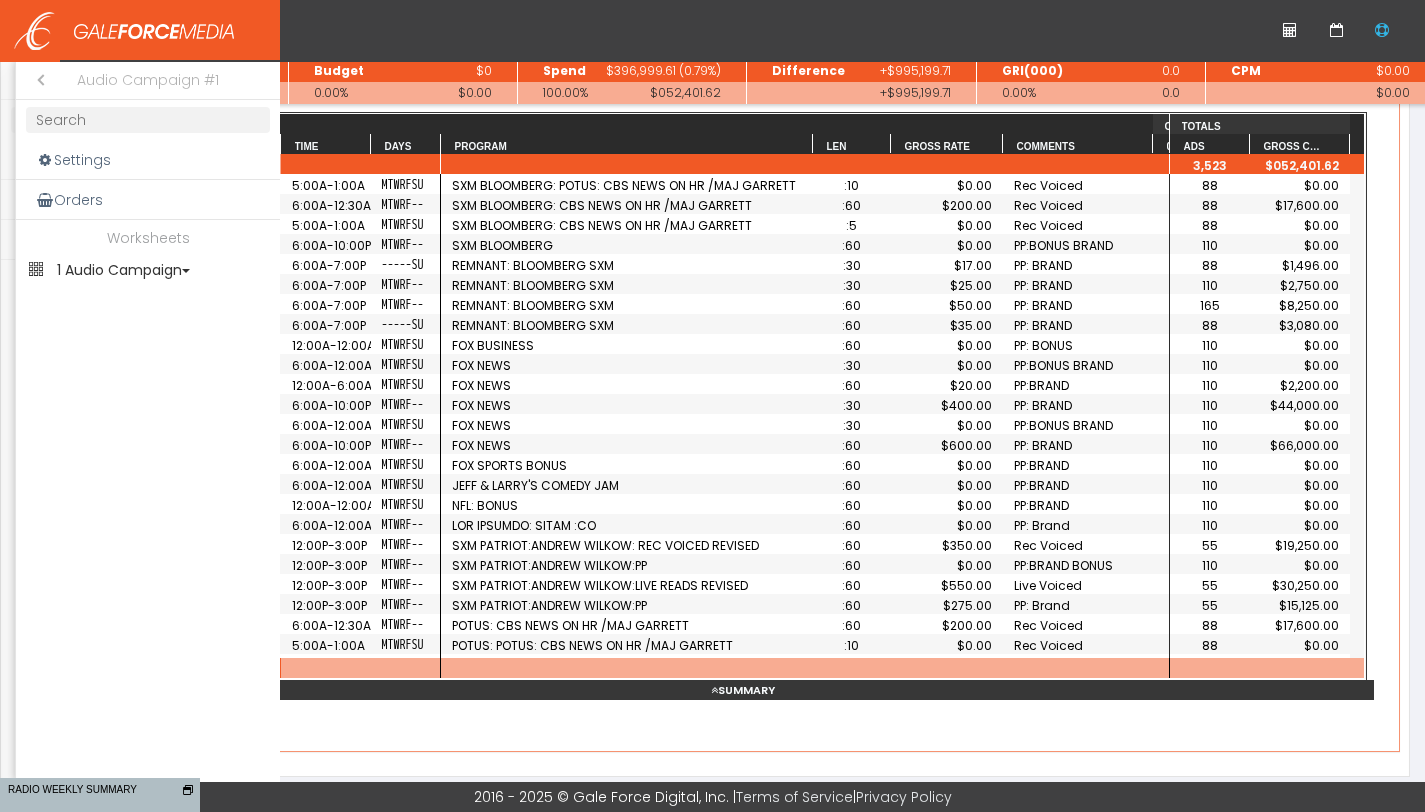 click on "1   Audio Campaign" at bounding box center (148, 270) 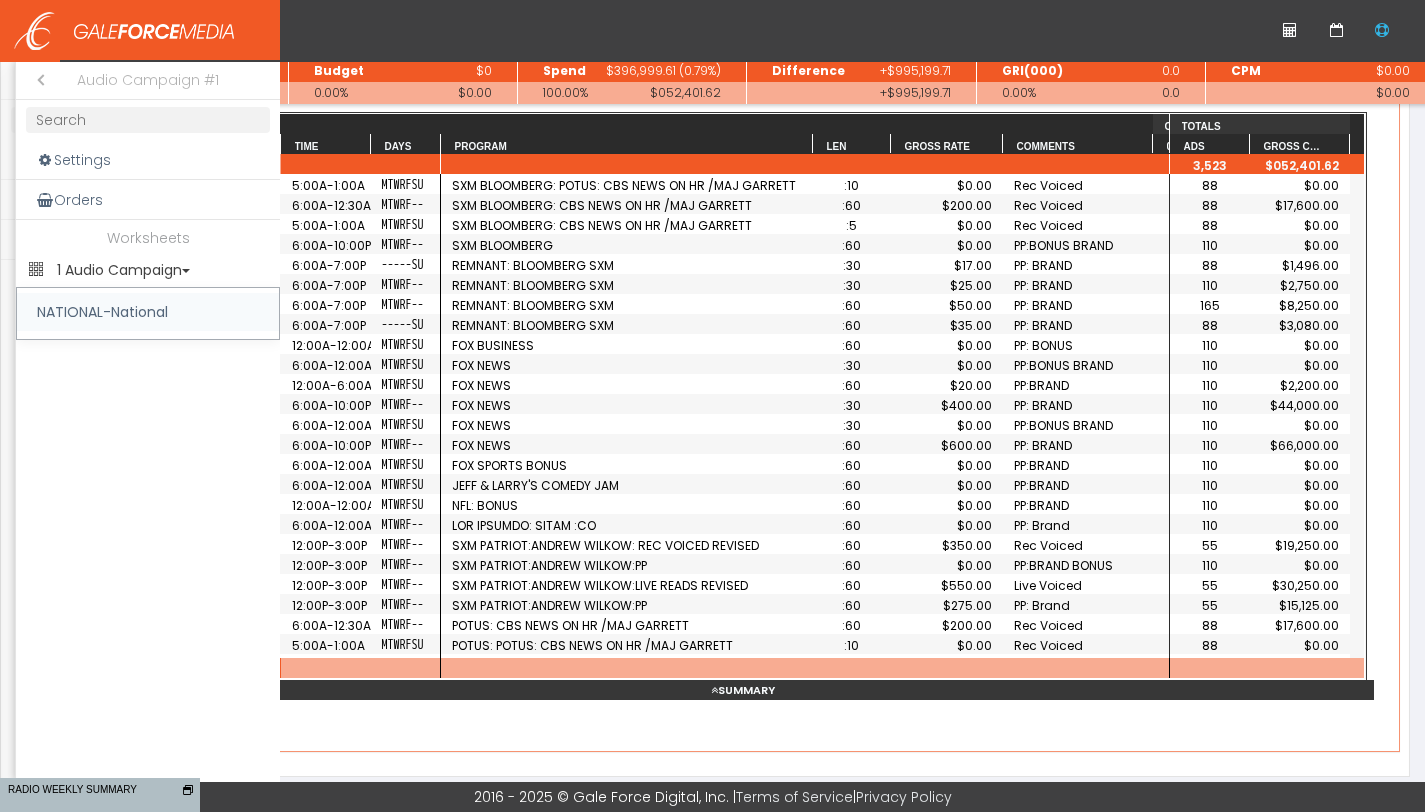 click on "NATIONAL-National" at bounding box center (148, 312) 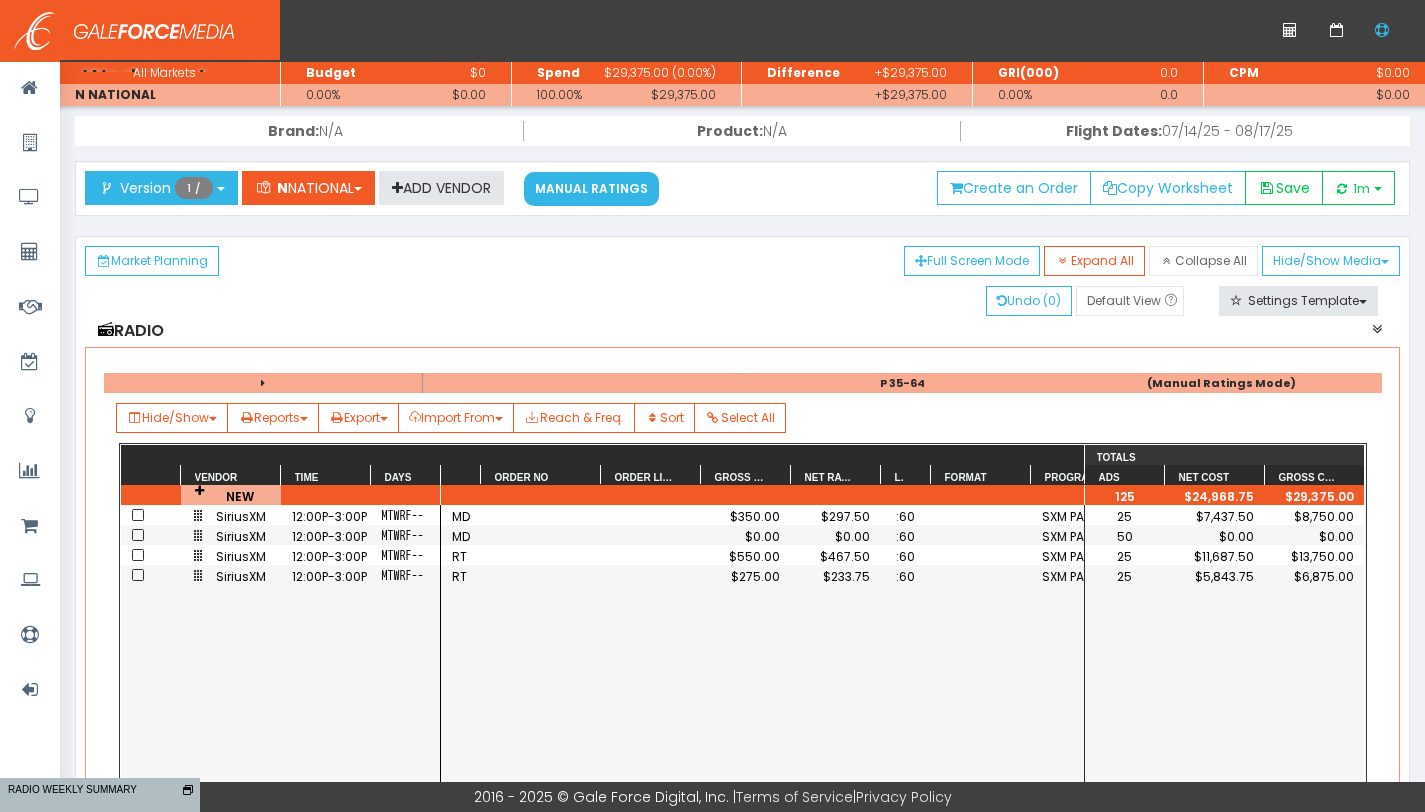 scroll, scrollTop: 146, scrollLeft: 0, axis: vertical 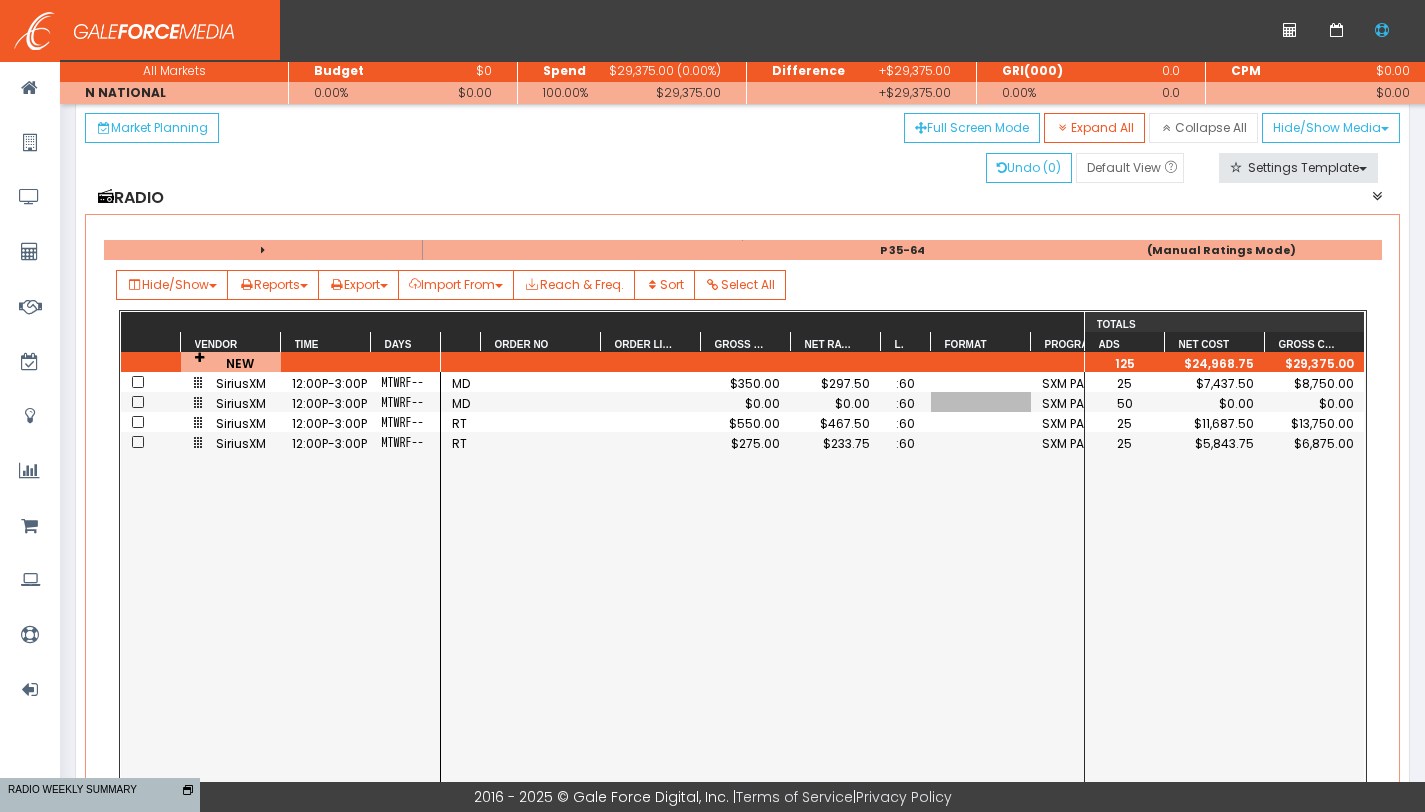 drag, startPoint x: 993, startPoint y: 400, endPoint x: 868, endPoint y: 389, distance: 125.48307 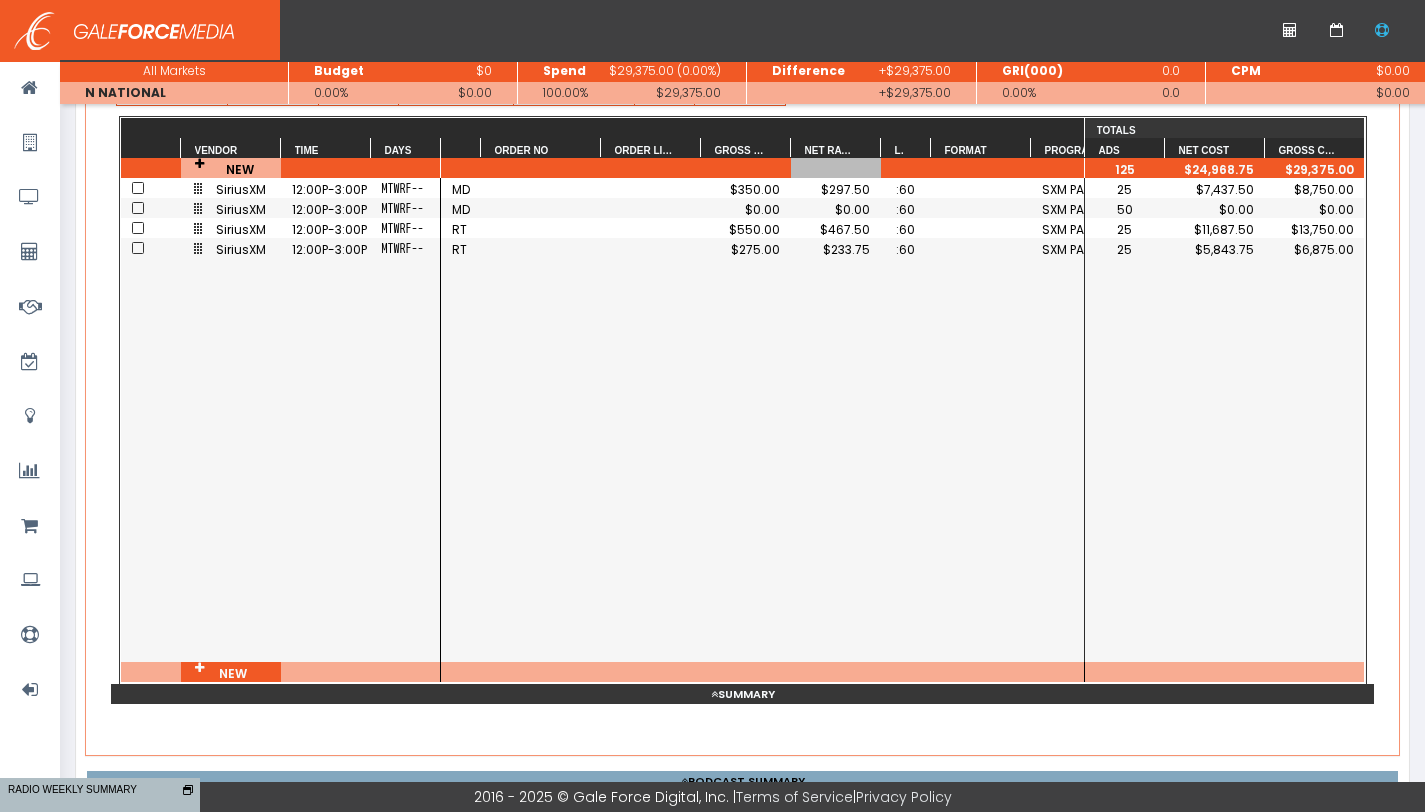 scroll, scrollTop: 360, scrollLeft: 0, axis: vertical 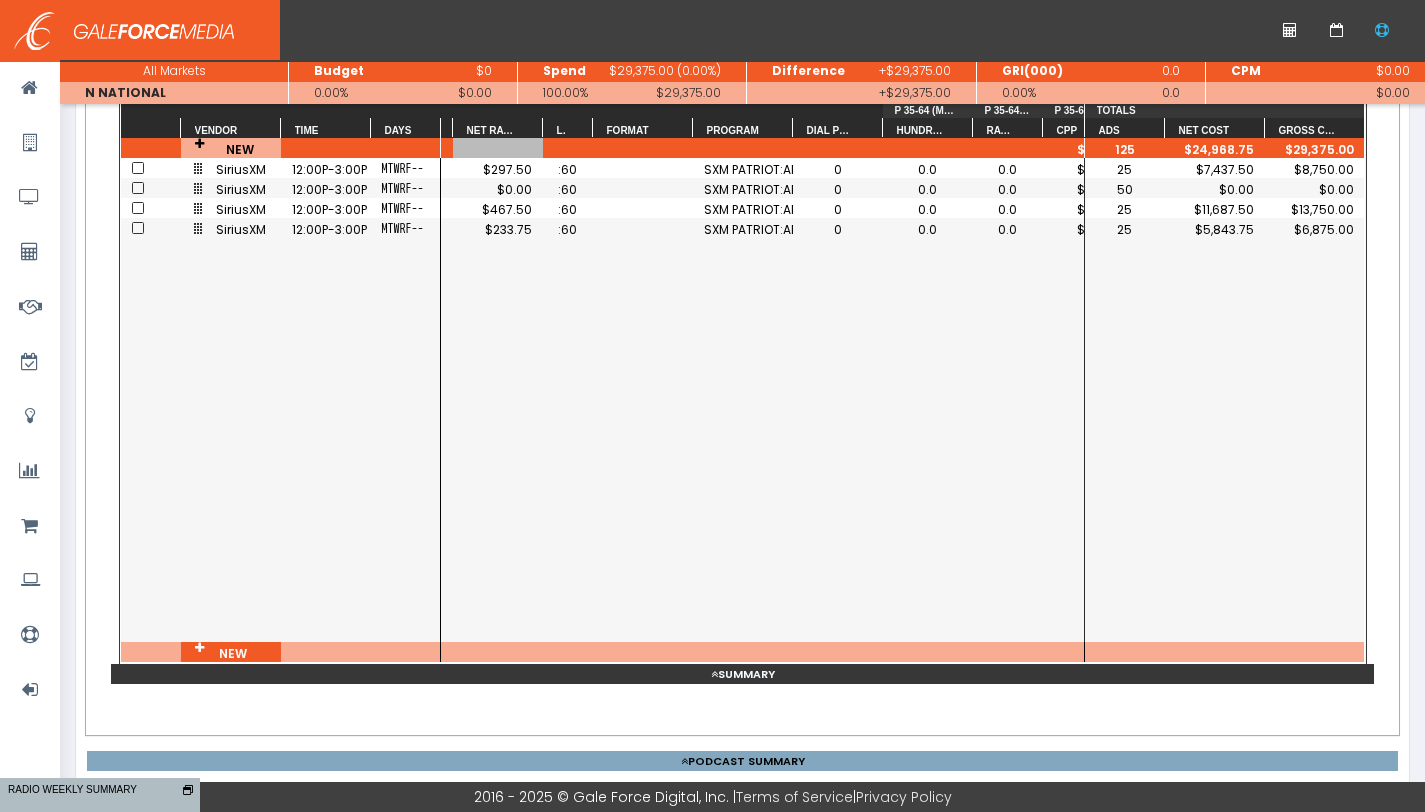 click at bounding box center (792, 128) 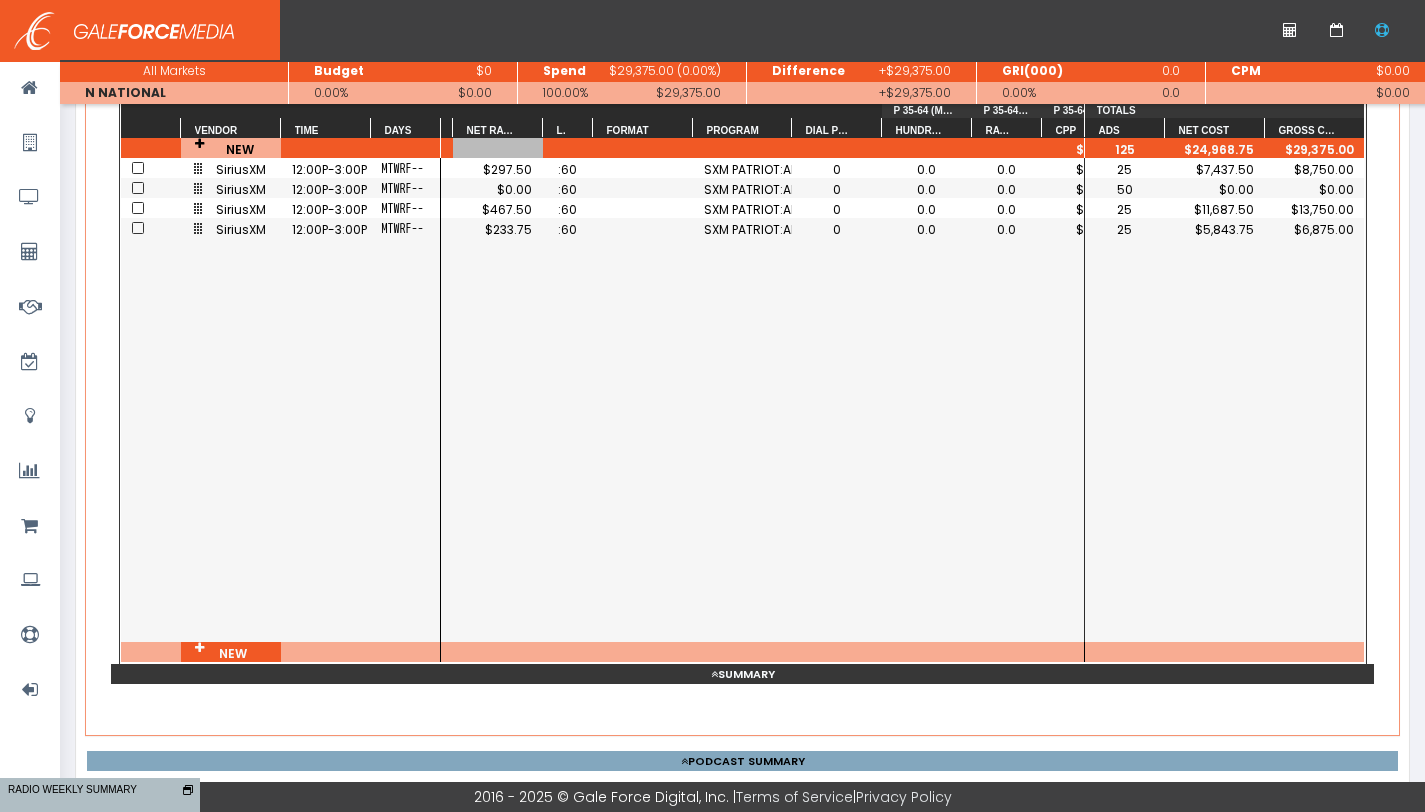 click at bounding box center [791, 128] 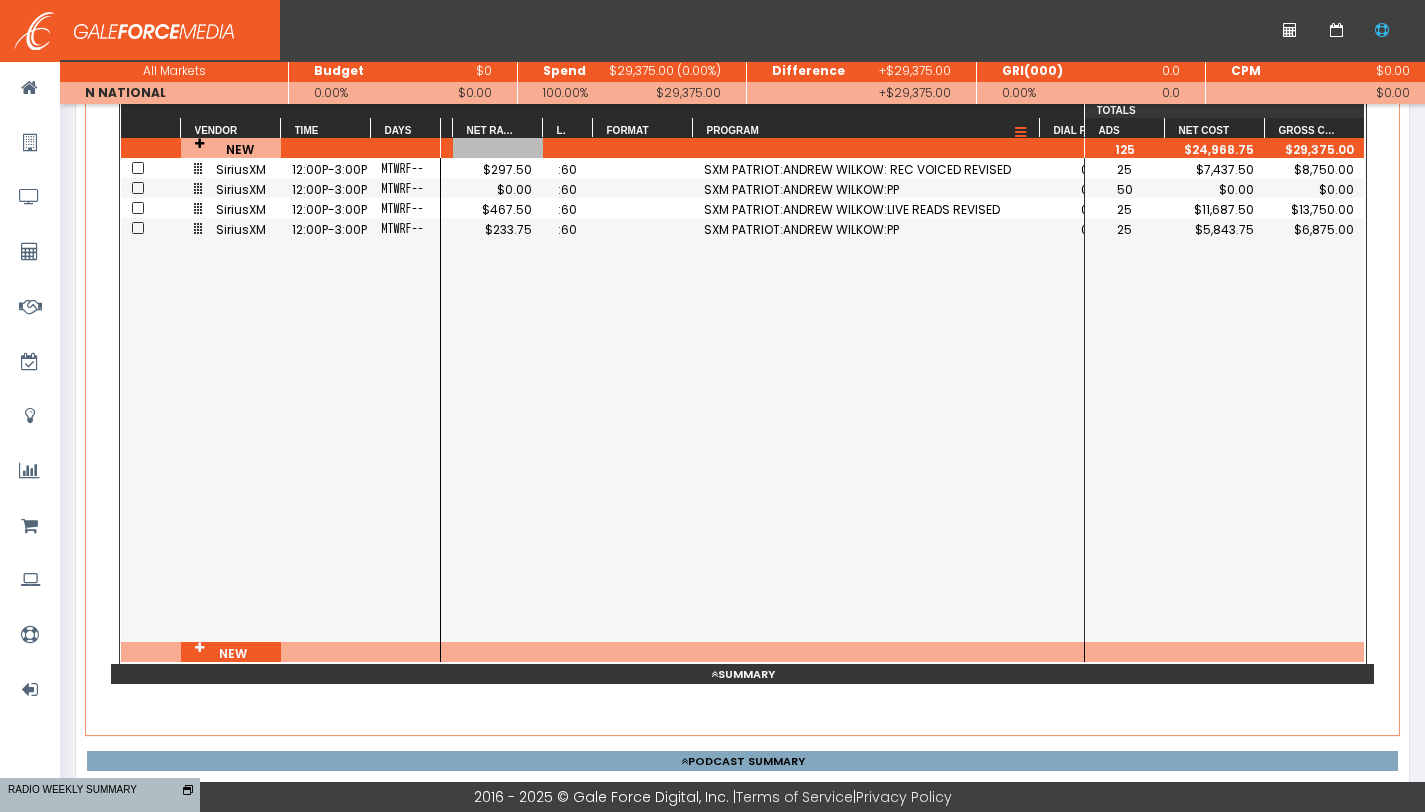 click on "Program" at bounding box center (860, 130) 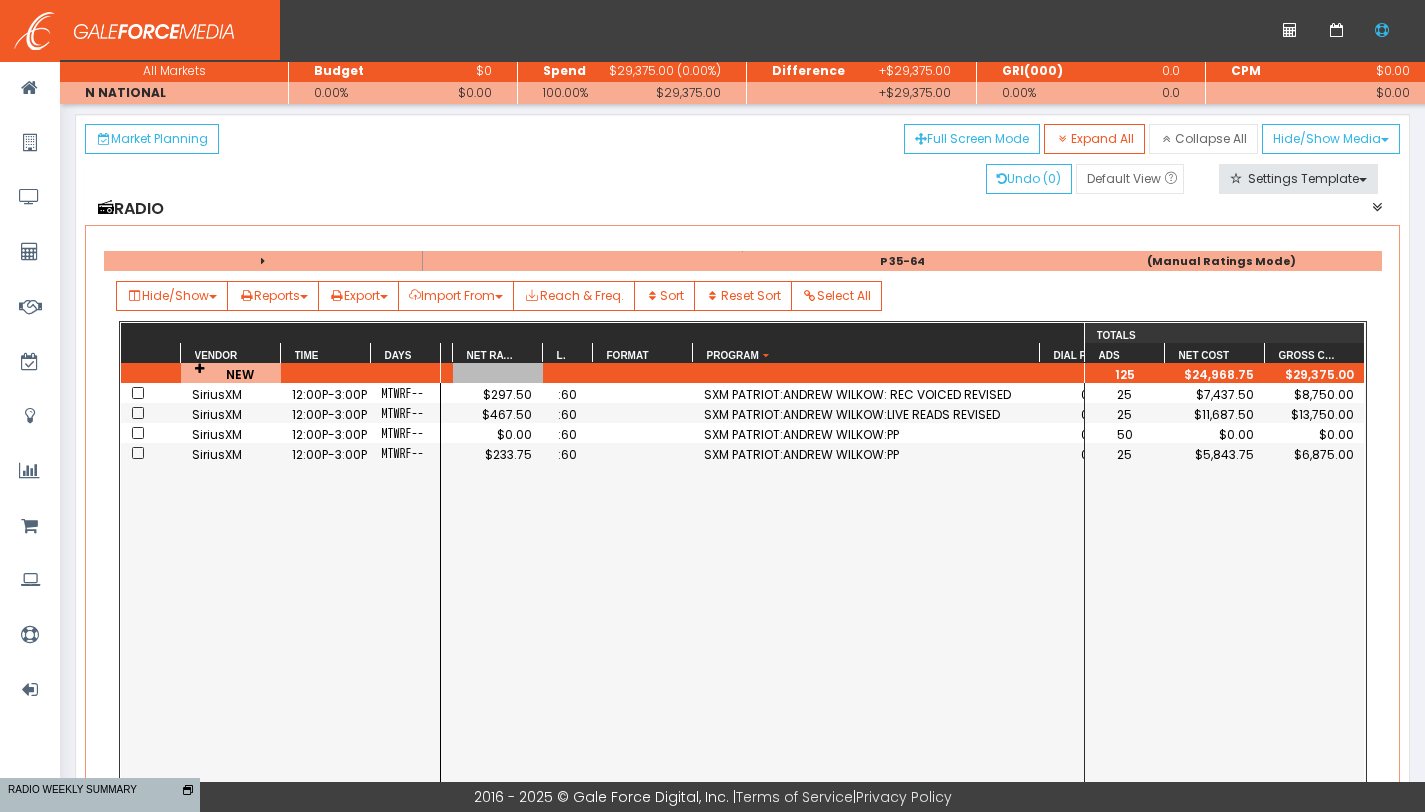 scroll, scrollTop: 30, scrollLeft: 0, axis: vertical 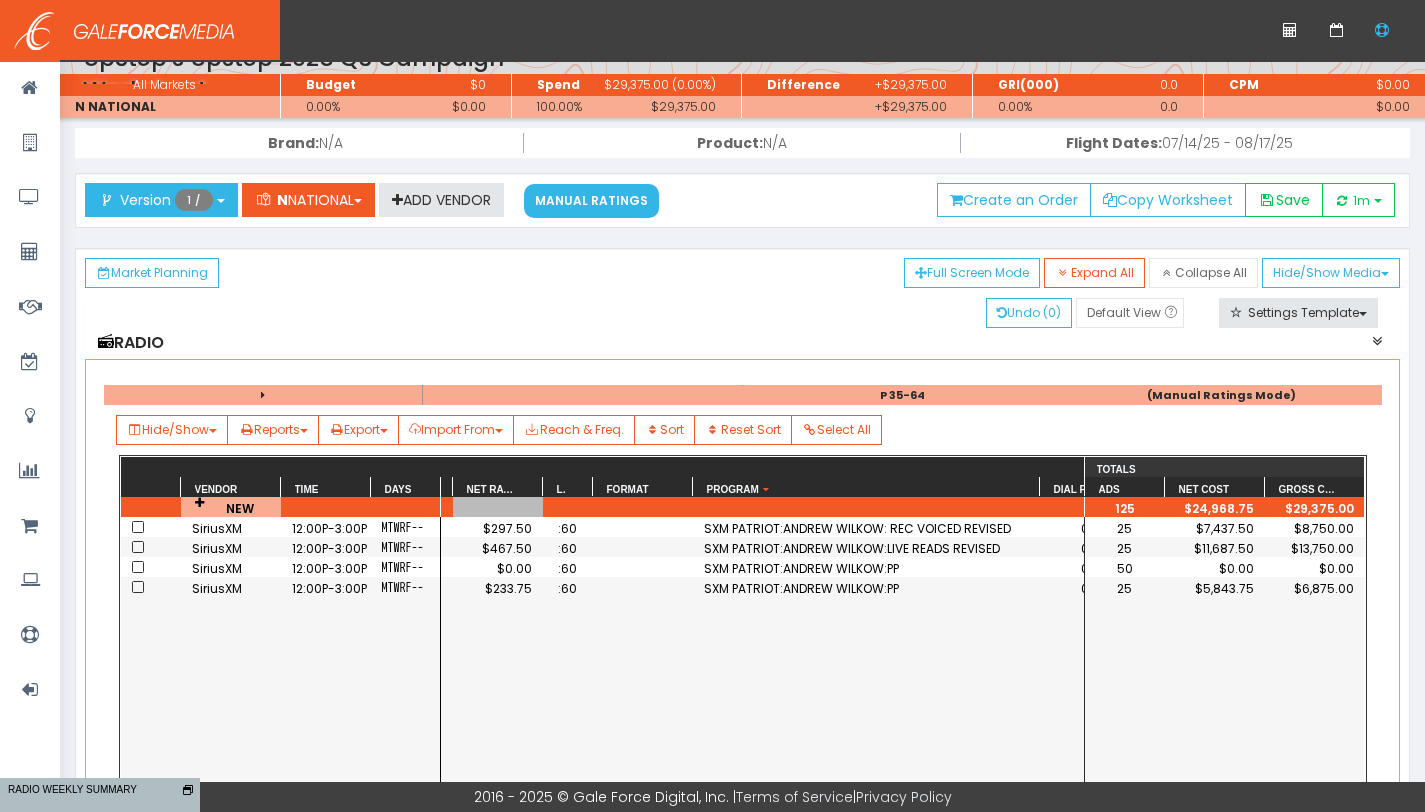 click on "0 $350.00 $297.50 :60 SXM PATRIOT:ANDREW WILKOW: REC VOICED REVISED 0 $0.00 $0.00 :60 SXM PATRIOT:ANDREW WILKOW:PP 0 $550.00 $467.50 :60 SXM PATRIOT:ANDREW WILKOW:LIVE READS REVISED 0 $275.00 $233.75 :60 SXM PATRIOT:ANDREW WILKOW:PP" at bounding box center [762, 759] 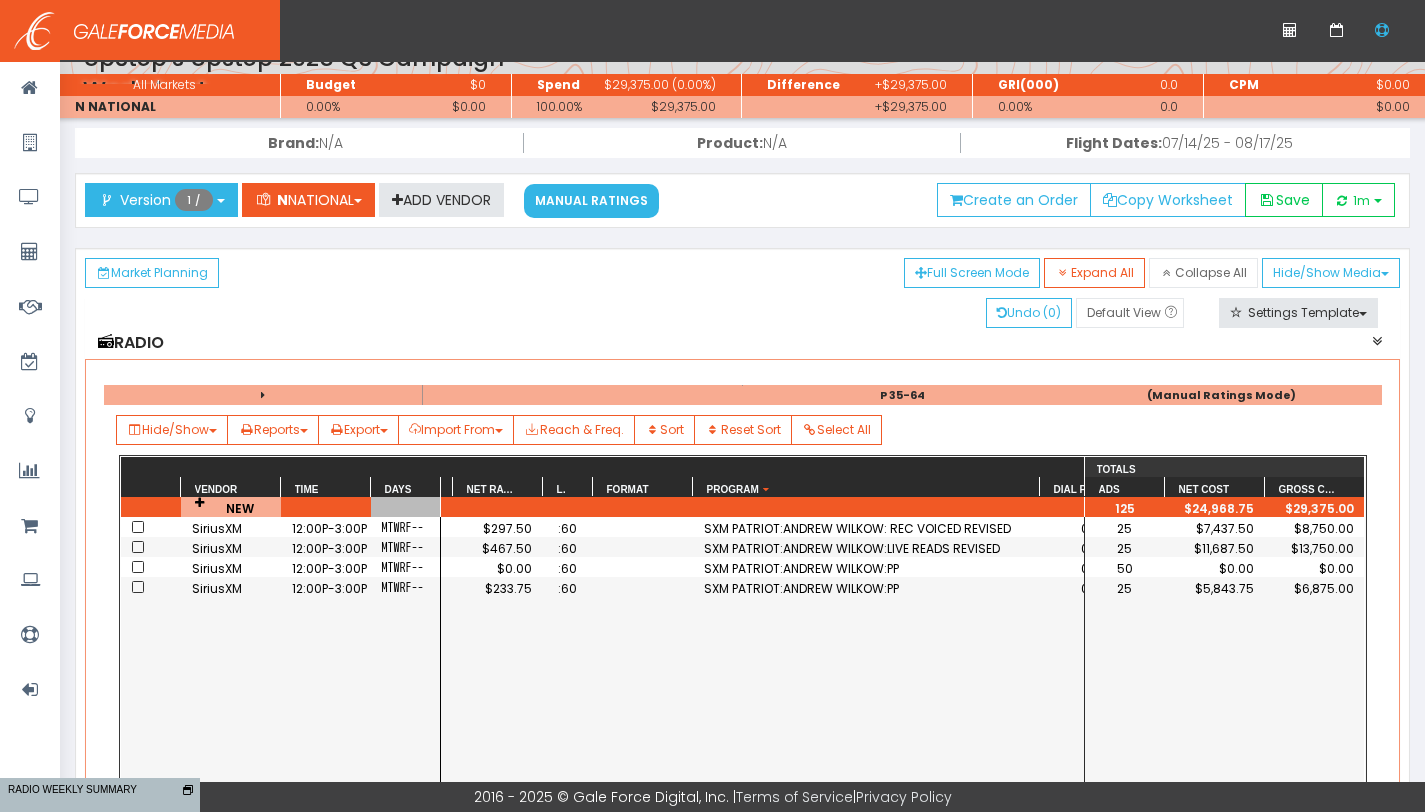 click on "SiriusXM 12:00P-3:00P MTWRF-- SiriusXM 12:00P-3:00P MTWRF-- SiriusXM 12:00P-3:00P MTWRF-- SiriusXM 12:00P-3:00P MTWRF--" at bounding box center [280, 759] 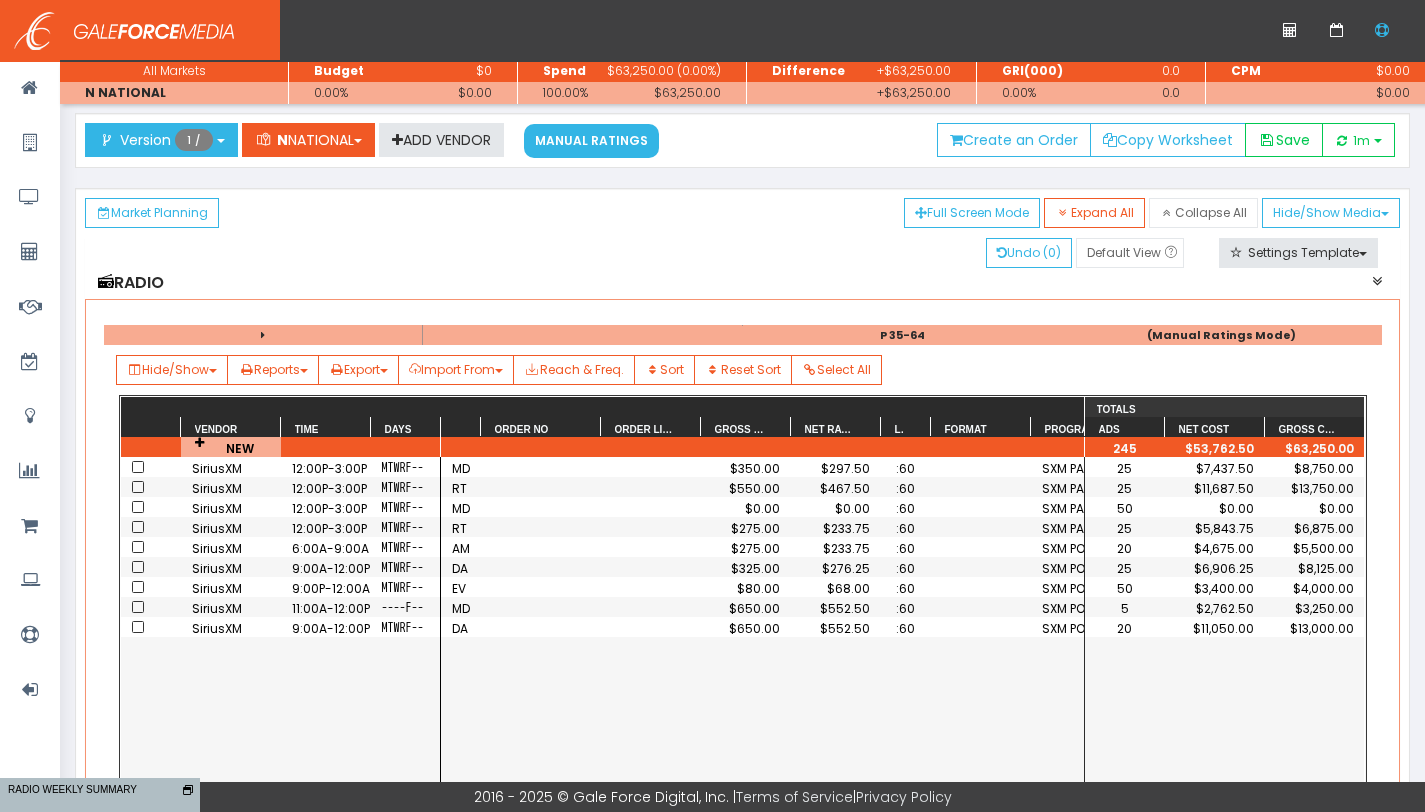 scroll, scrollTop: 165, scrollLeft: 0, axis: vertical 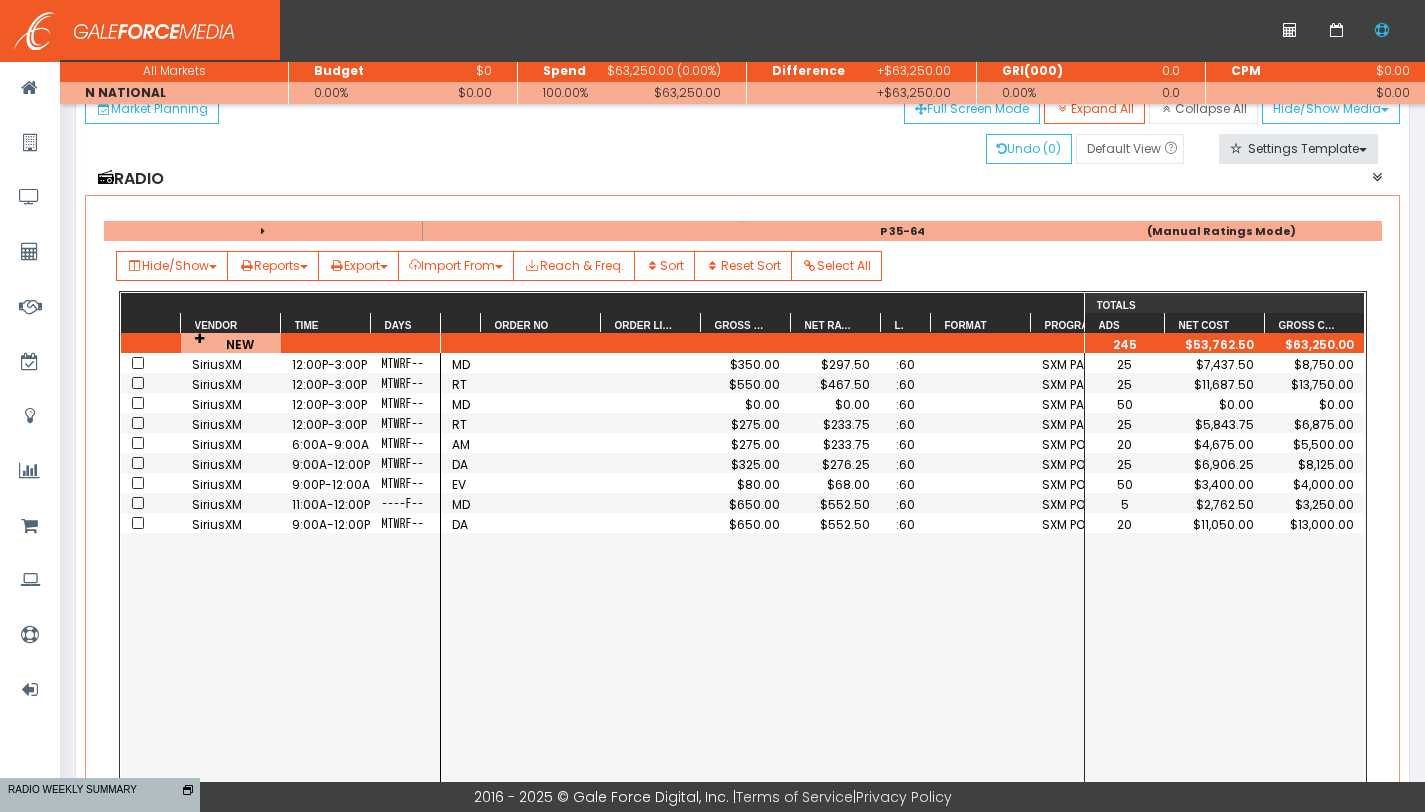 click on "MD $350.00 $297.50 :60 SXM PATRIOT:[PERSON]: REC VOICED REVISED MD $0.00 $0.00 :60 SXM PATRIOT:[PERSON]:PP RT $550.00 $467.50 :60 SXM PATRIOT:[PERSON]:LIVE READS REVISED RT $275.00 $233.75 :60 SXM PATRIOT:[PERSON]:PP MD $650.00 $552.50 :60 SXM POTUS:[PERSON]:LIVE READS DA $650.00 $552.50 :60 SXM POTUS:[PERSON]:LIVE READS EV $80.00 $68.00 :60 SXM POTUS:[PERSON] REPLAY: REC VOICED AM $275.00 $233.75 :60 SXM POTUS: [PERSON] DA $325.00 $276.25 :60 SXM POTUS:[PERSON] REC VOICED" at bounding box center [762, 595] 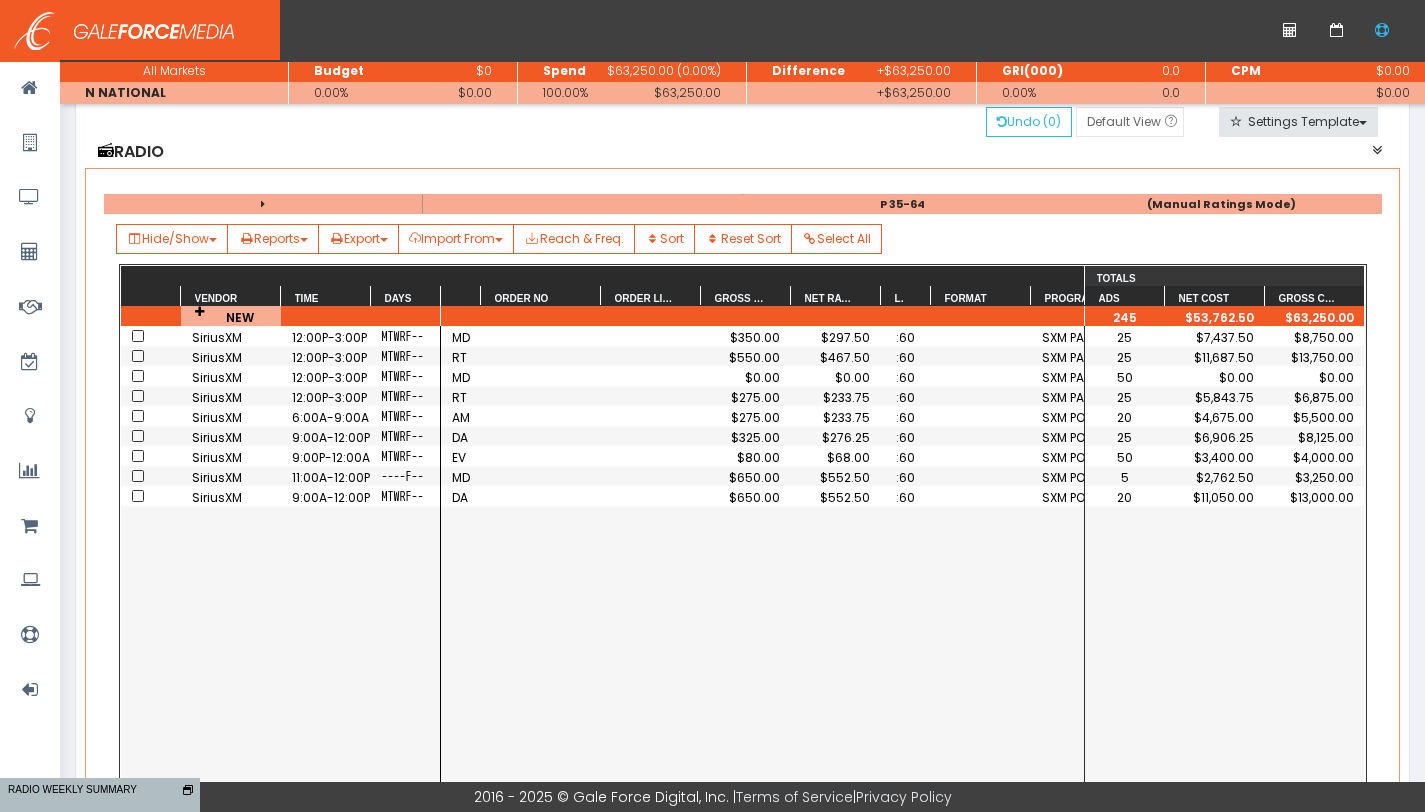 scroll, scrollTop: 374, scrollLeft: 0, axis: vertical 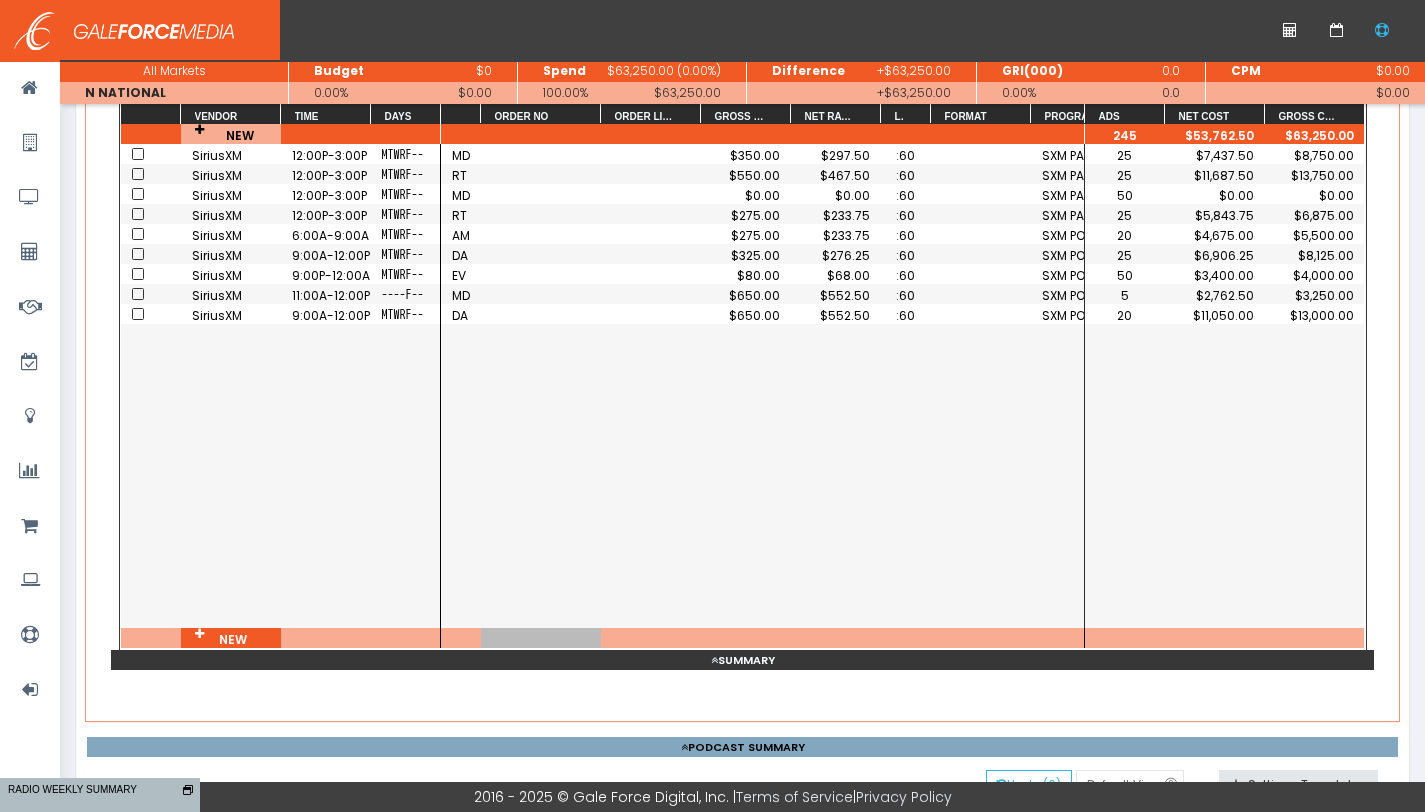 drag, startPoint x: 561, startPoint y: 633, endPoint x: 712, endPoint y: 630, distance: 151.0298 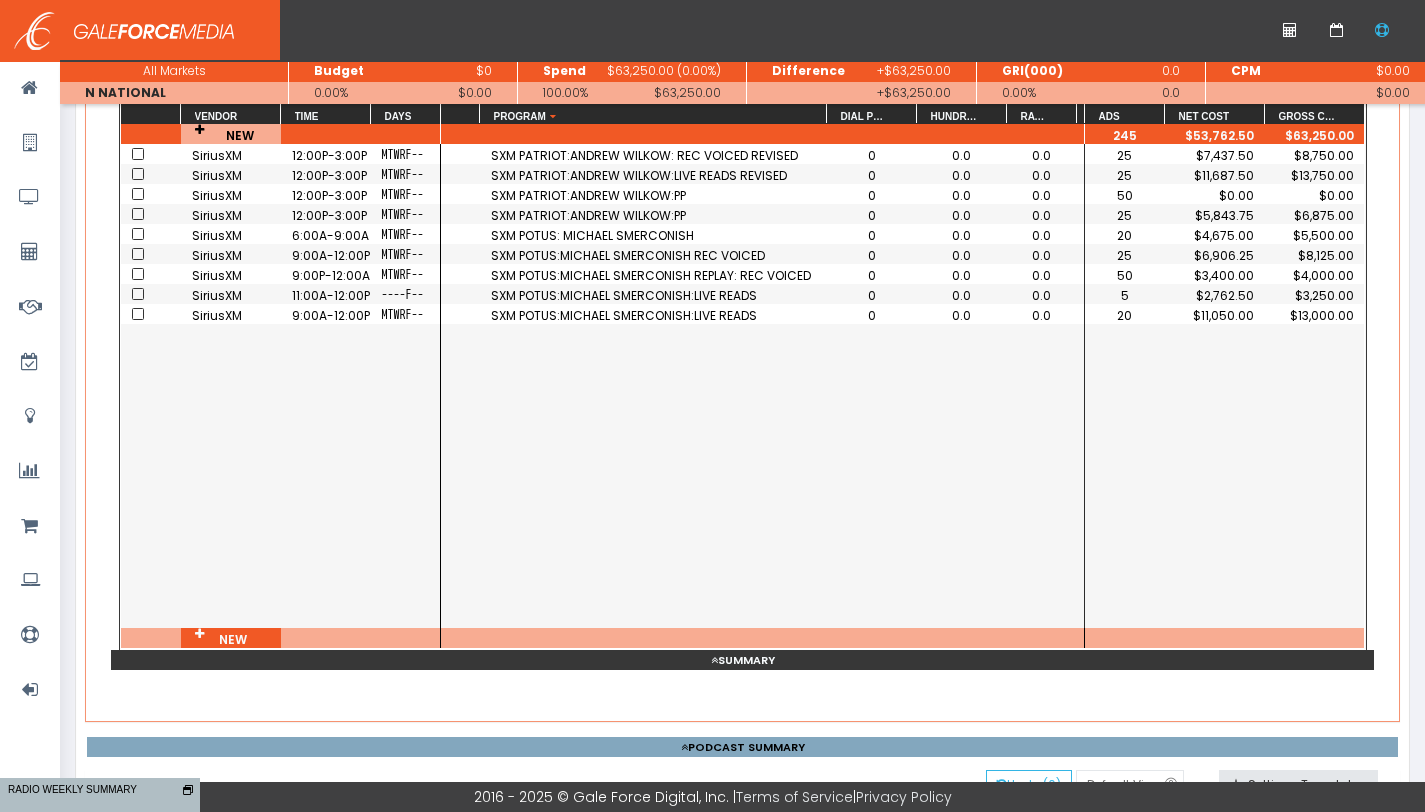 scroll, scrollTop: 0, scrollLeft: 551, axis: horizontal 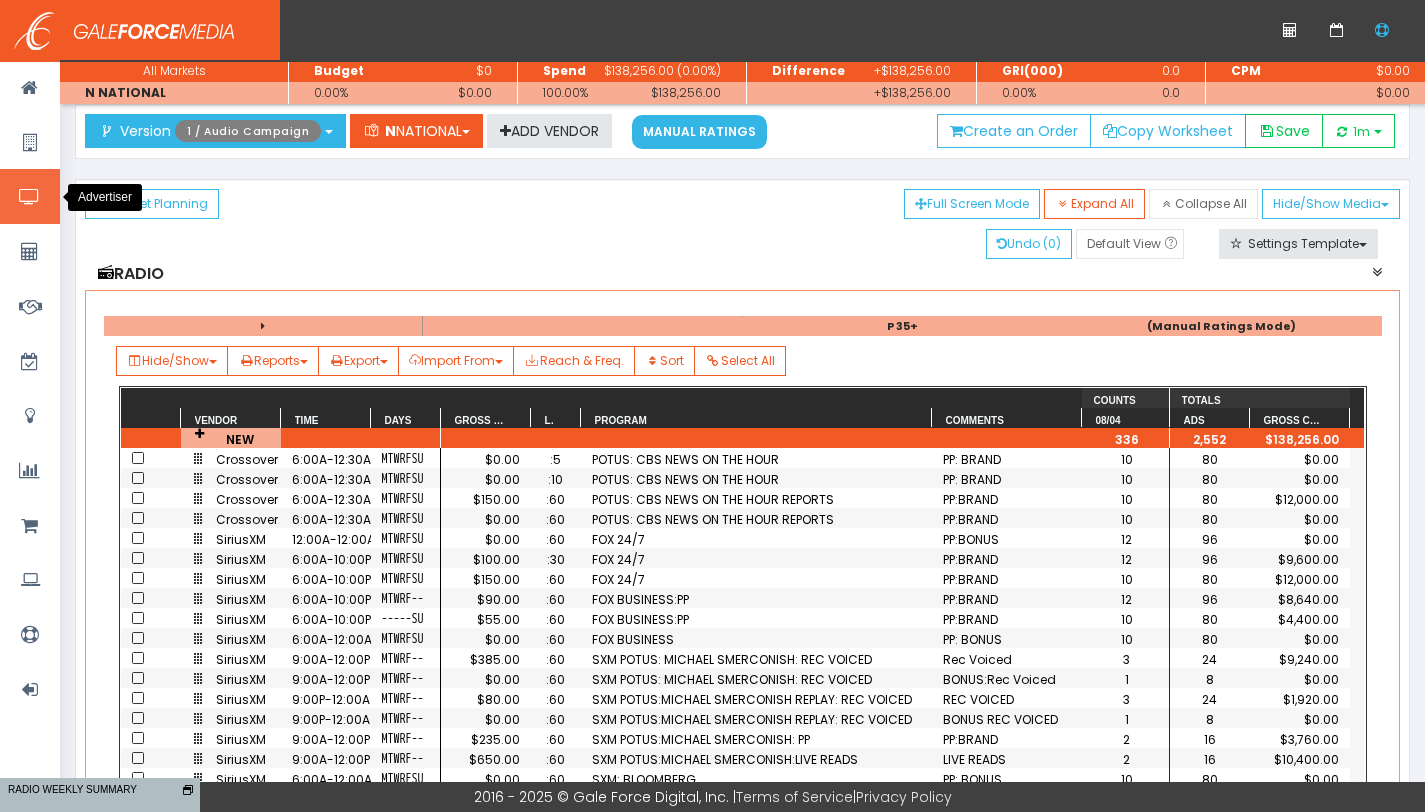 click at bounding box center [30, 196] 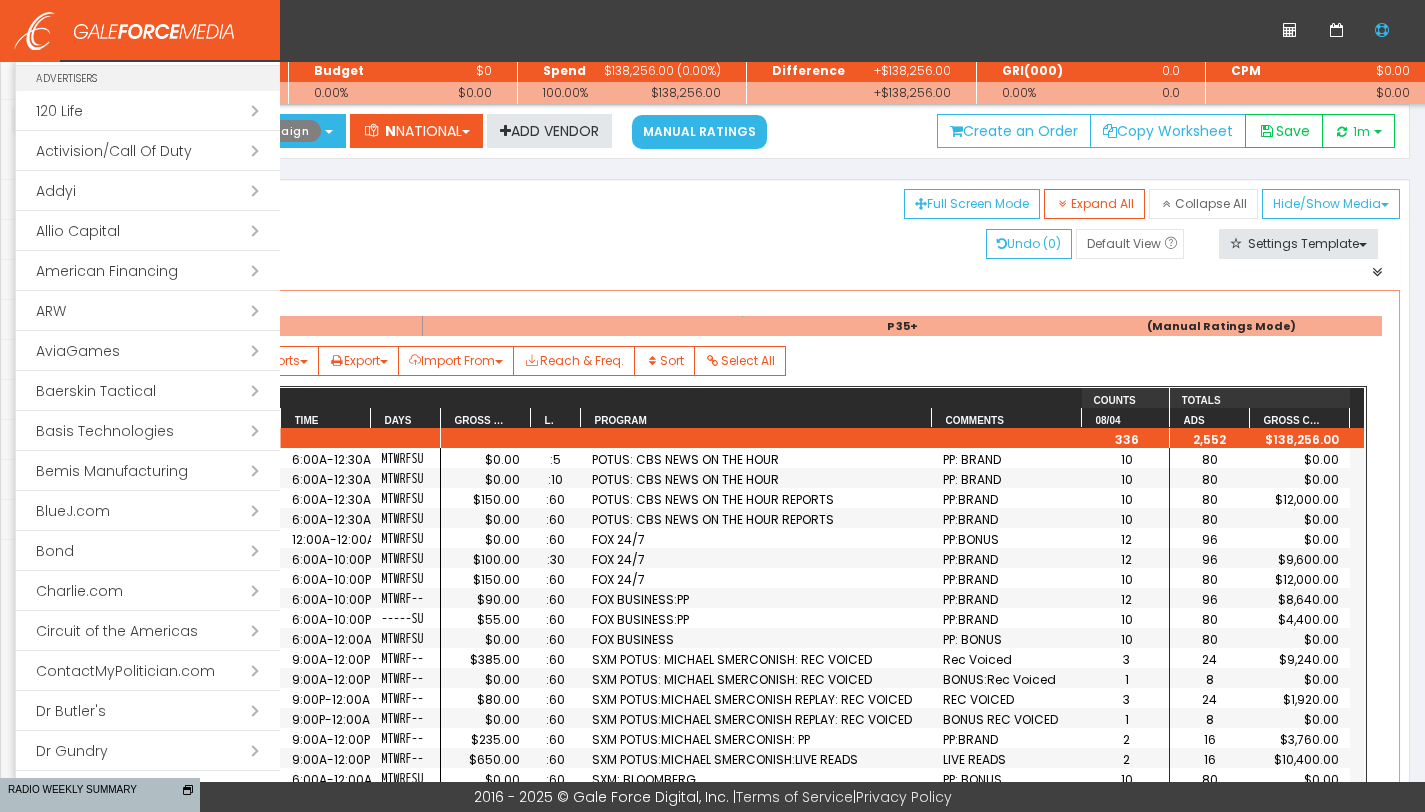 click on "Open submenu (  Allio Capital)" at bounding box center [148, 231] 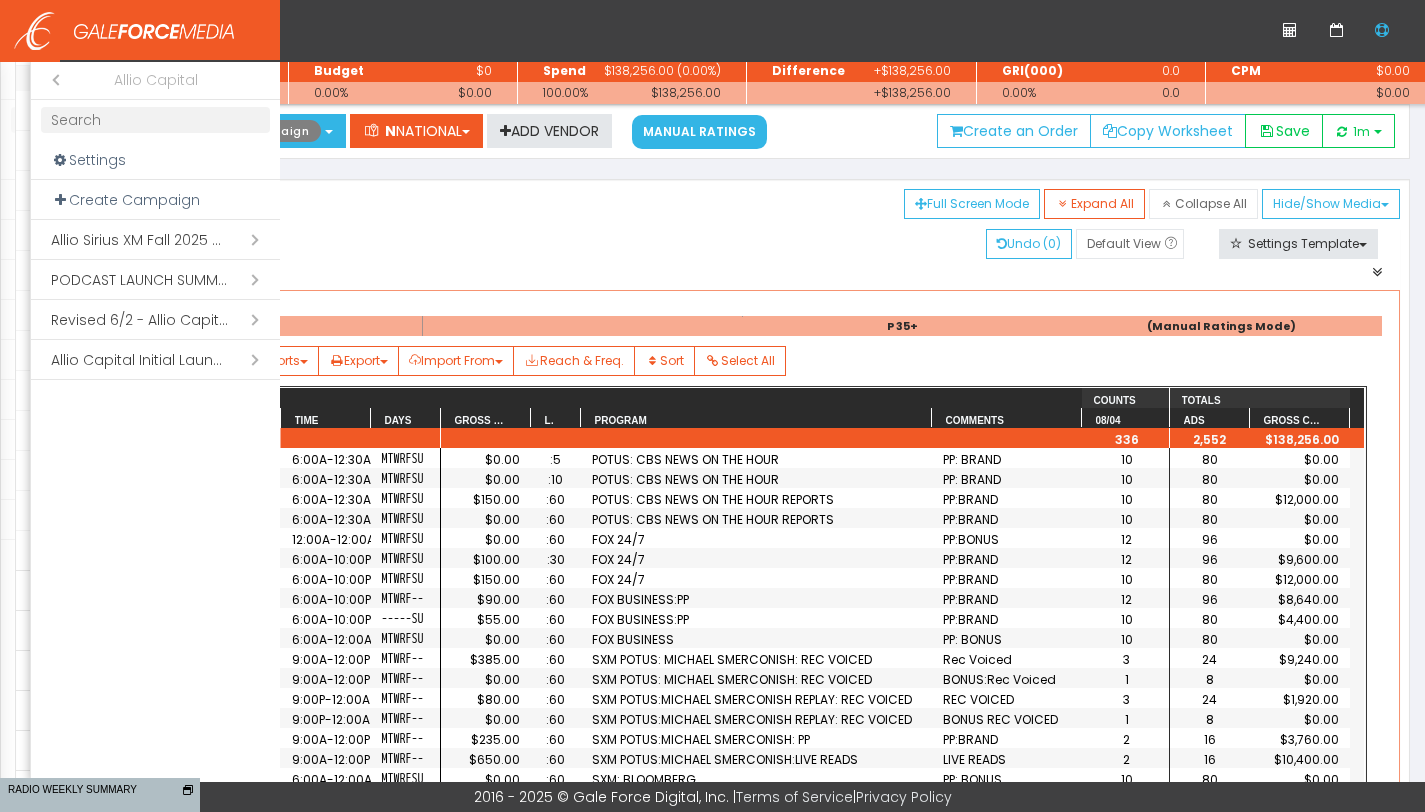 click on "Close submenu (  Allio Capital)" at bounding box center (51, 80) 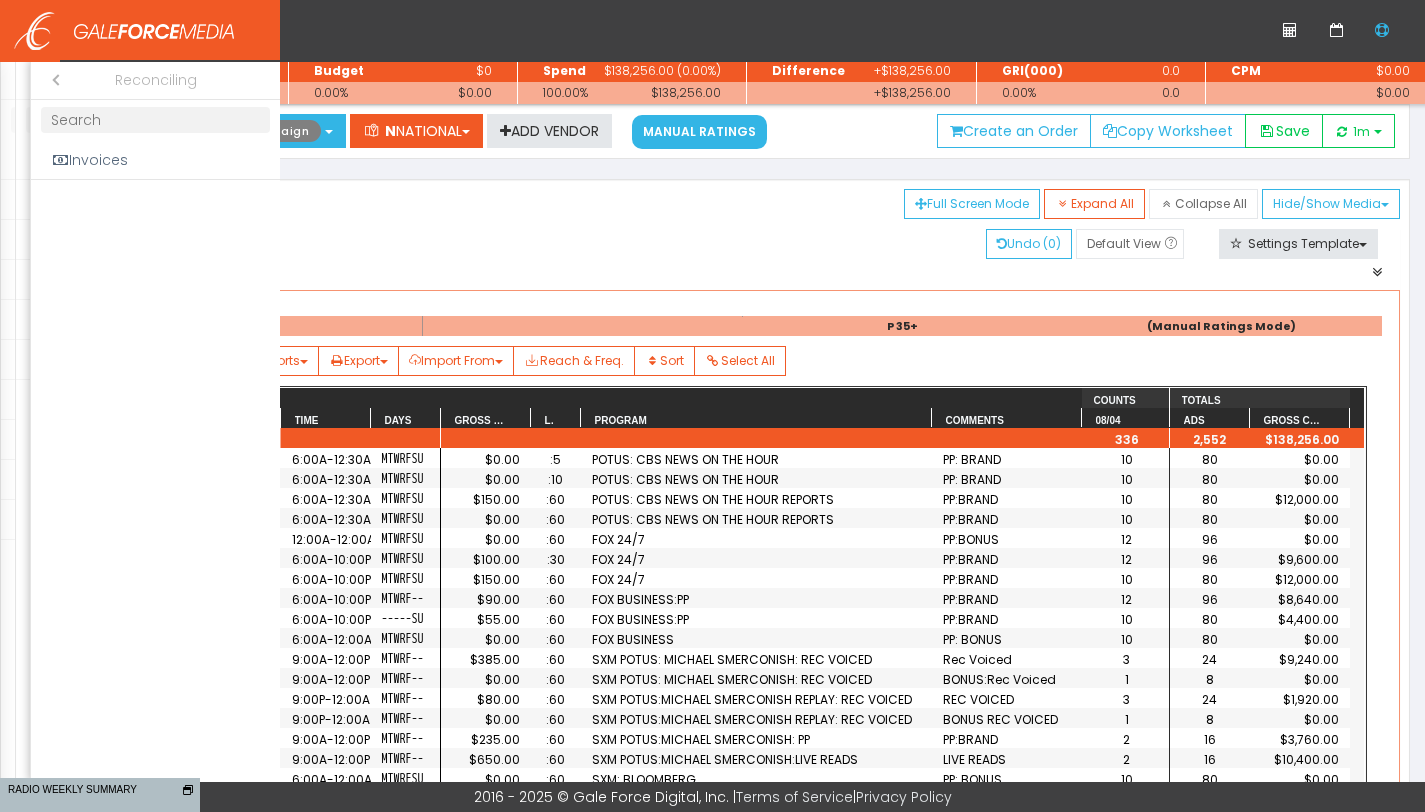 click on "Close submenu (
Reconciling
)" at bounding box center [51, 80] 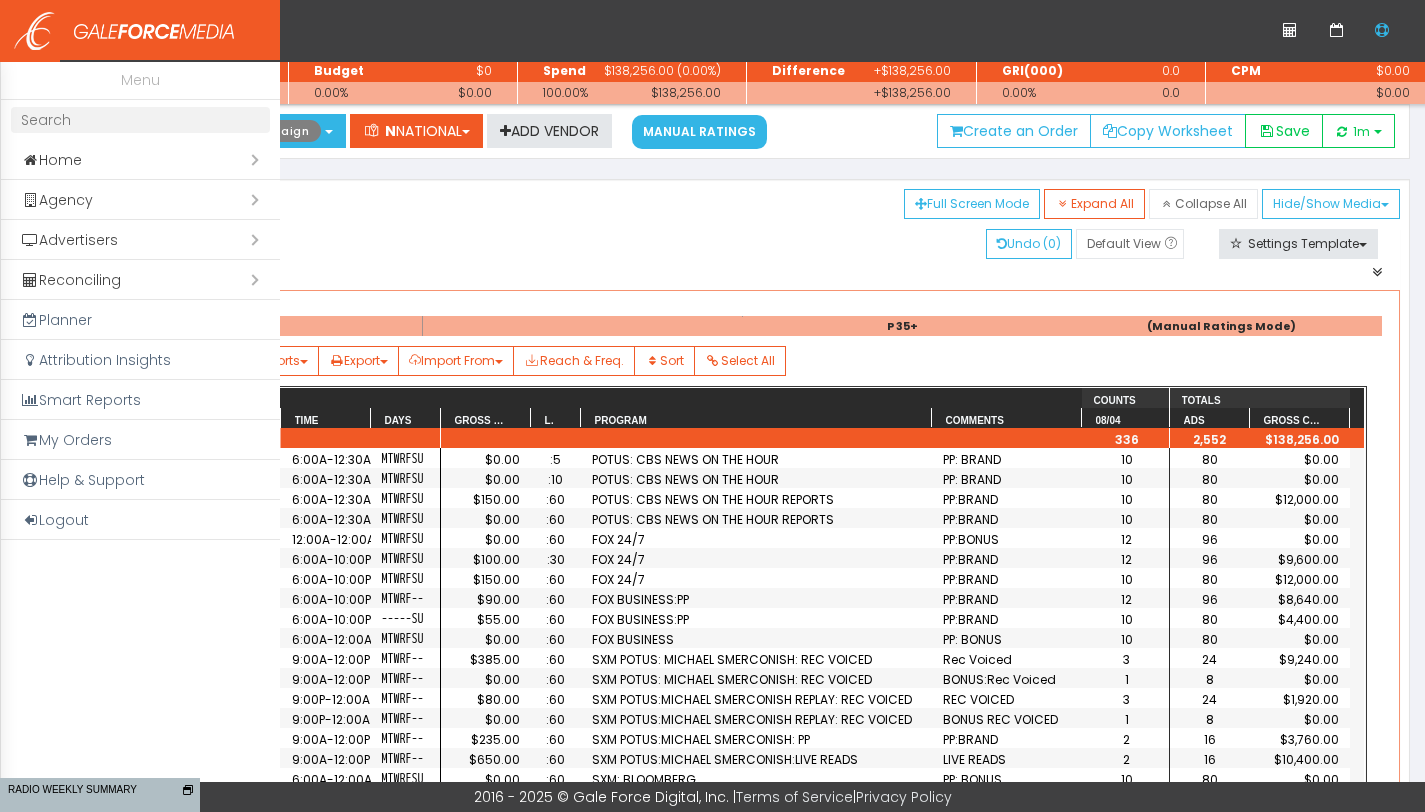 click on "Open submenu ( Advertisers)" at bounding box center (140, 240) 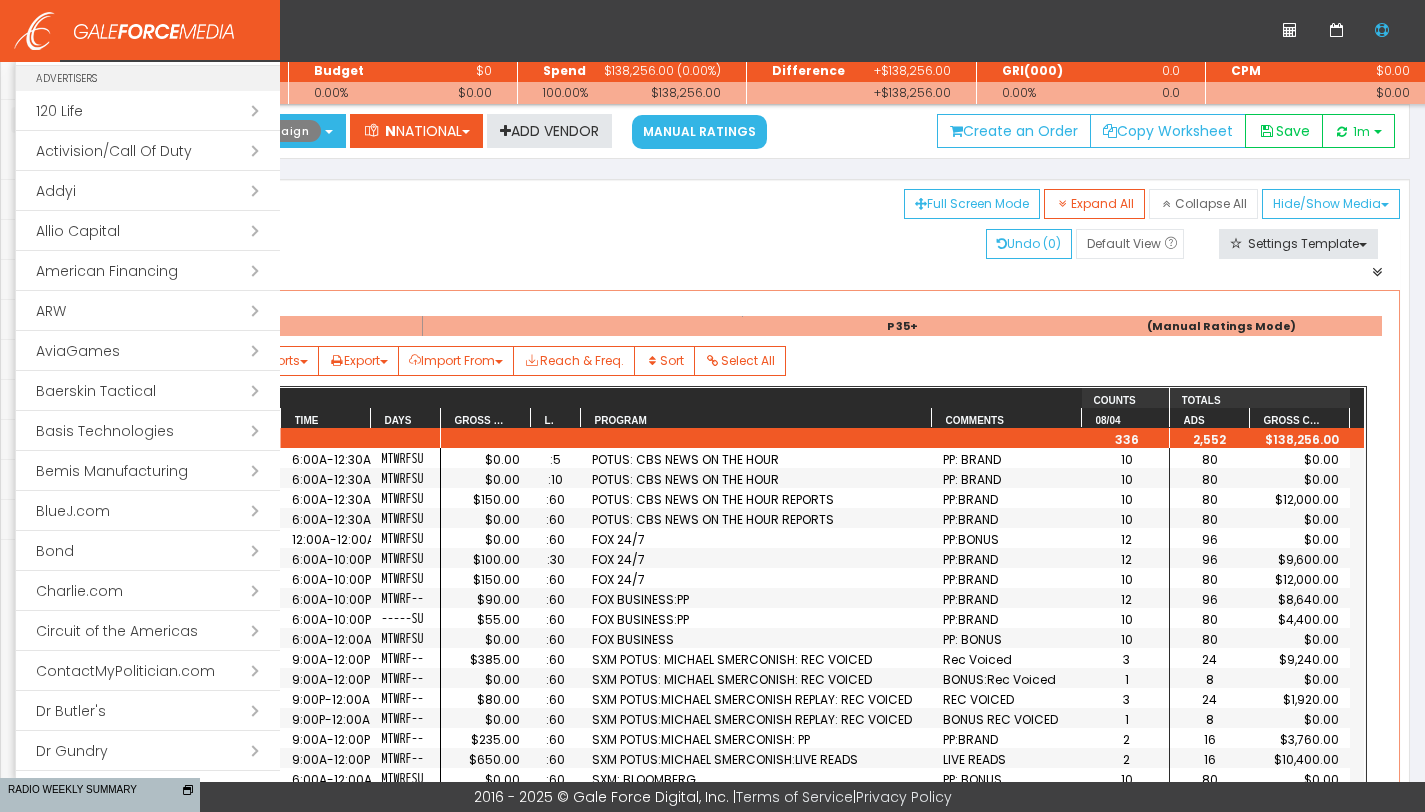 click on "Open submenu (  Allio Capital)" at bounding box center (148, 231) 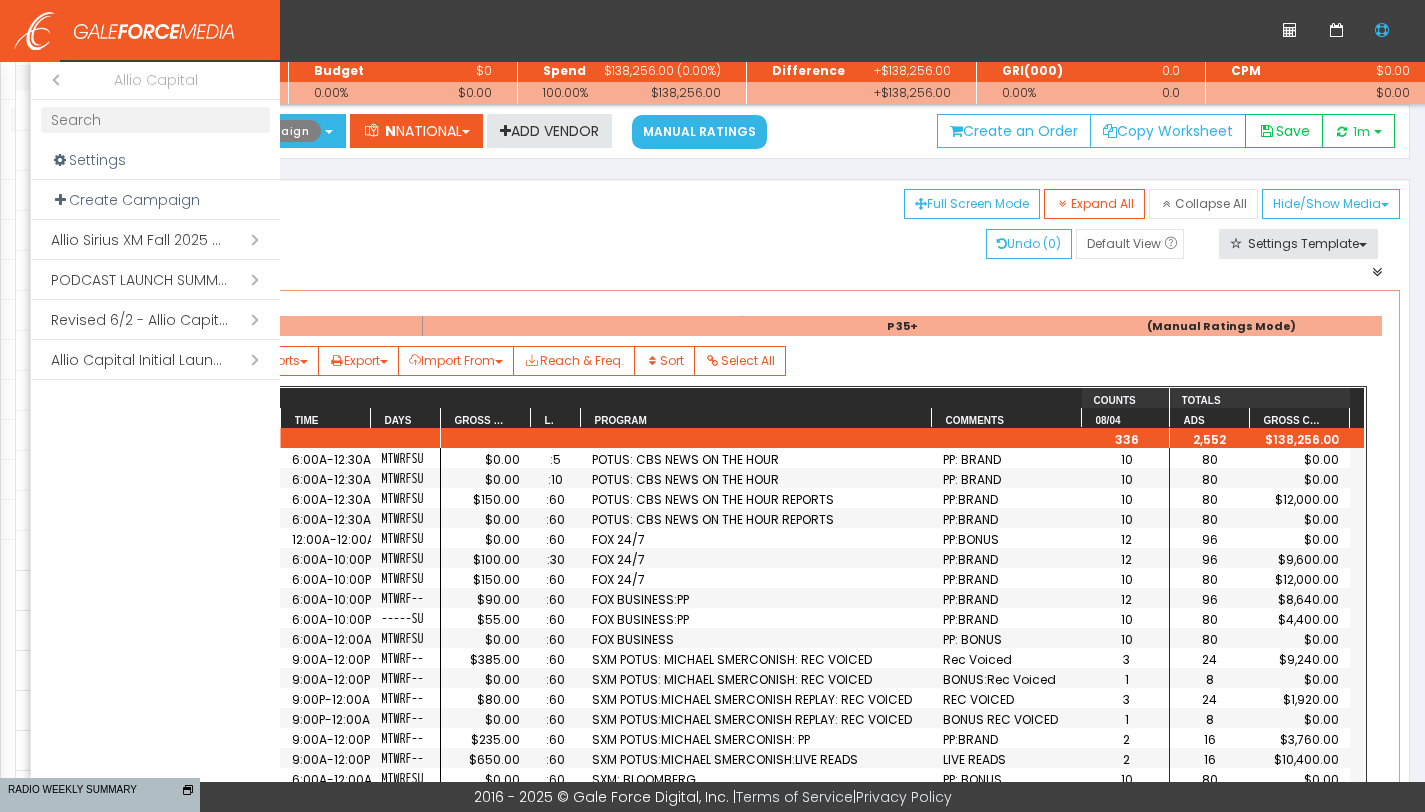 click on "Open submenu (   Revised 6/2 - Allio Capital)" at bounding box center [155, 320] 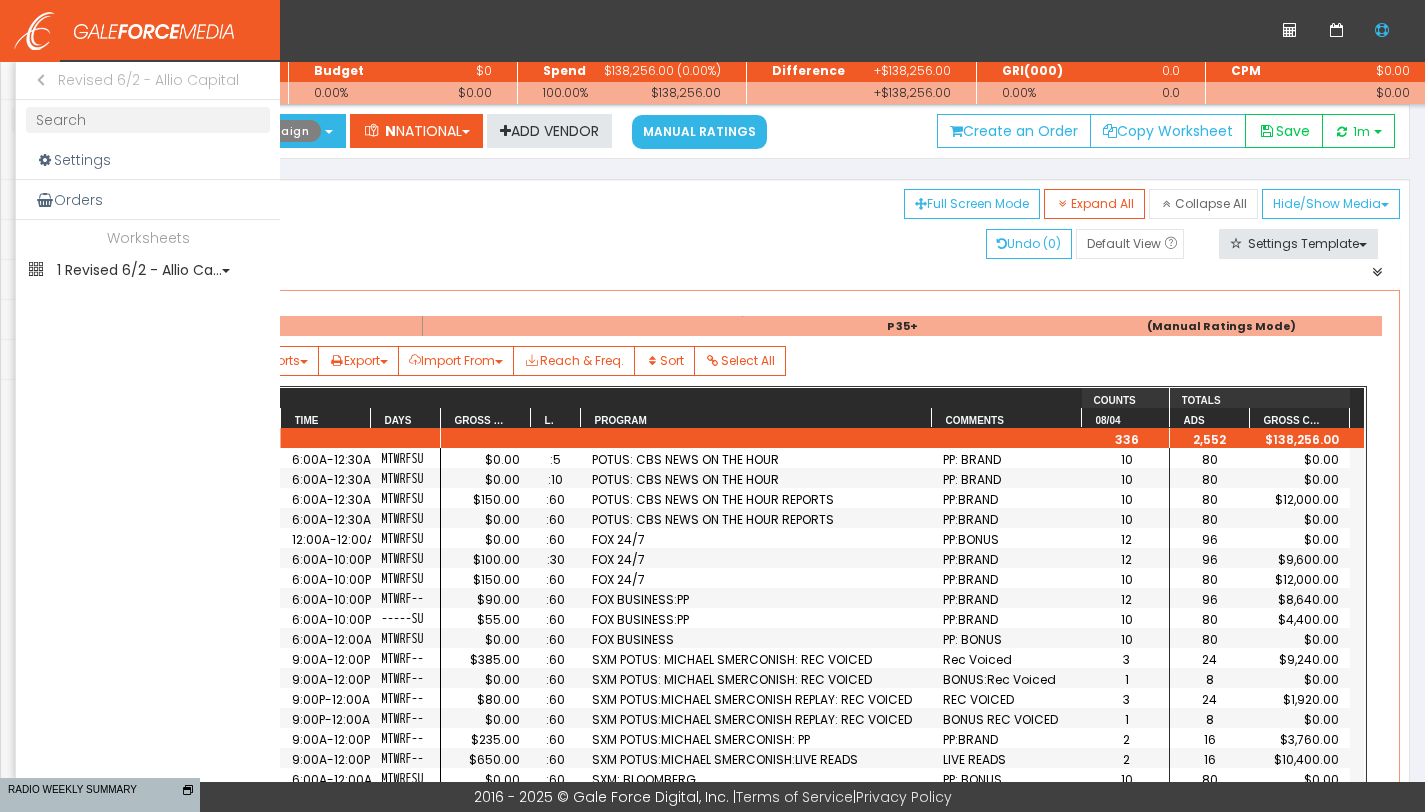 click on "1   Revised 6/2 - Allio Ca..." at bounding box center (148, 270) 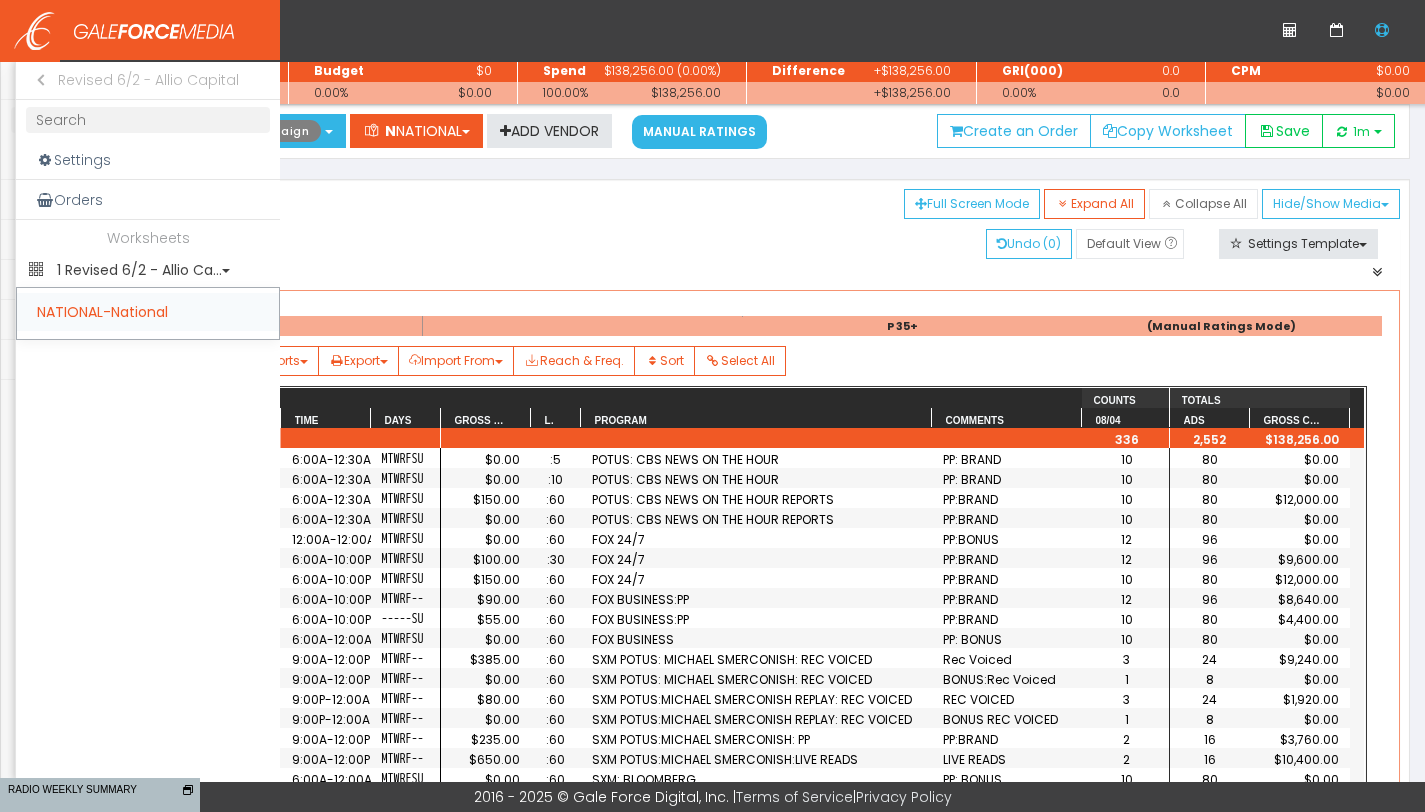 click on "NATIONAL-National" at bounding box center [148, 312] 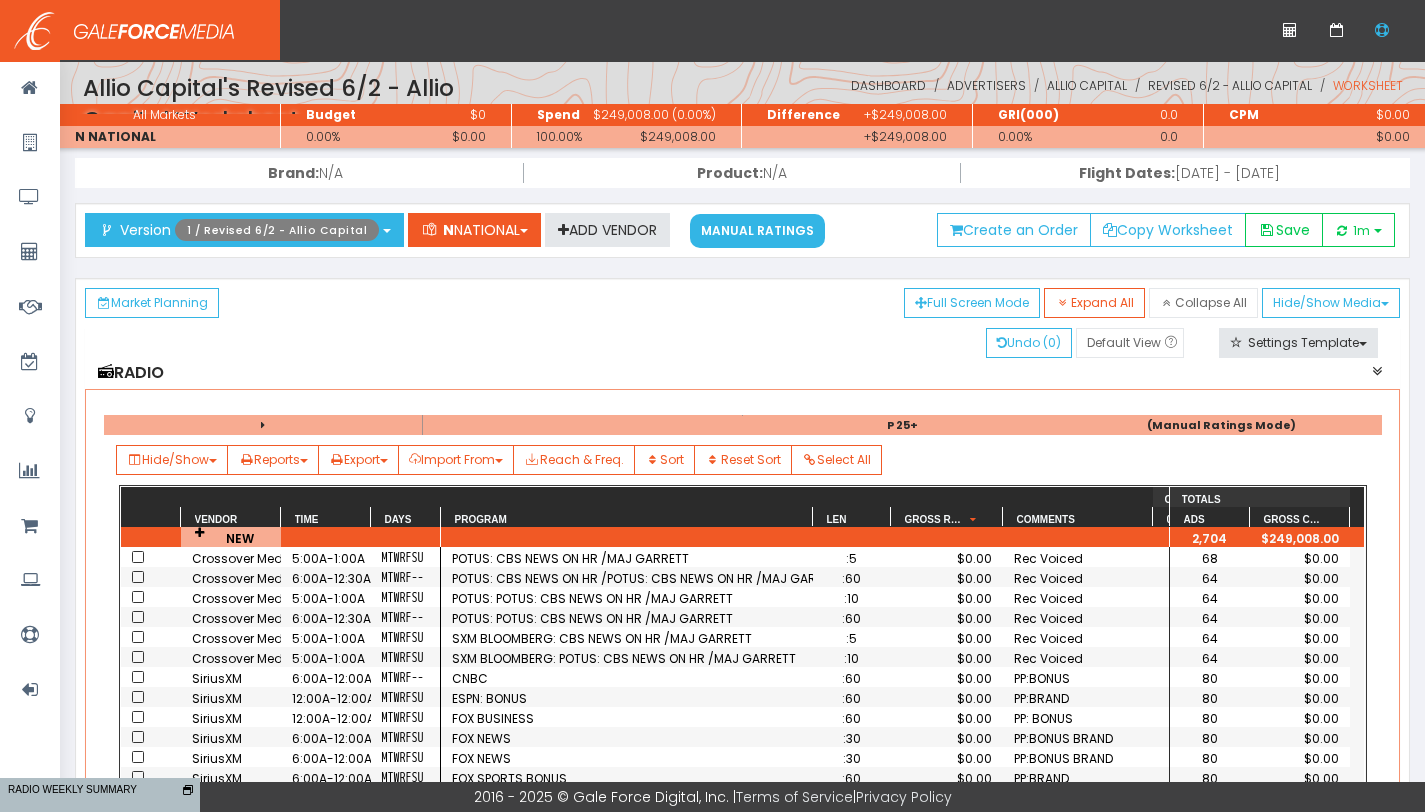 scroll, scrollTop: 0, scrollLeft: 0, axis: both 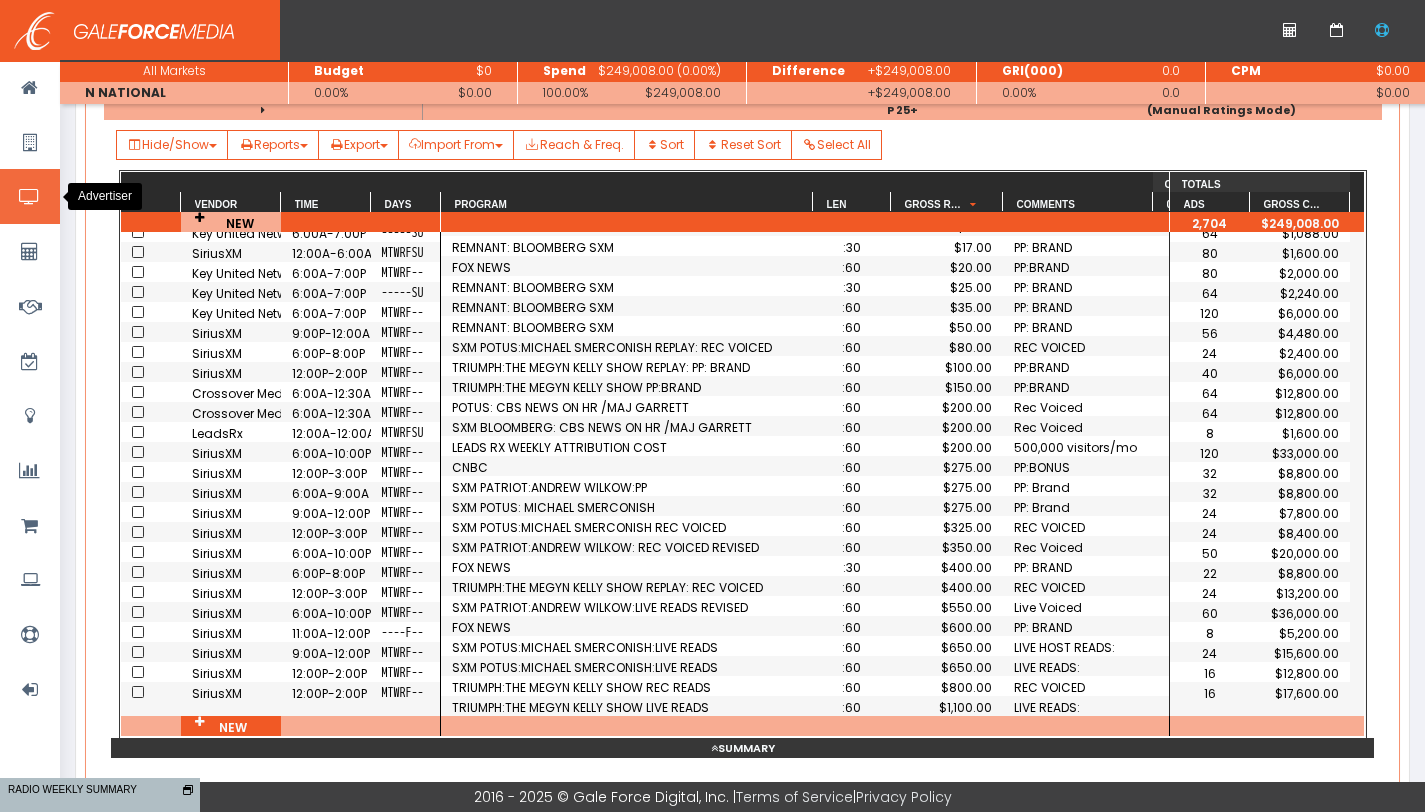 click at bounding box center (30, 196) 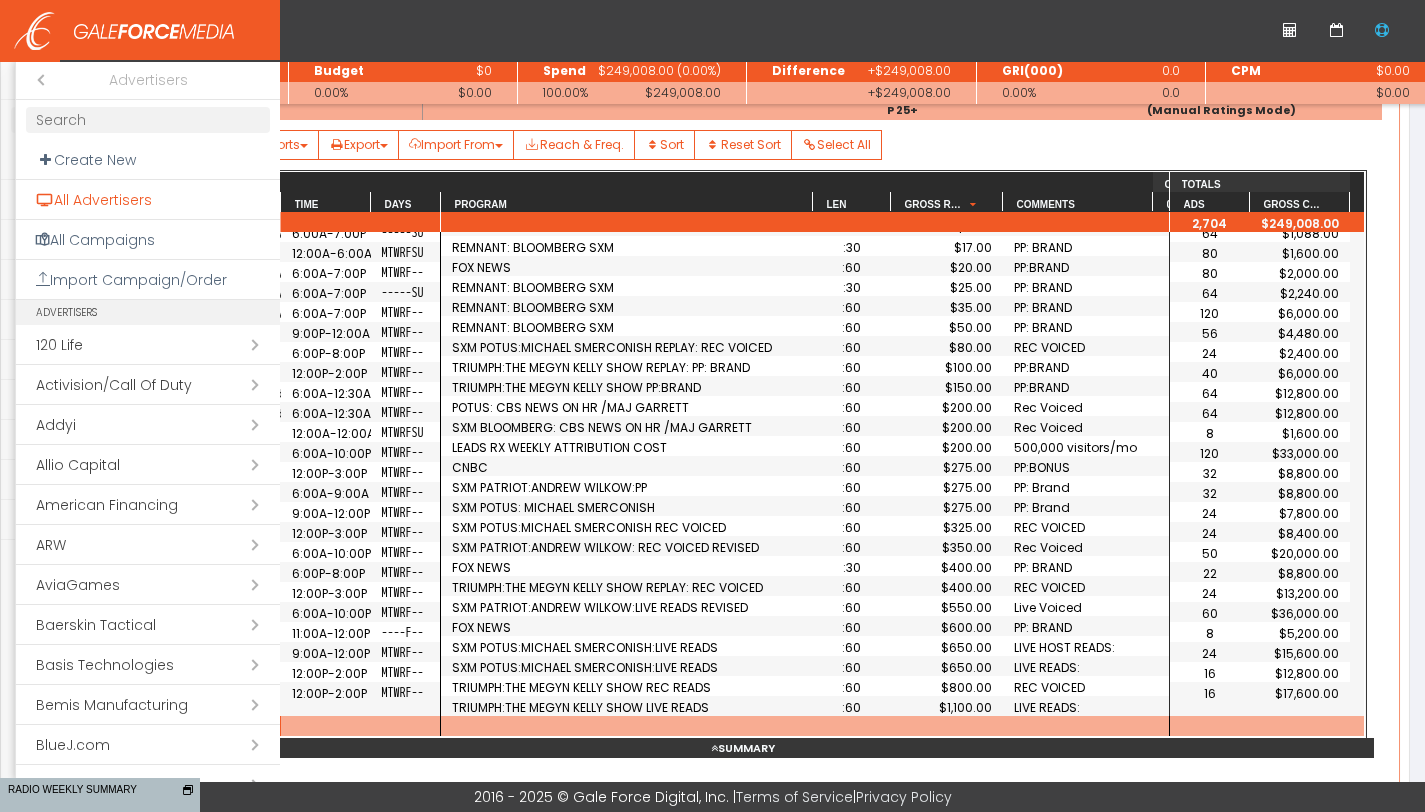 click on "All Advertisers" at bounding box center [148, 200] 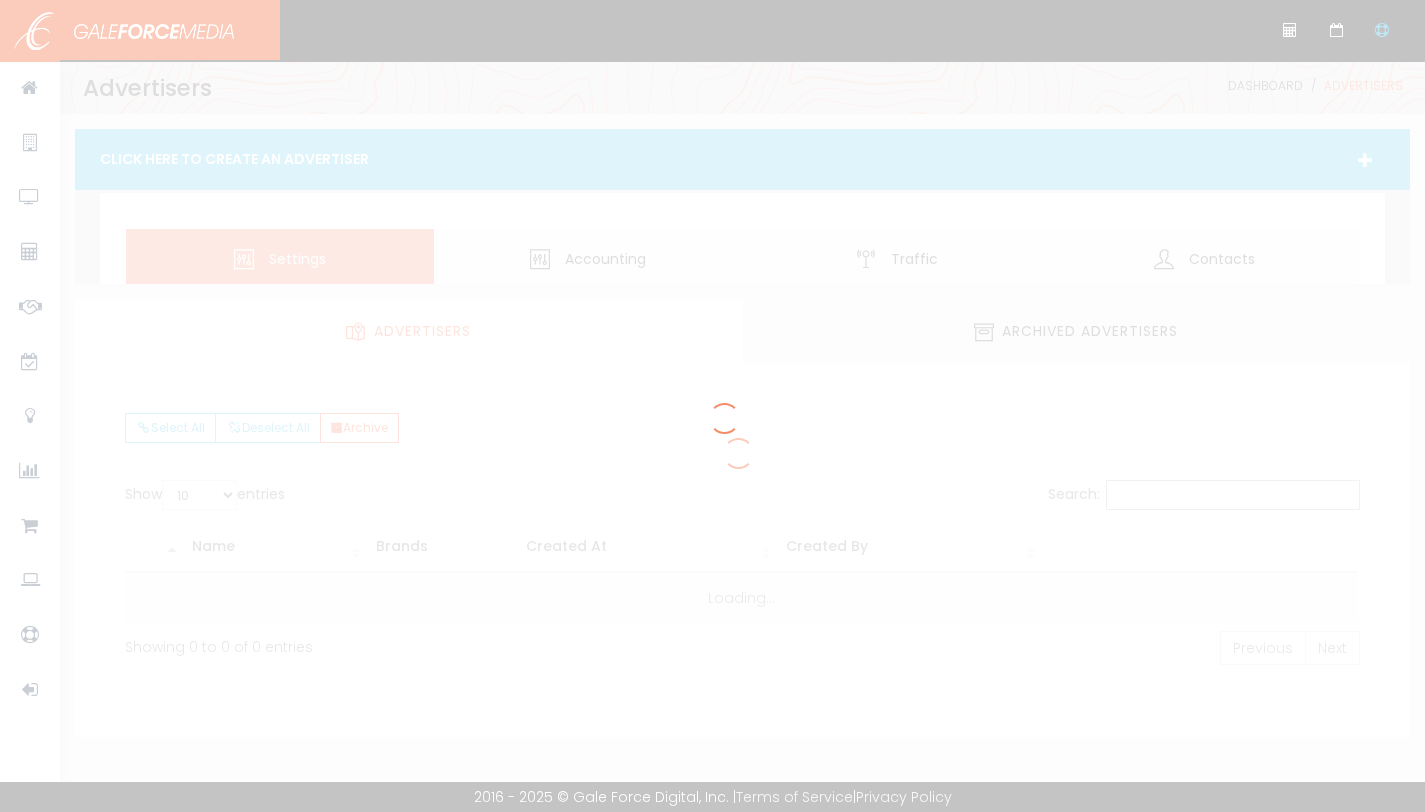 scroll, scrollTop: 0, scrollLeft: 0, axis: both 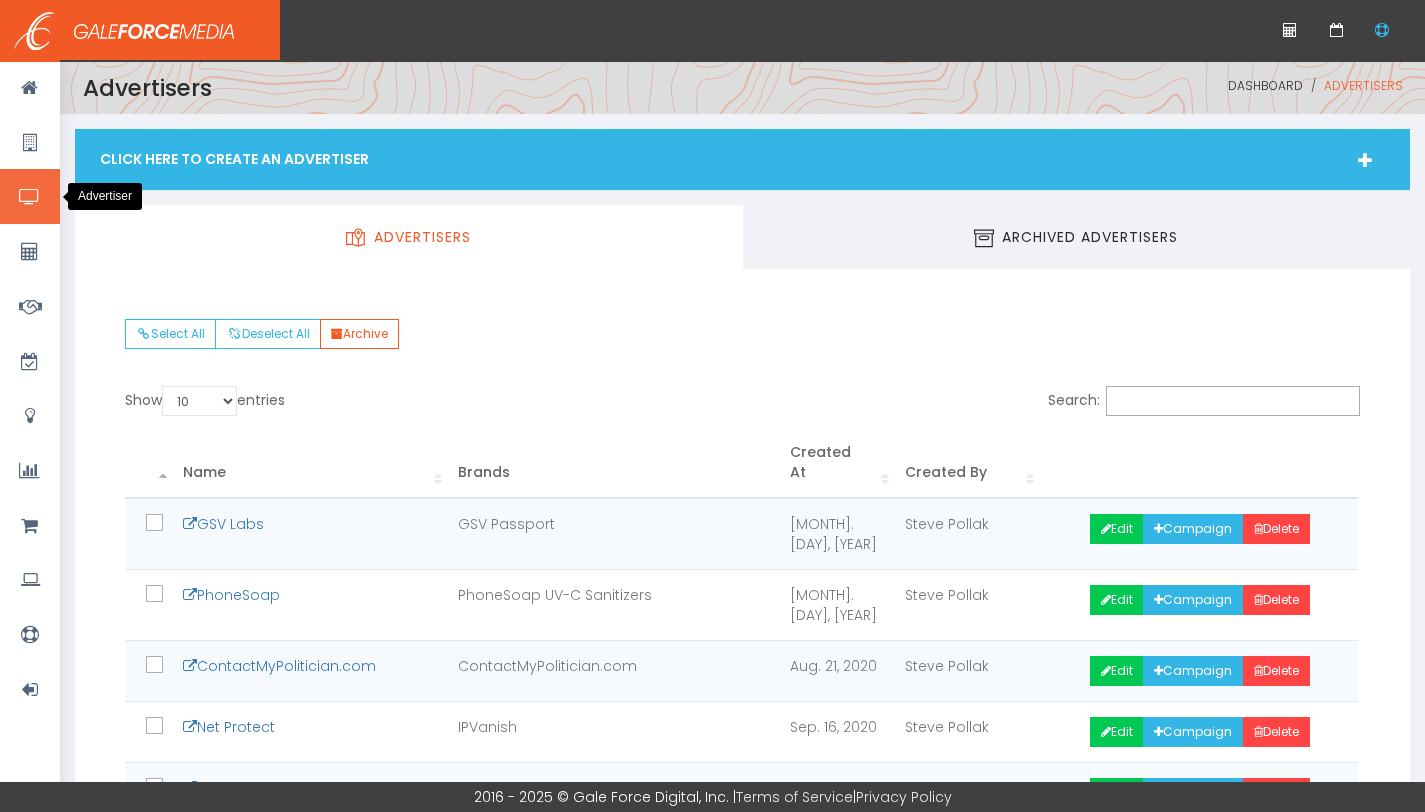 click at bounding box center [29, 197] 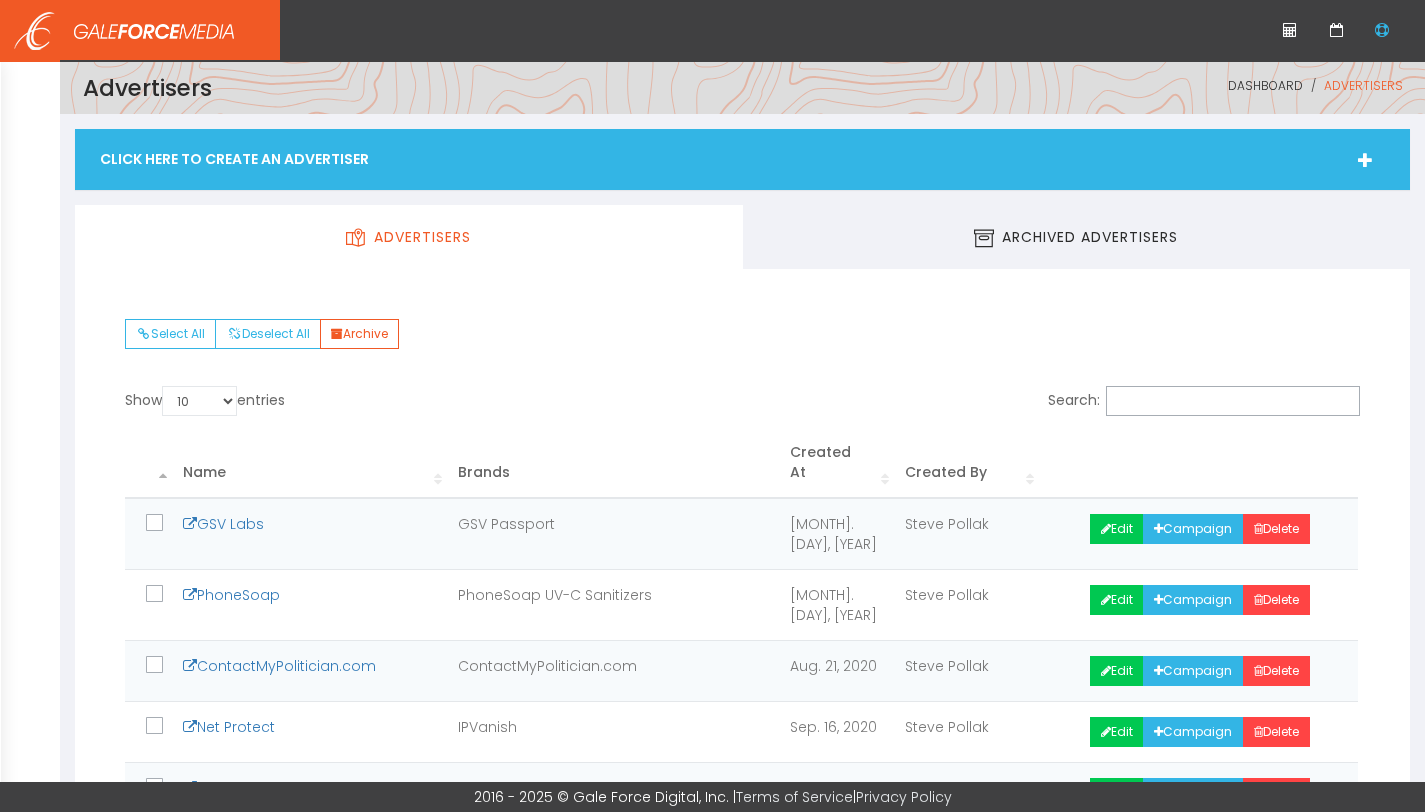 click at bounding box center (712, 406) 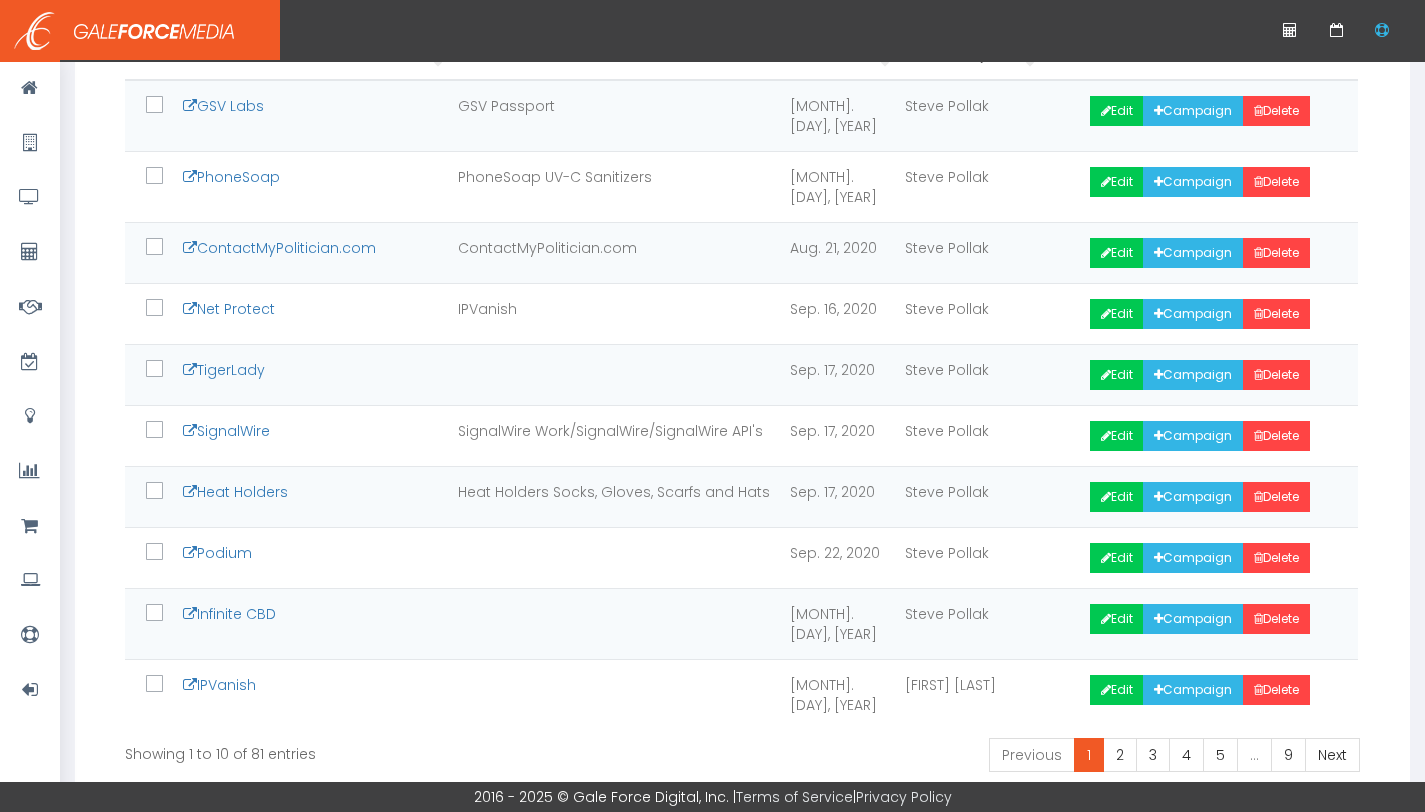 scroll, scrollTop: 475, scrollLeft: 0, axis: vertical 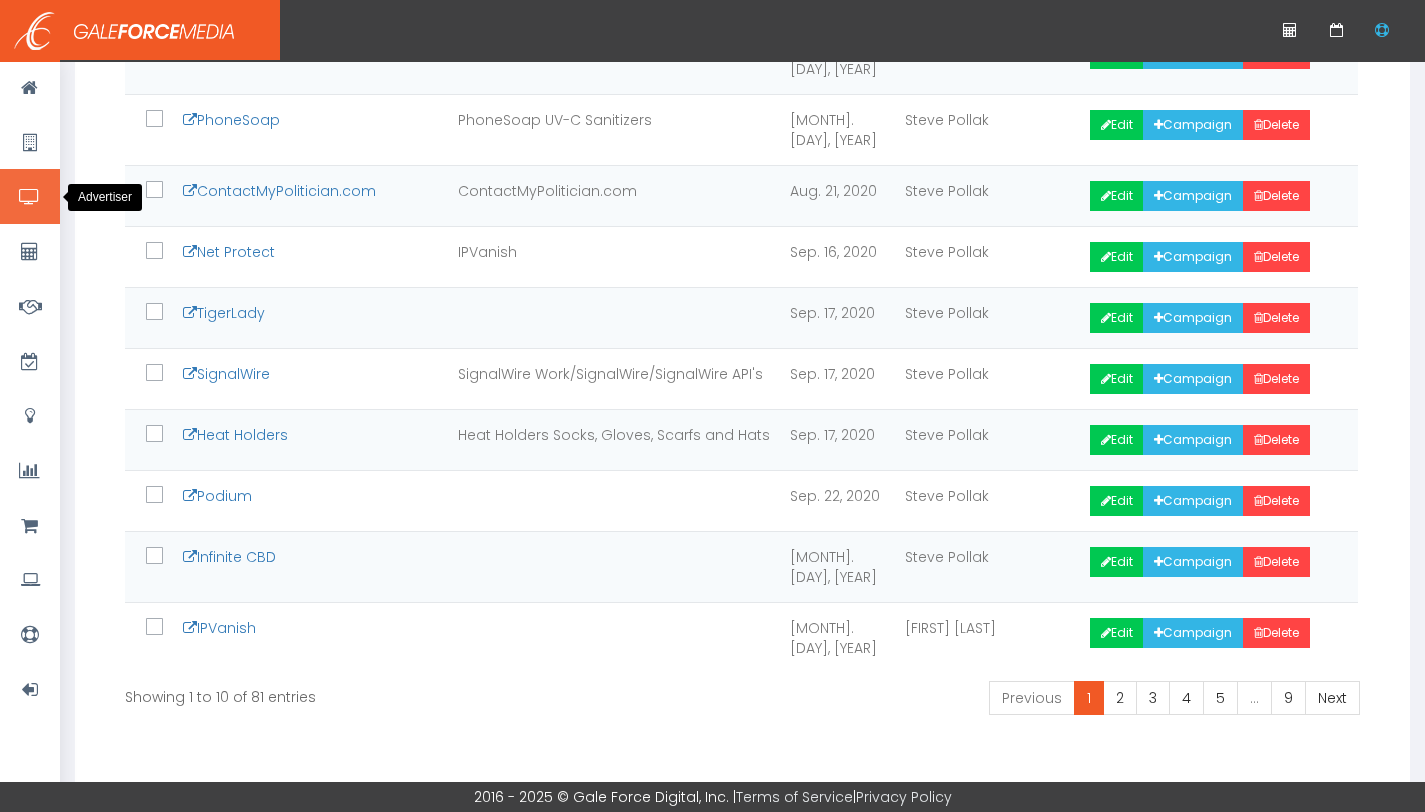 click at bounding box center (30, 196) 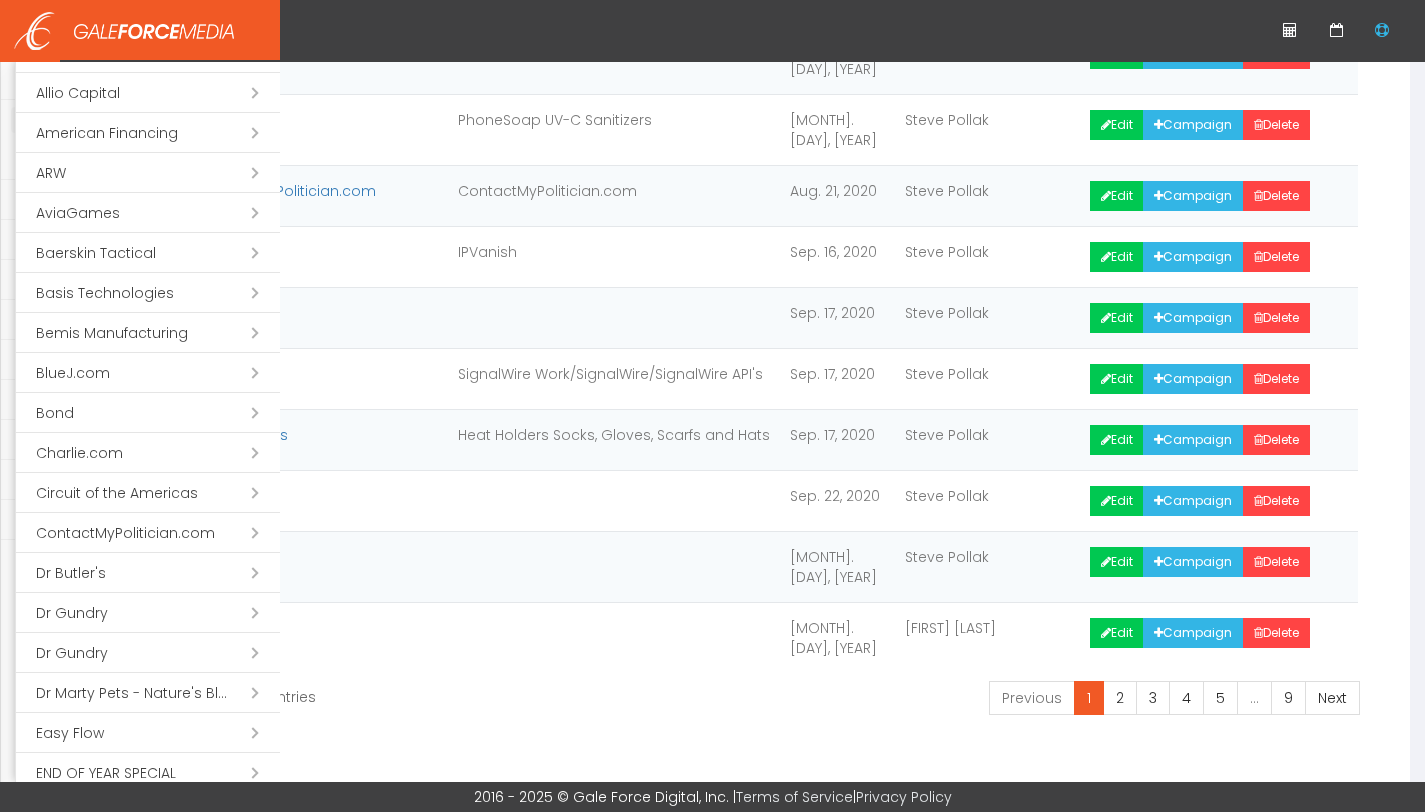 scroll, scrollTop: 0, scrollLeft: 0, axis: both 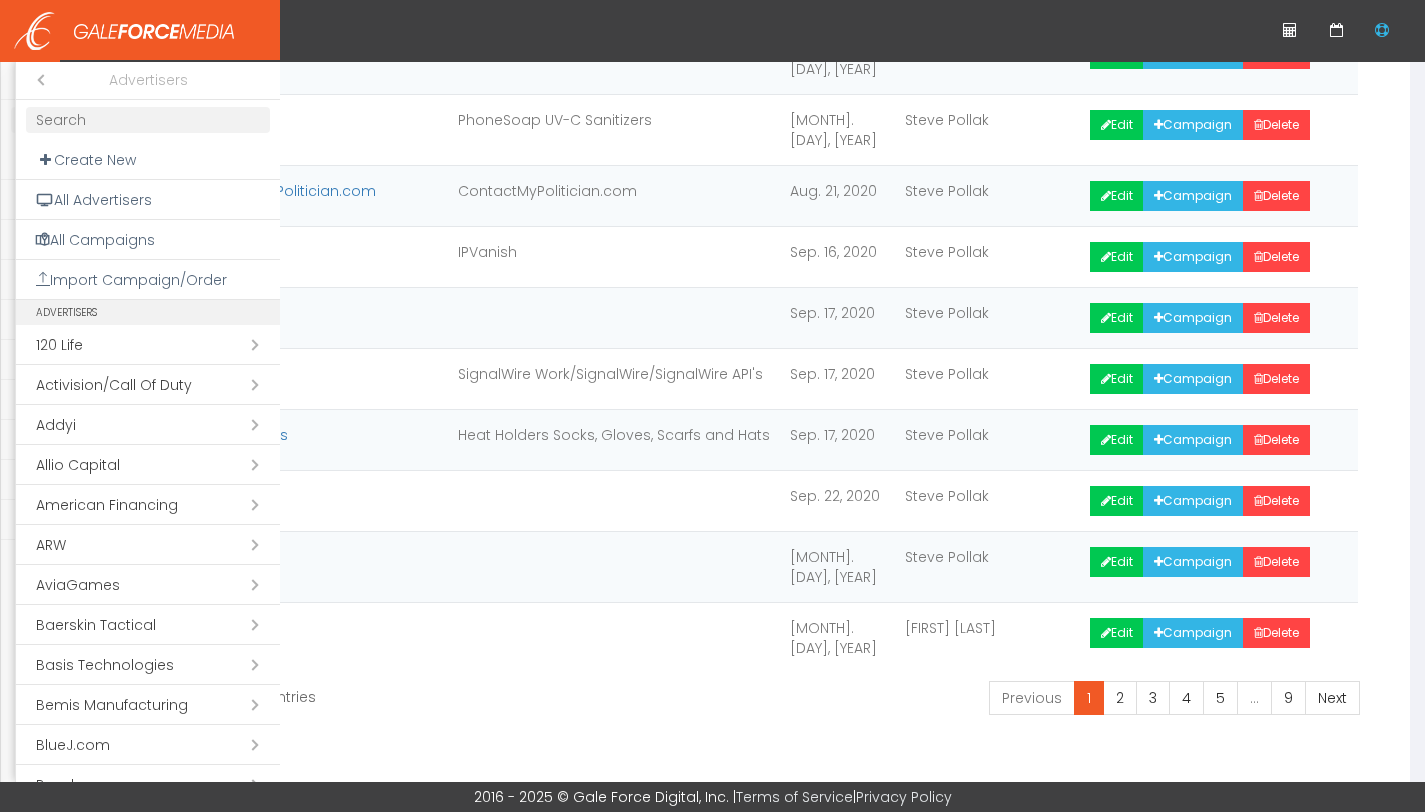click on "Advertisers" at bounding box center (148, 80) 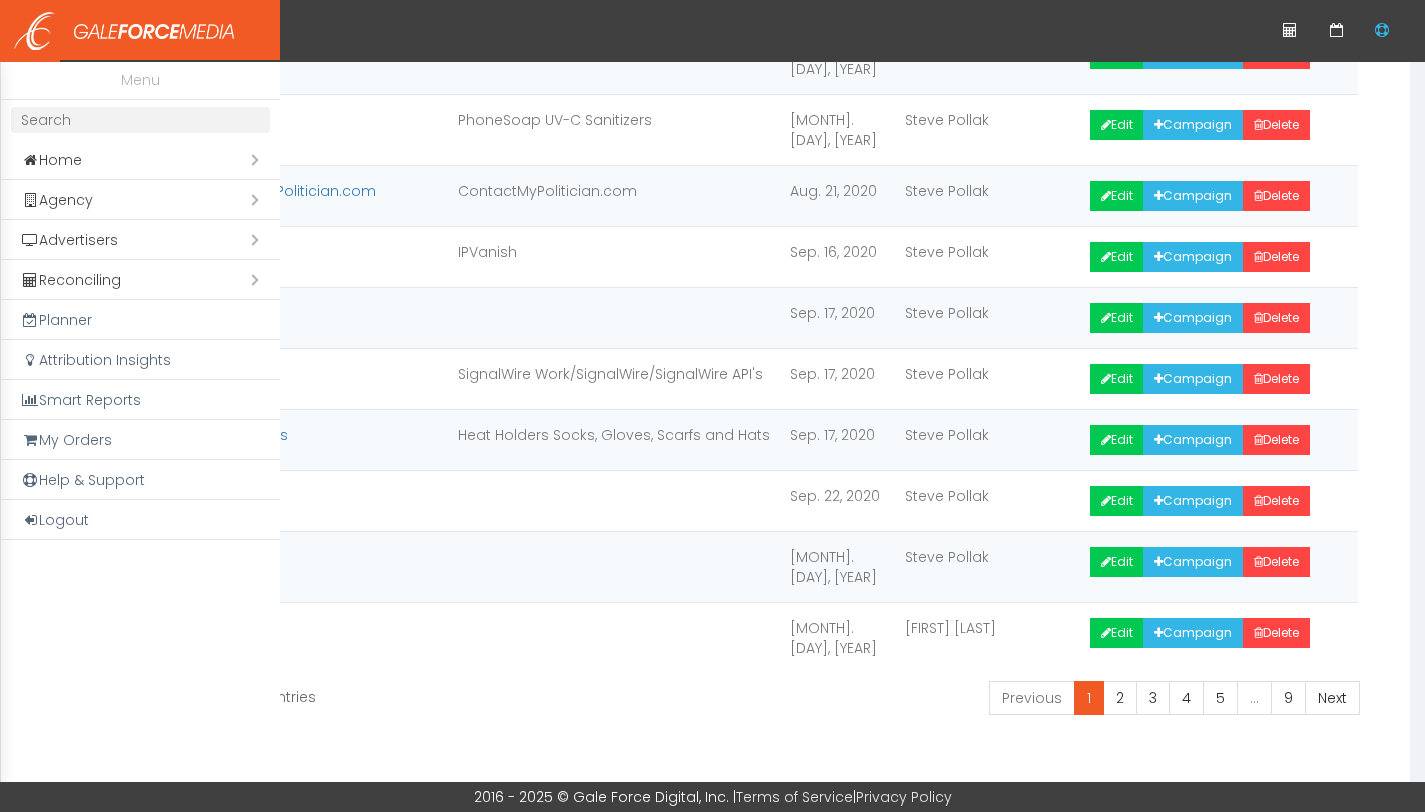 click at bounding box center (140, 120) 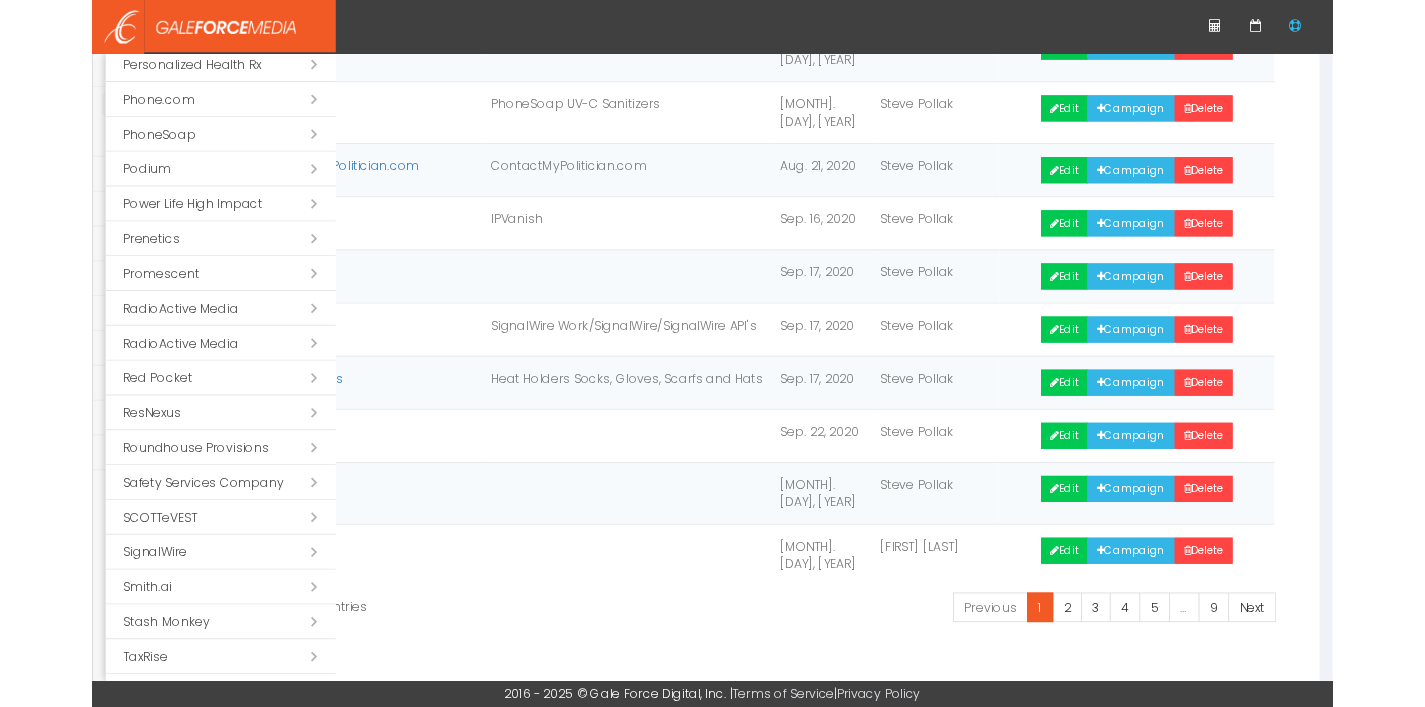 scroll, scrollTop: 2597, scrollLeft: 0, axis: vertical 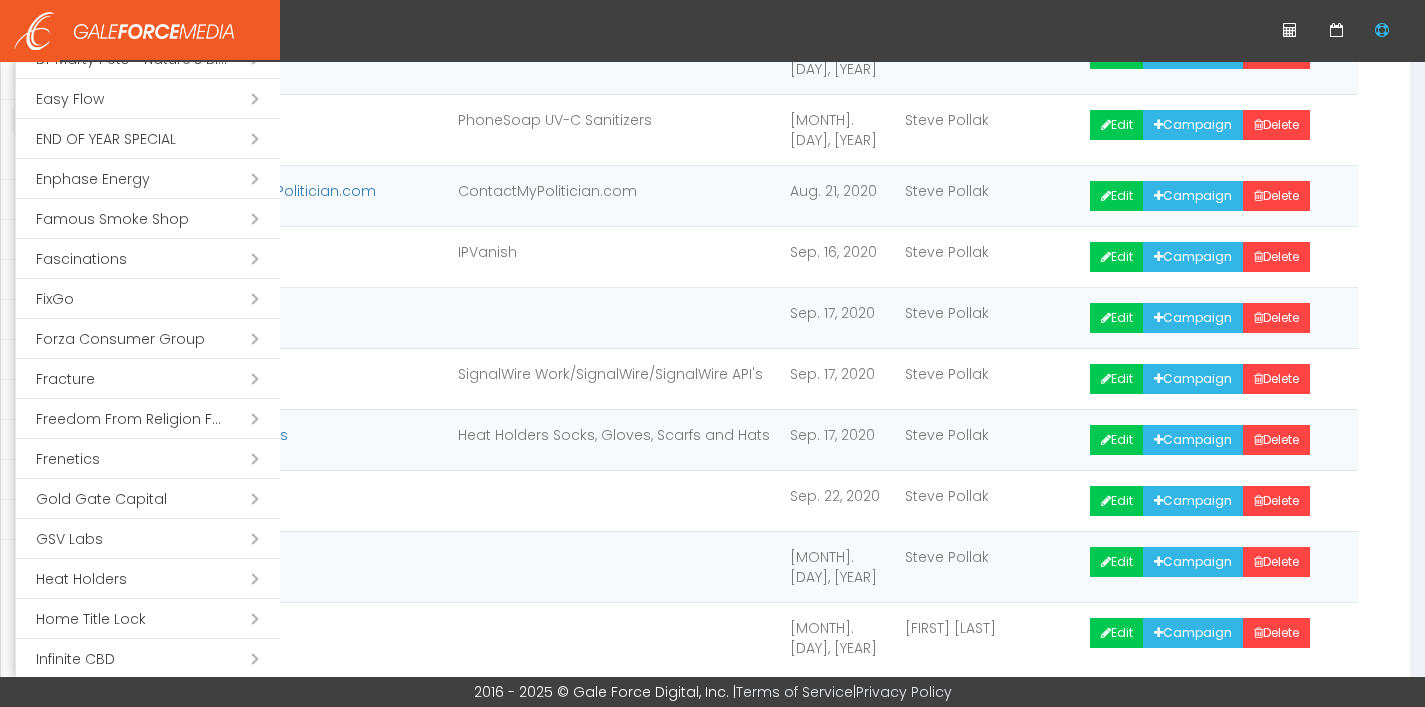 click on "Open submenu (  Freedom From Religion Foundation)" at bounding box center [148, 419] 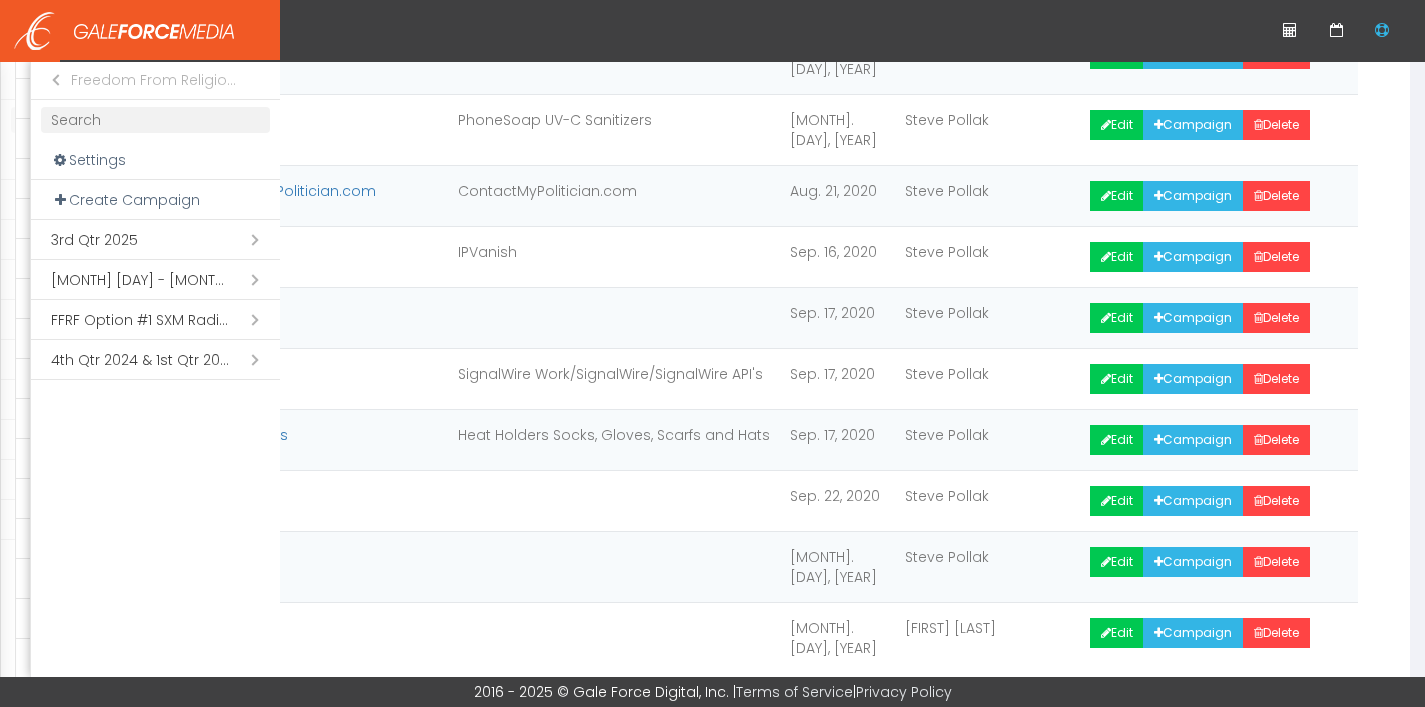 click on "Open submenu (   [QTR] [YEAR] & [QTR] [YEAR])" at bounding box center [155, 360] 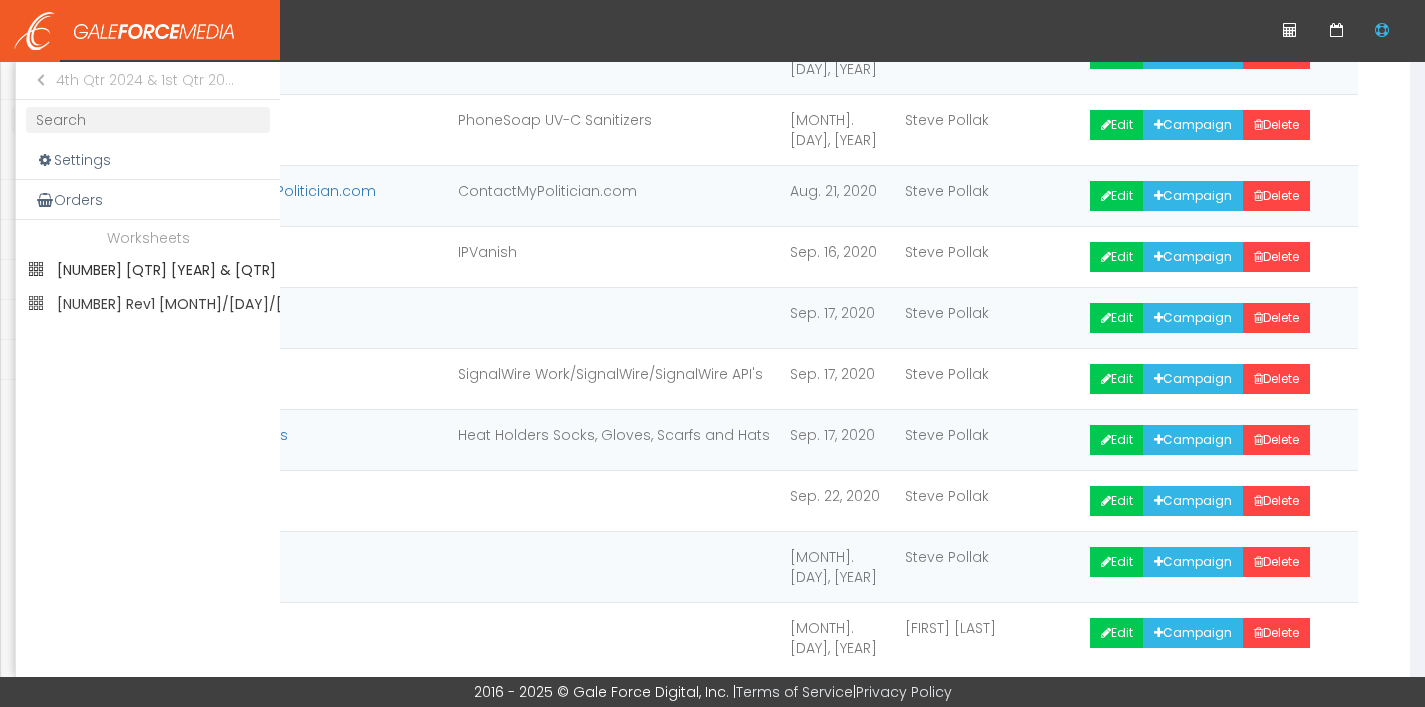 click on "[NUMBER] [QTR] [YEAR] & [QTR] [YEAR]" at bounding box center [148, 270] 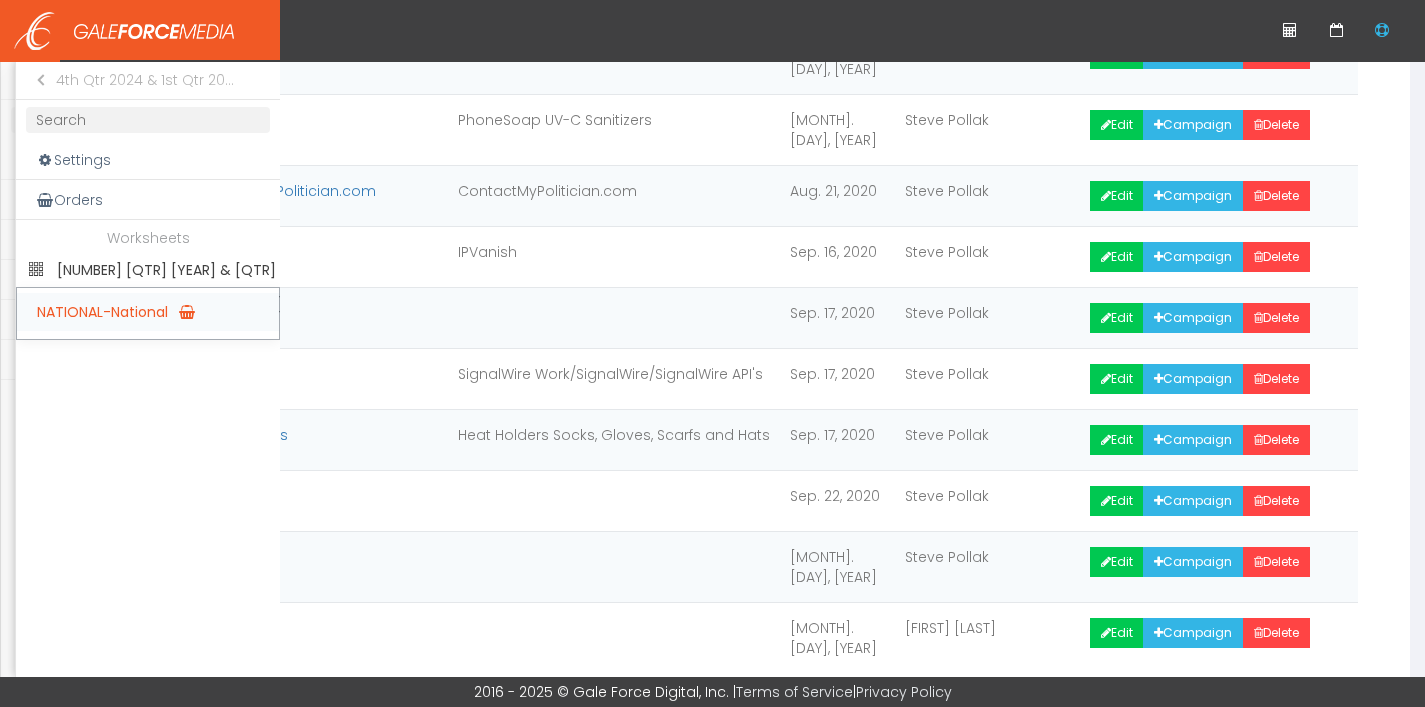 click on "NATIONAL-National" at bounding box center (148, 312) 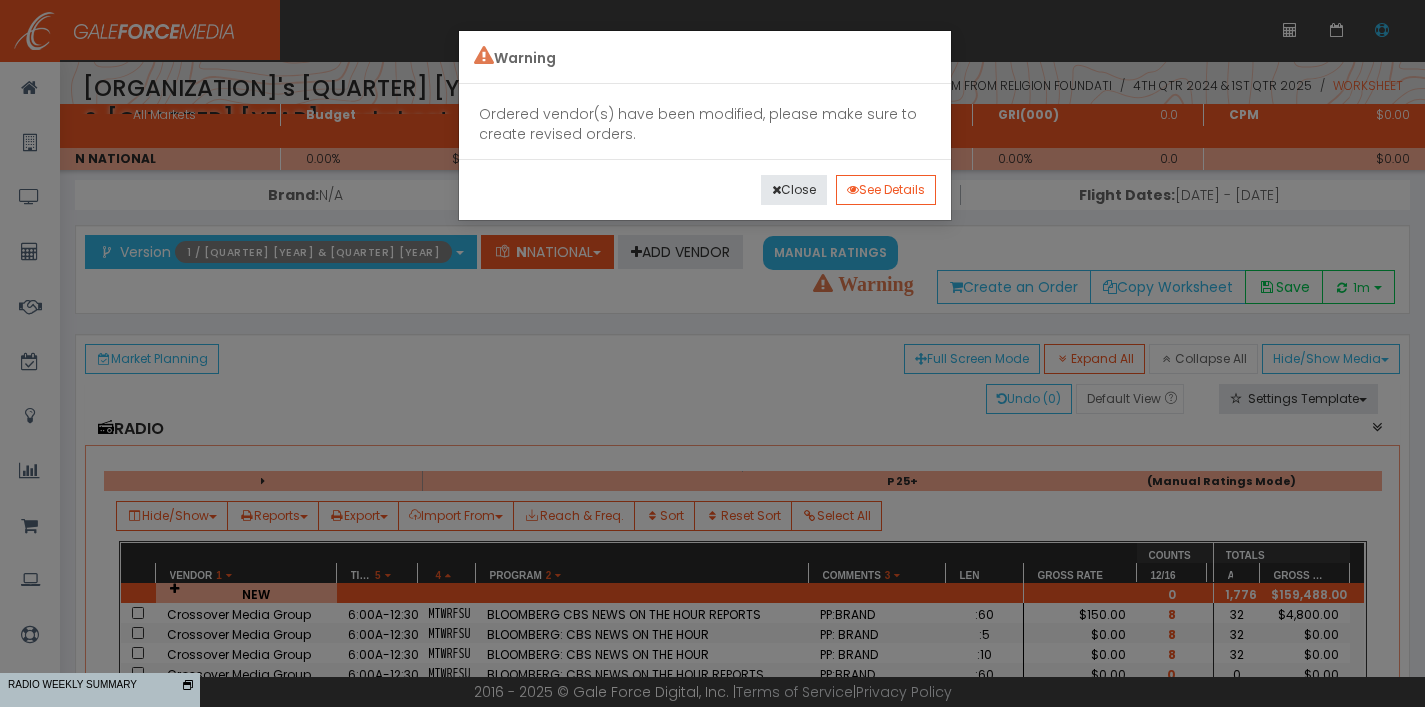 scroll, scrollTop: 0, scrollLeft: 0, axis: both 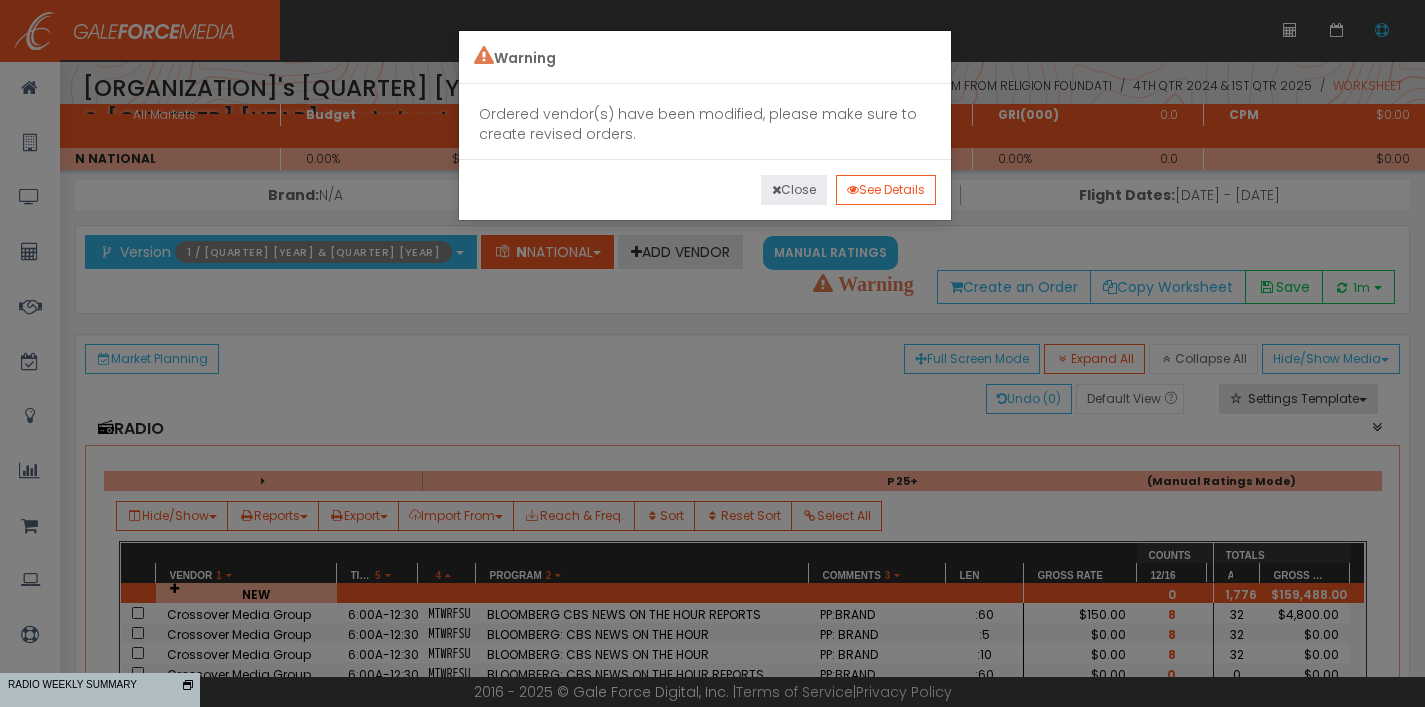 click on "Close" at bounding box center (794, 190) 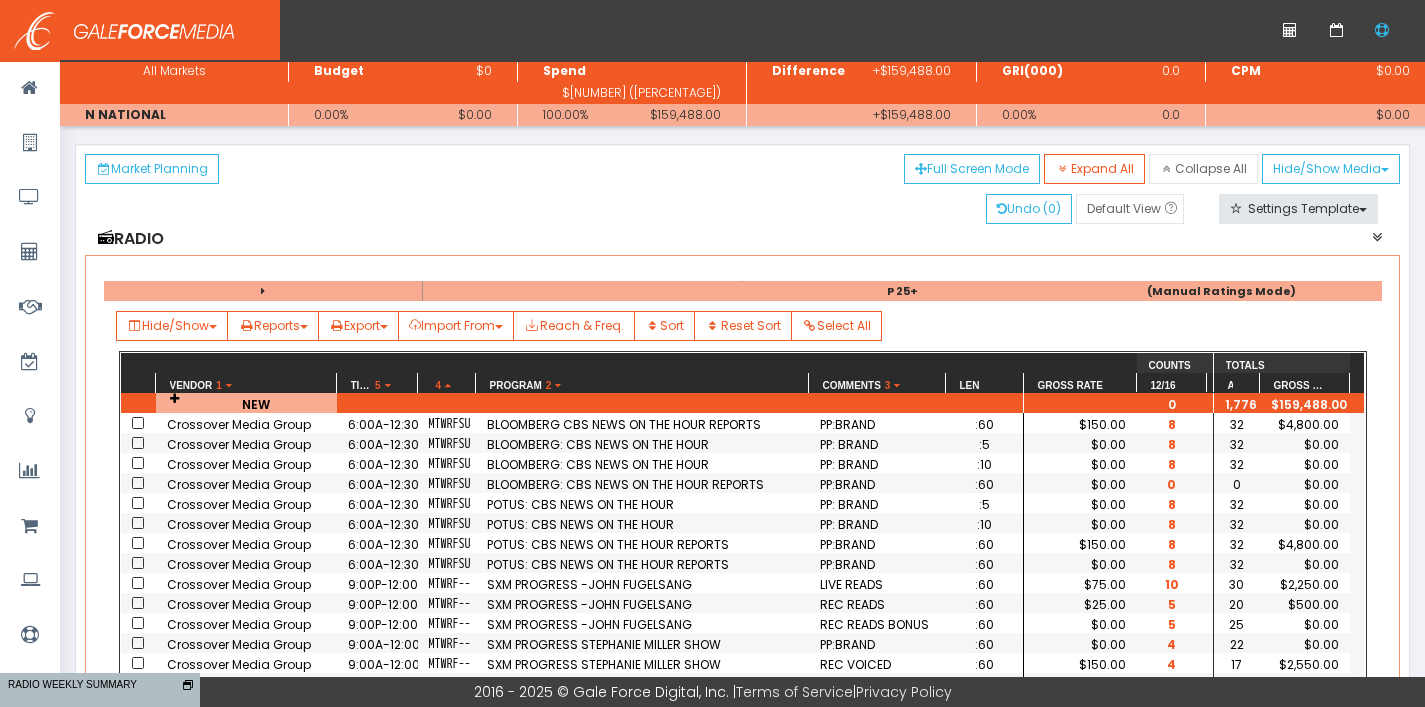 scroll, scrollTop: 139, scrollLeft: 0, axis: vertical 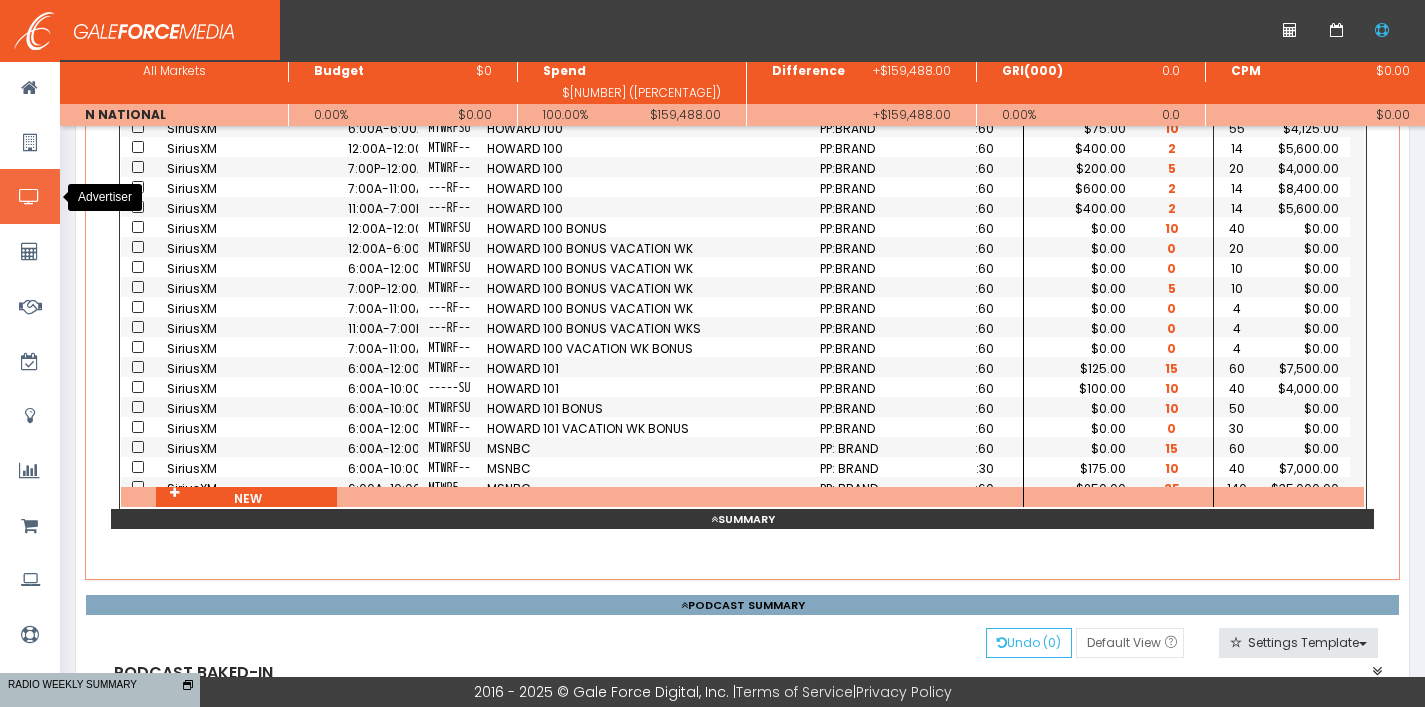 click at bounding box center [29, 197] 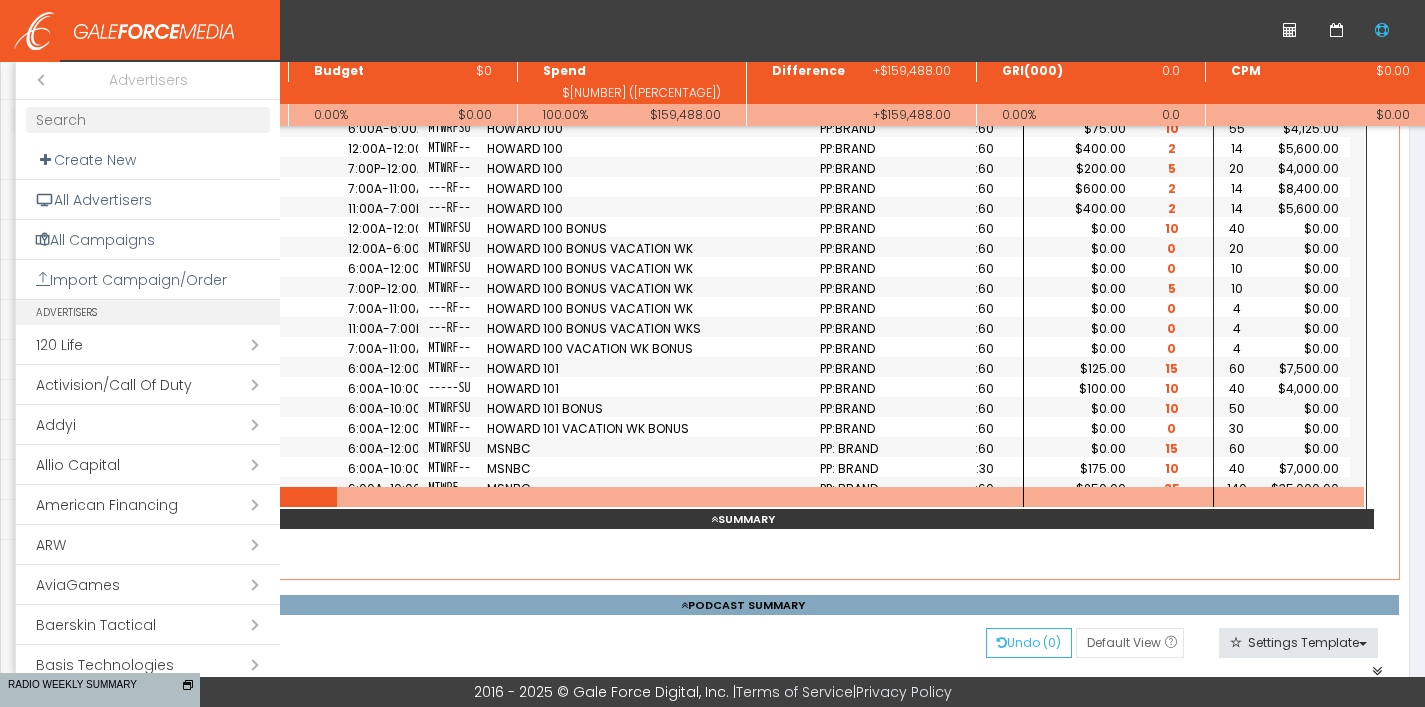 click on "Open submenu (  120 Life)" at bounding box center [148, 345] 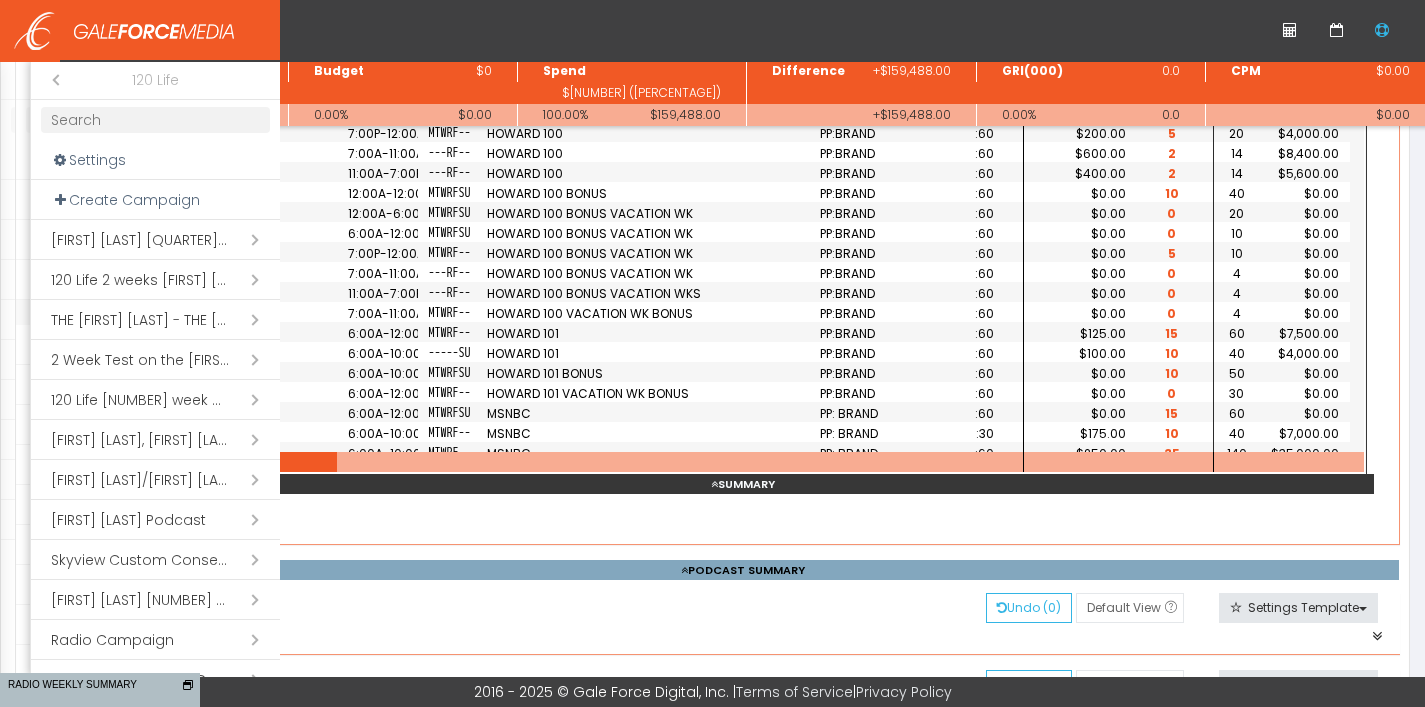 click on "Open submenu (   Don Lemon 3rd Qtr 2025)" at bounding box center [155, 240] 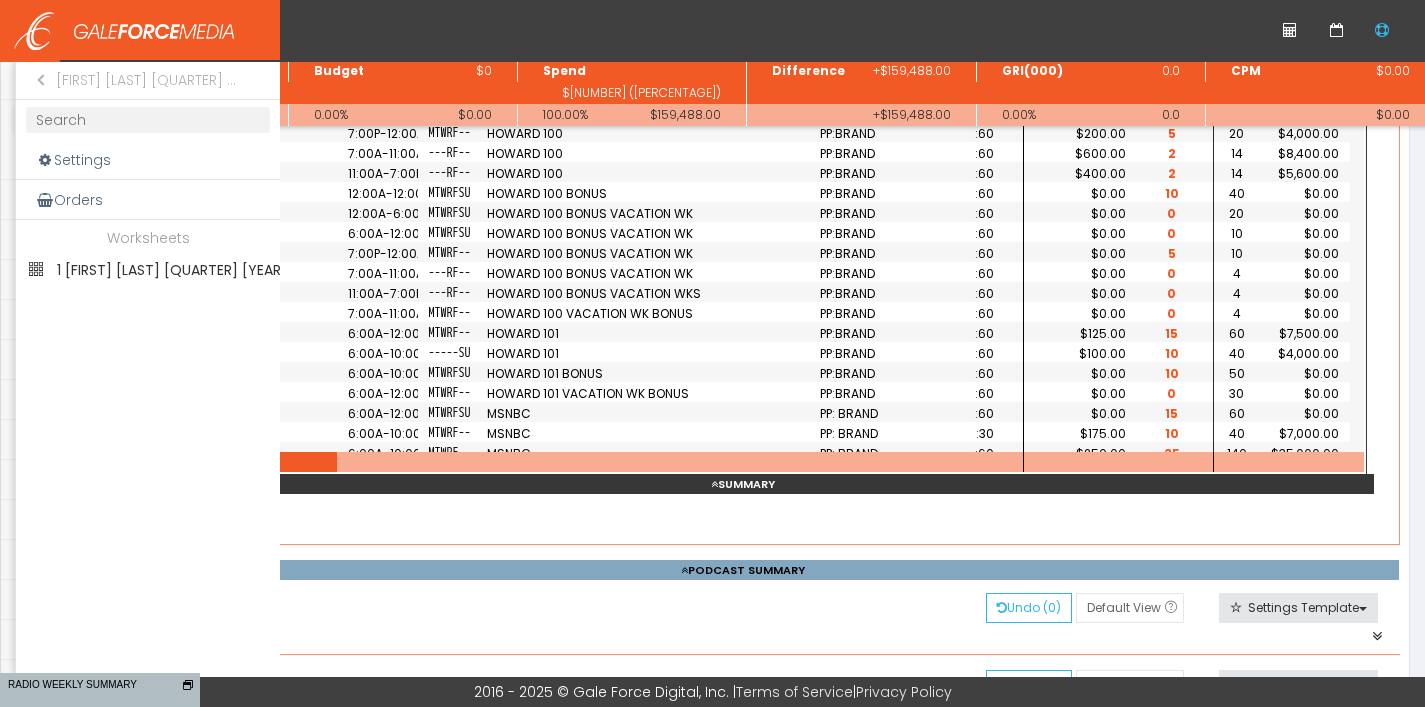 click on "1   Don Lemon 3rd Qtr 2025" at bounding box center [148, 270] 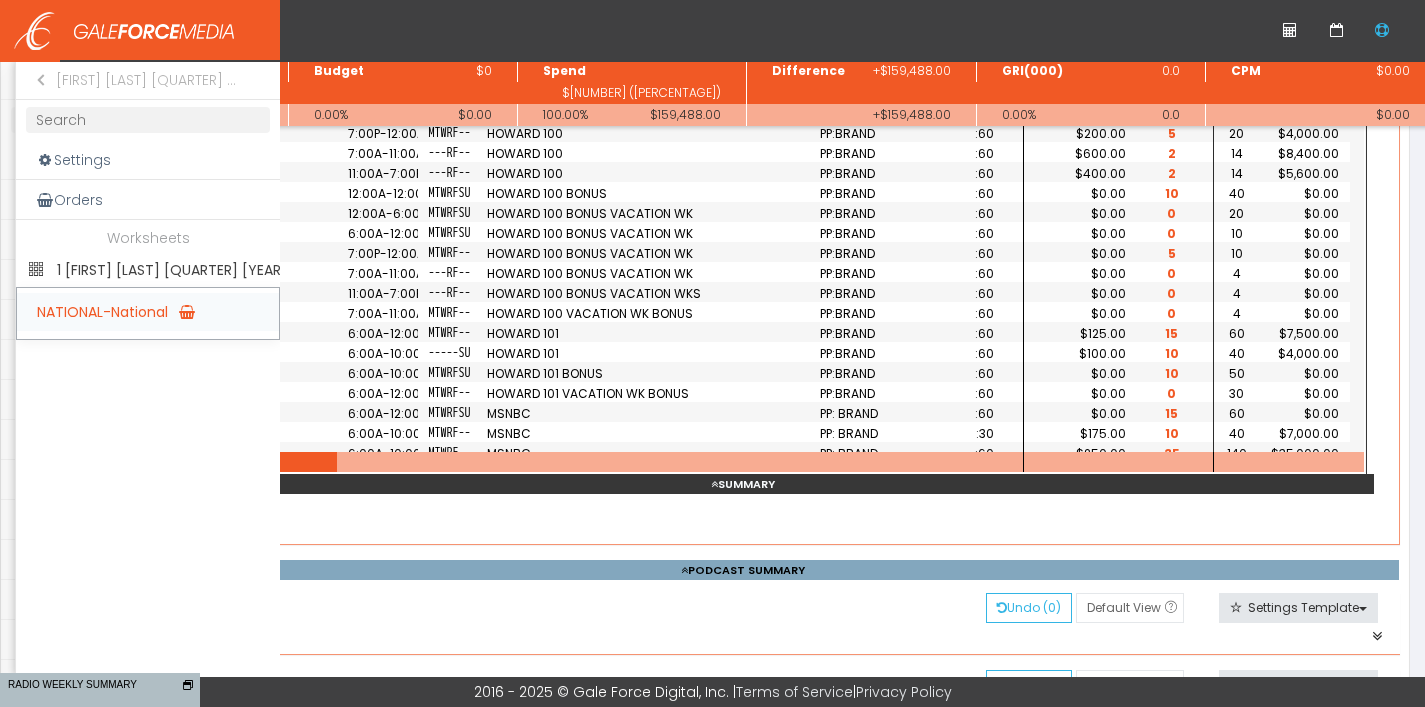 click on "NATIONAL-National" at bounding box center [148, 312] 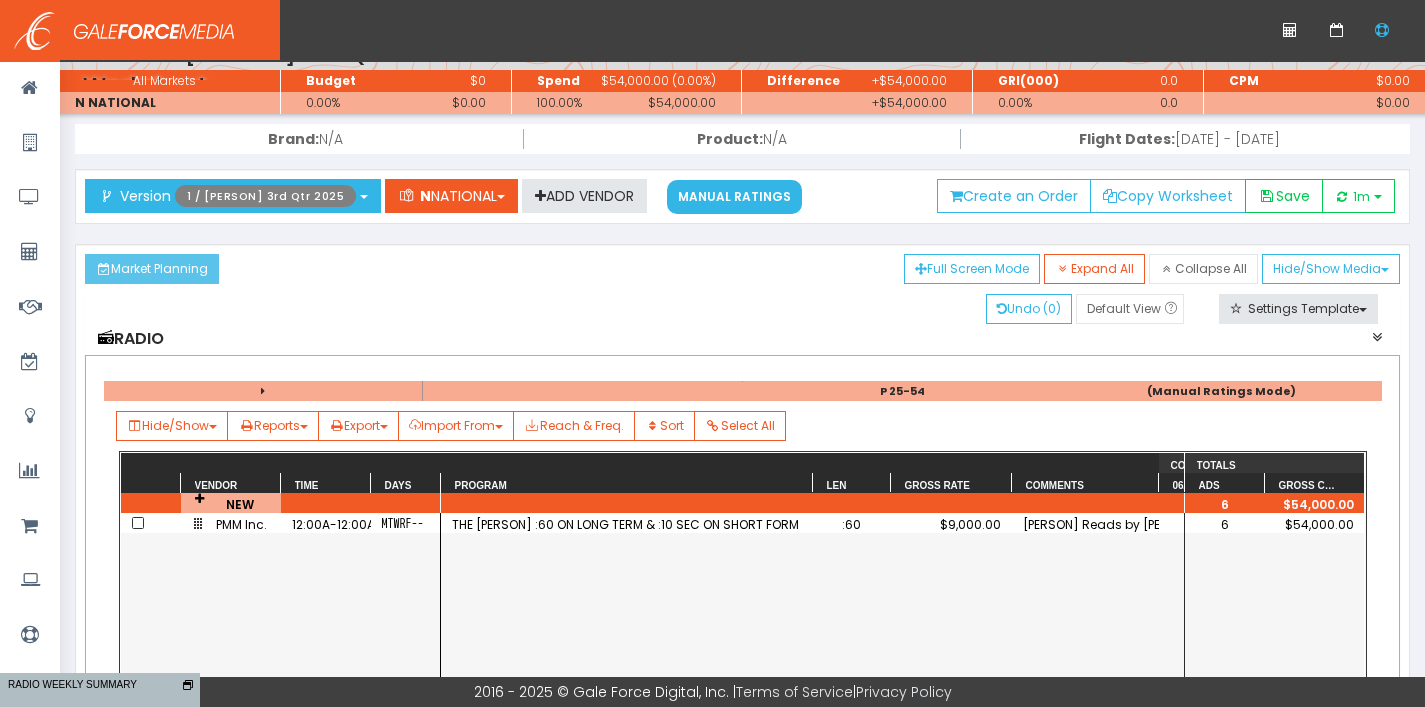 scroll, scrollTop: 34, scrollLeft: 0, axis: vertical 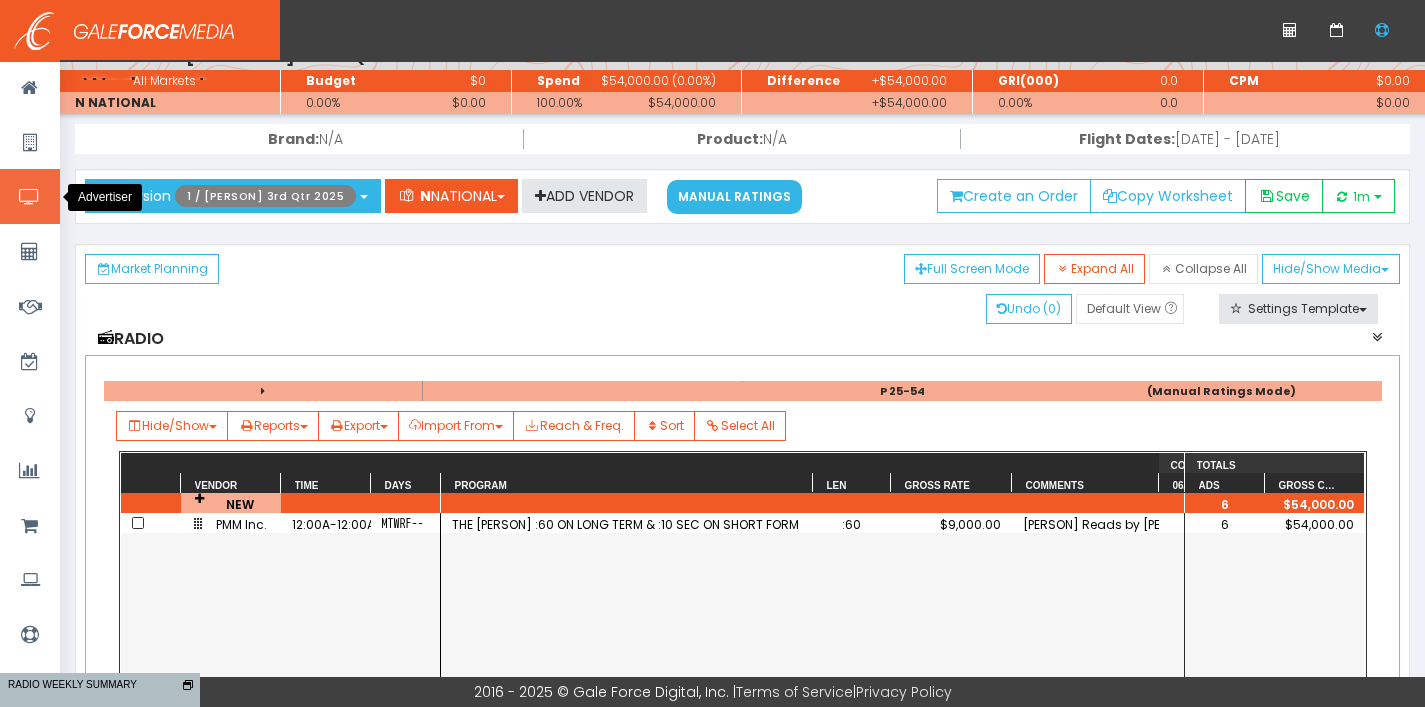 click at bounding box center [30, 196] 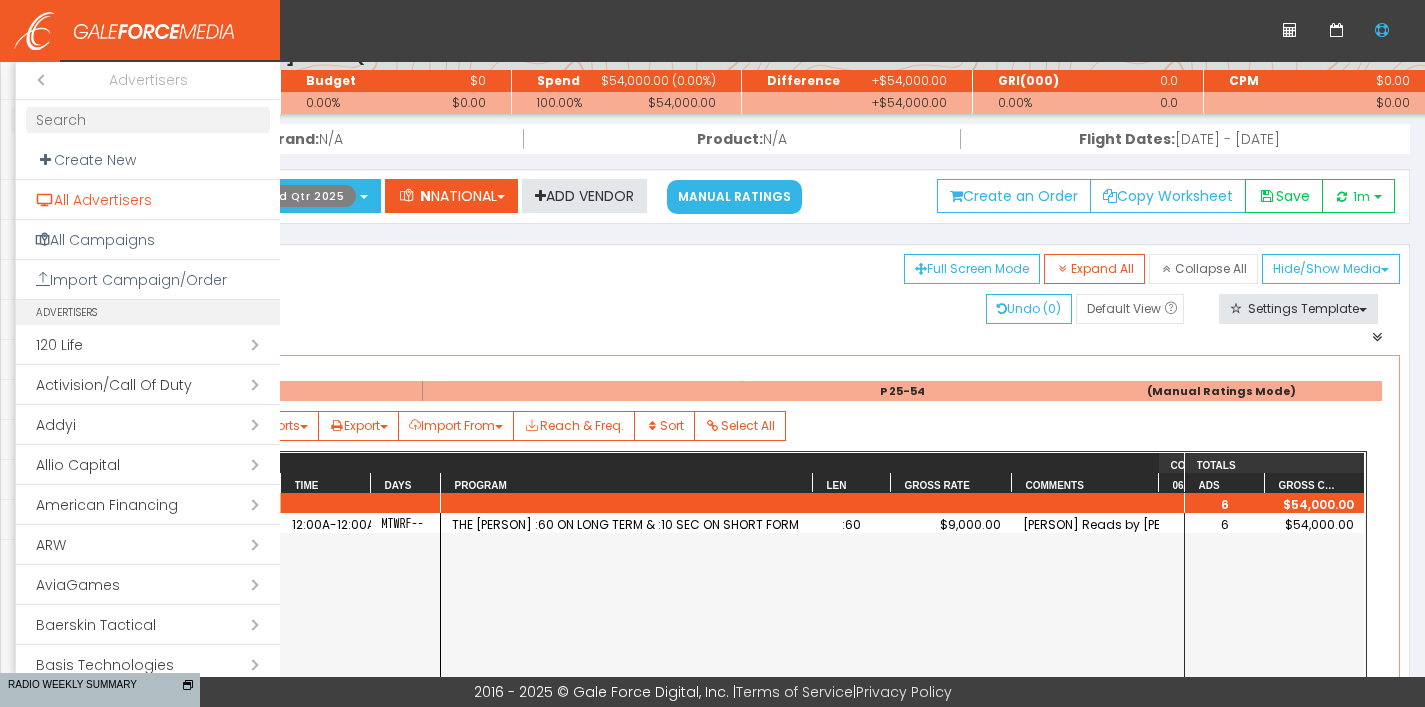 click on "All Advertisers" at bounding box center (148, 200) 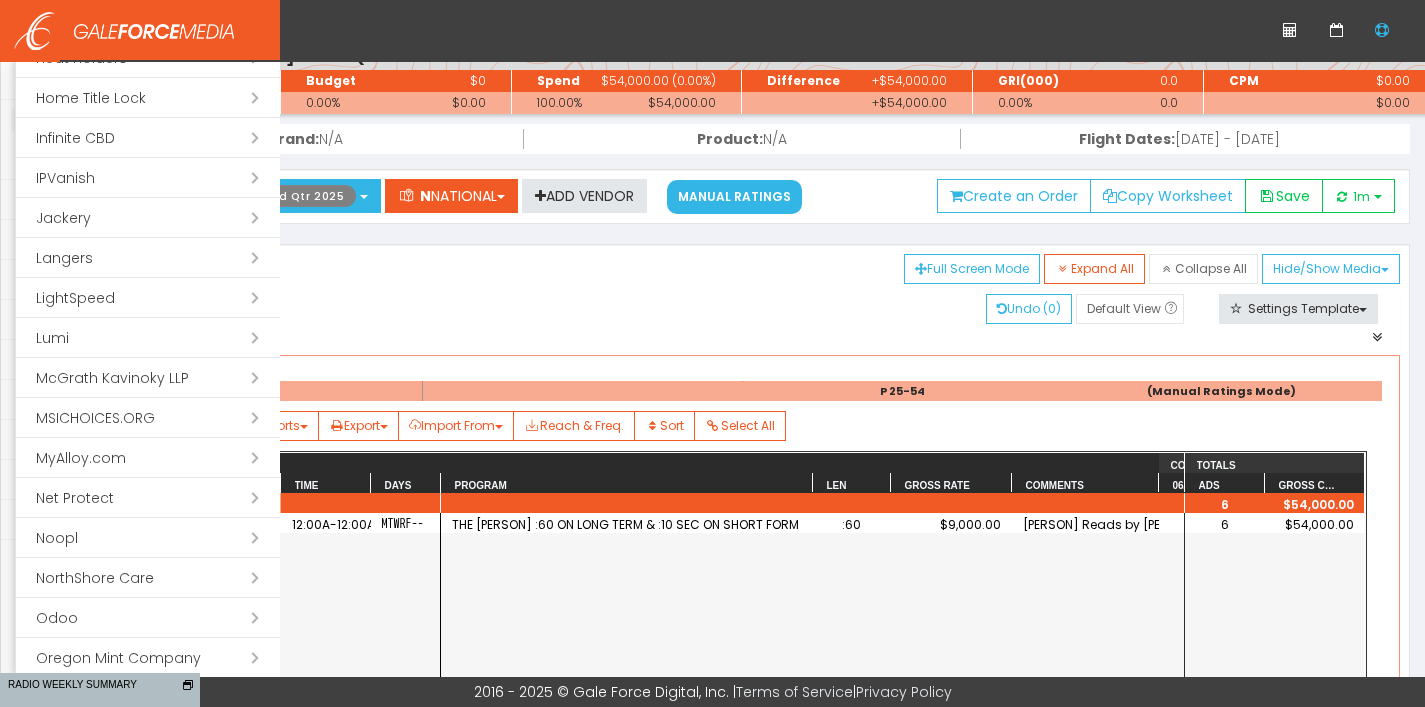 scroll, scrollTop: 1244, scrollLeft: 0, axis: vertical 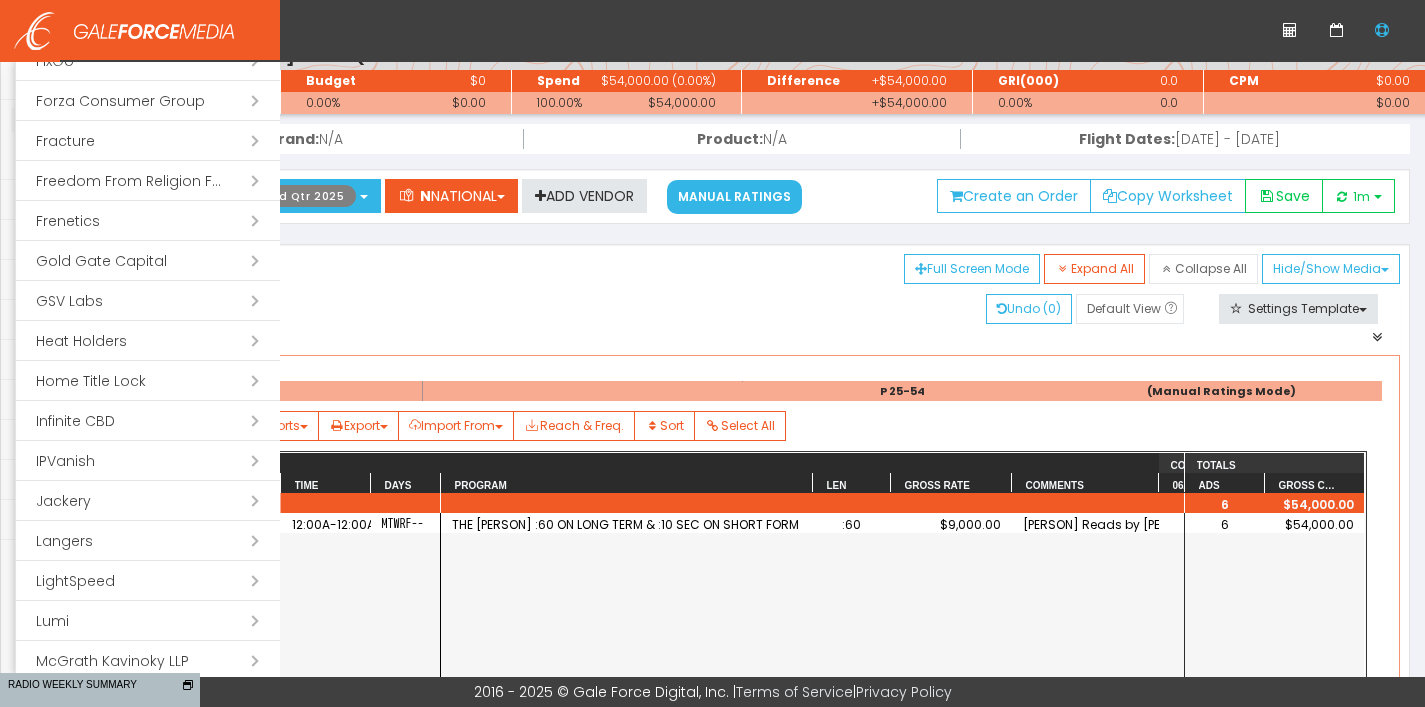 click on "0
C
CE
+/-
/
7
8 9 X 4 5 6" at bounding box center (712, 31) 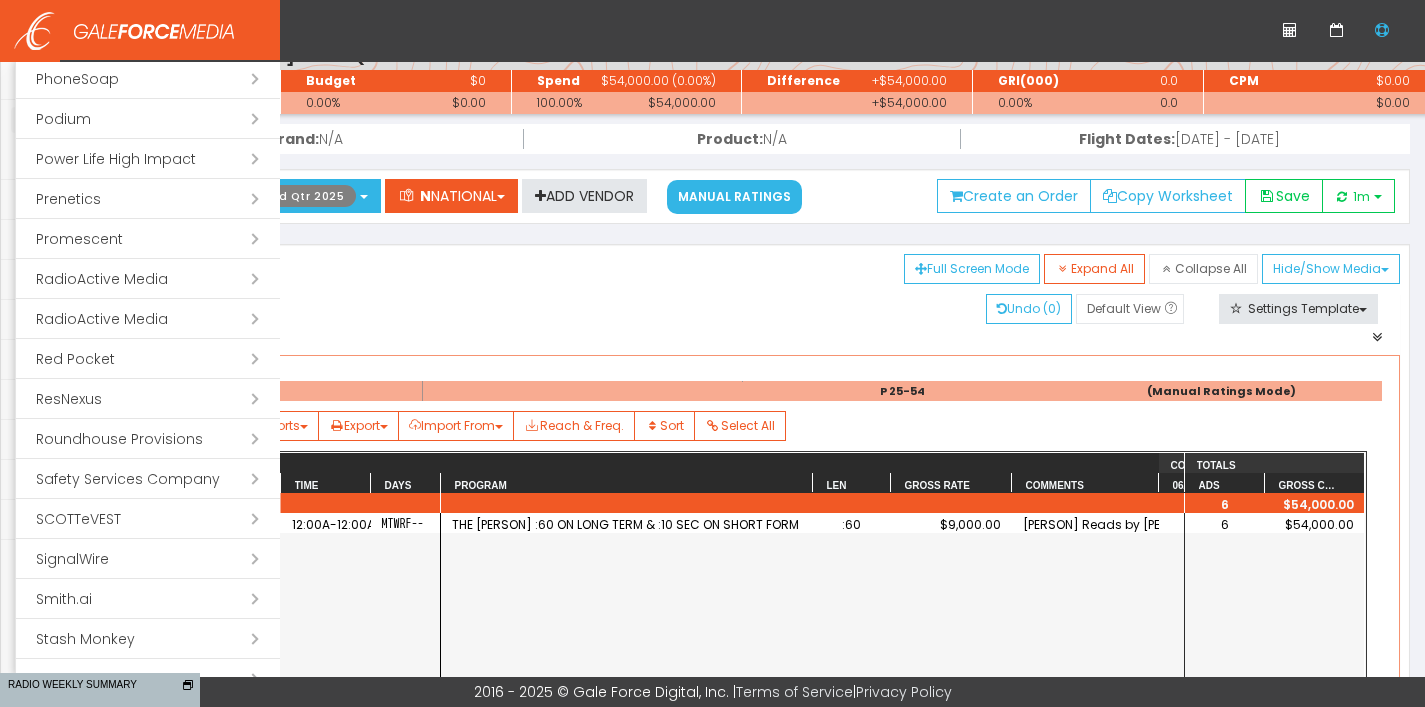 scroll, scrollTop: 2347, scrollLeft: 0, axis: vertical 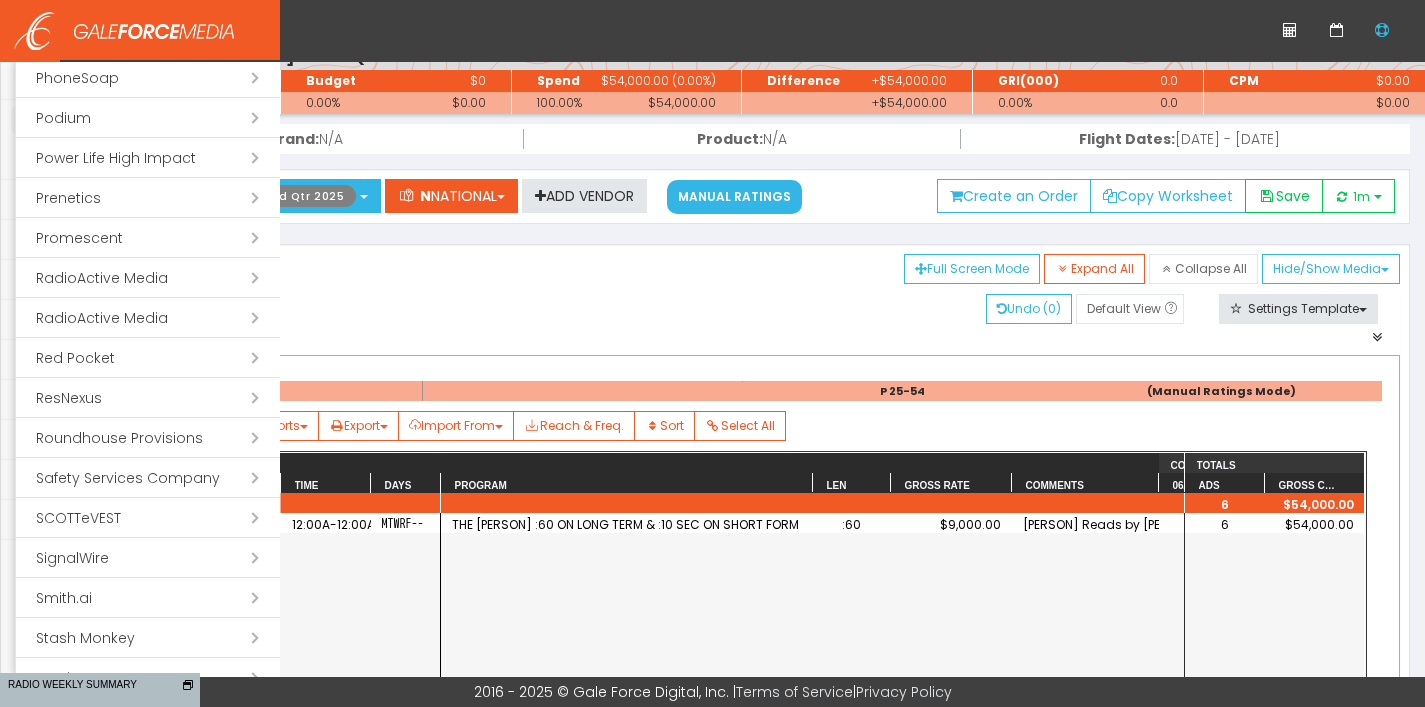 click on "Open submenu (  Roundhouse Provisions)" at bounding box center [148, 438] 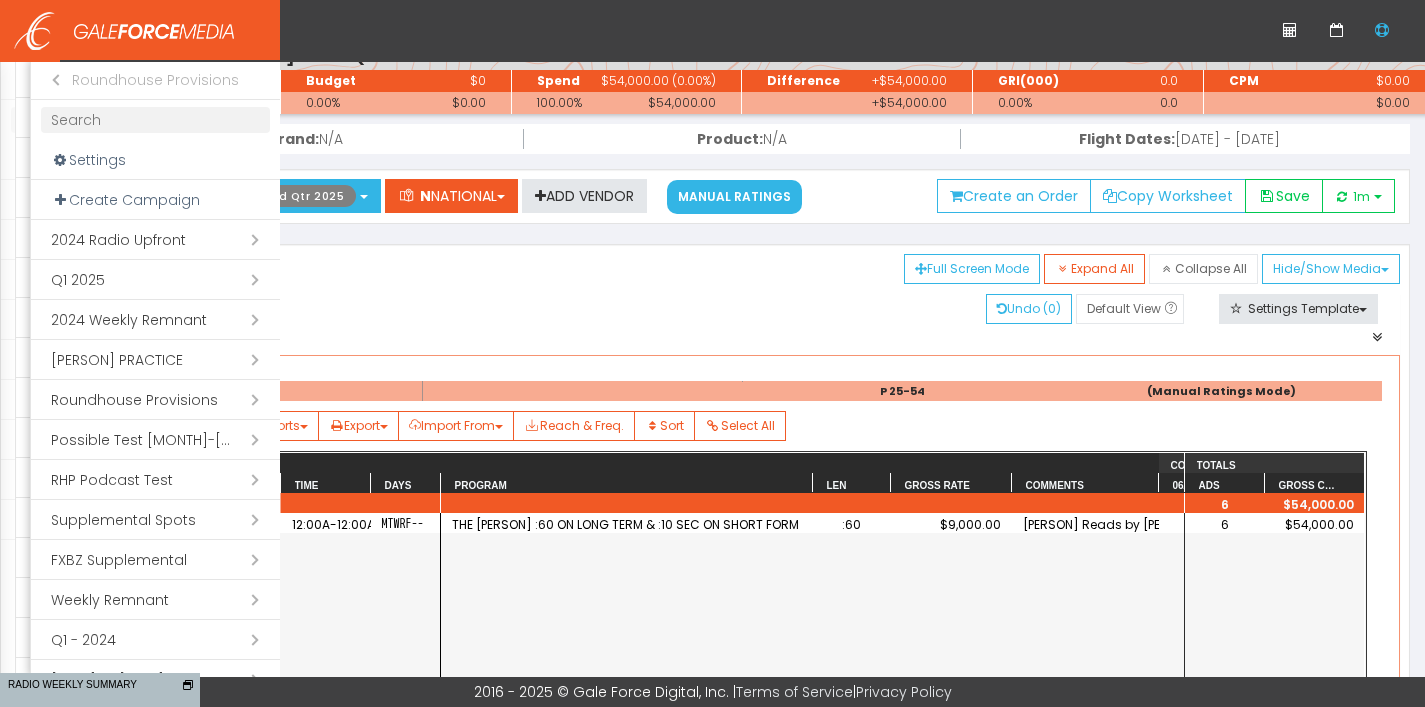 scroll, scrollTop: 4, scrollLeft: 0, axis: vertical 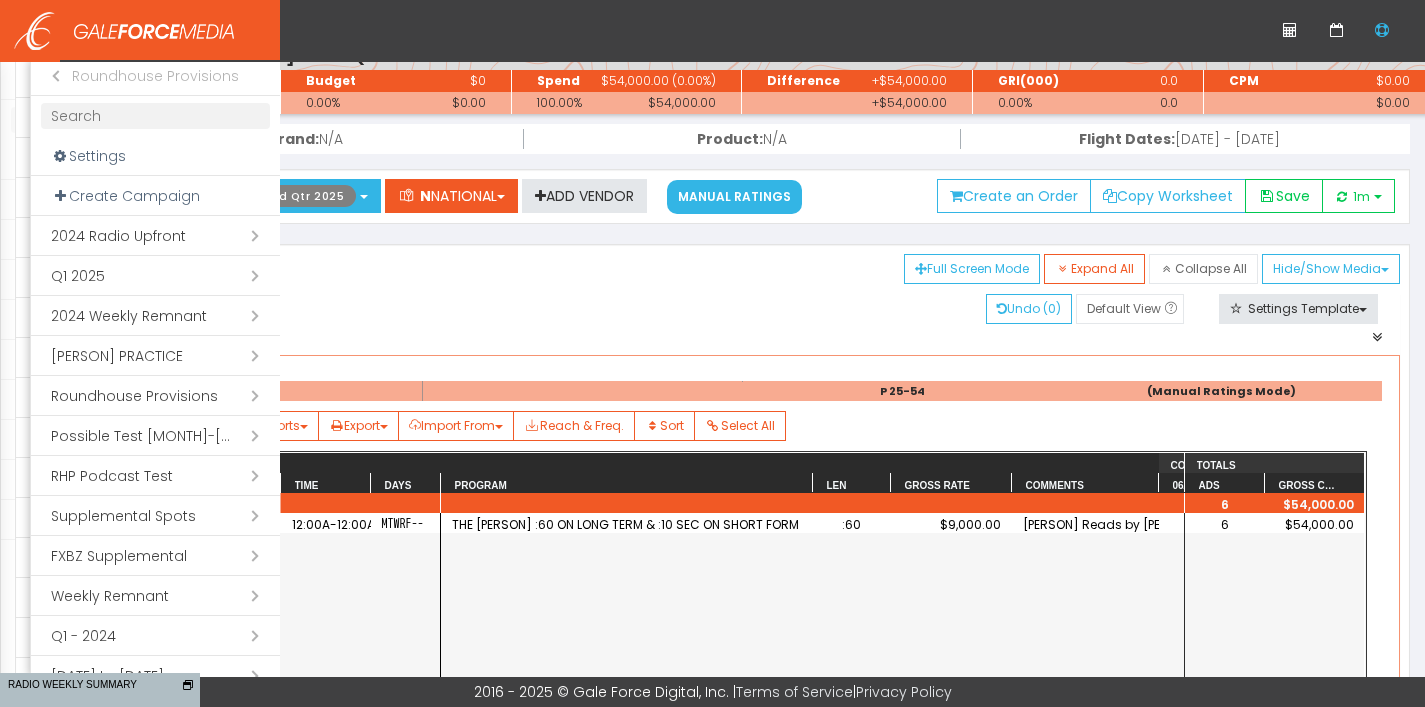 click on "Open submenu (   Q1 2025)" at bounding box center (155, 276) 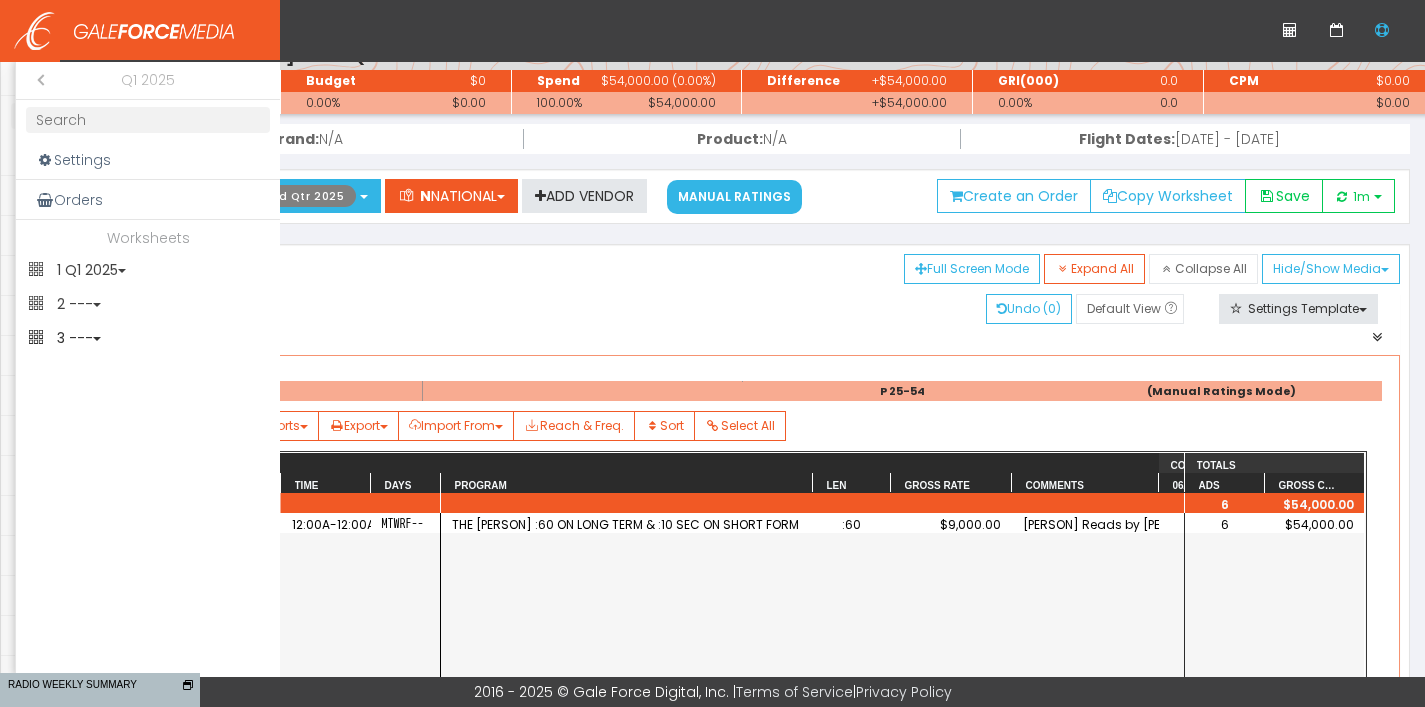 click on "3    ---" at bounding box center (148, 270) 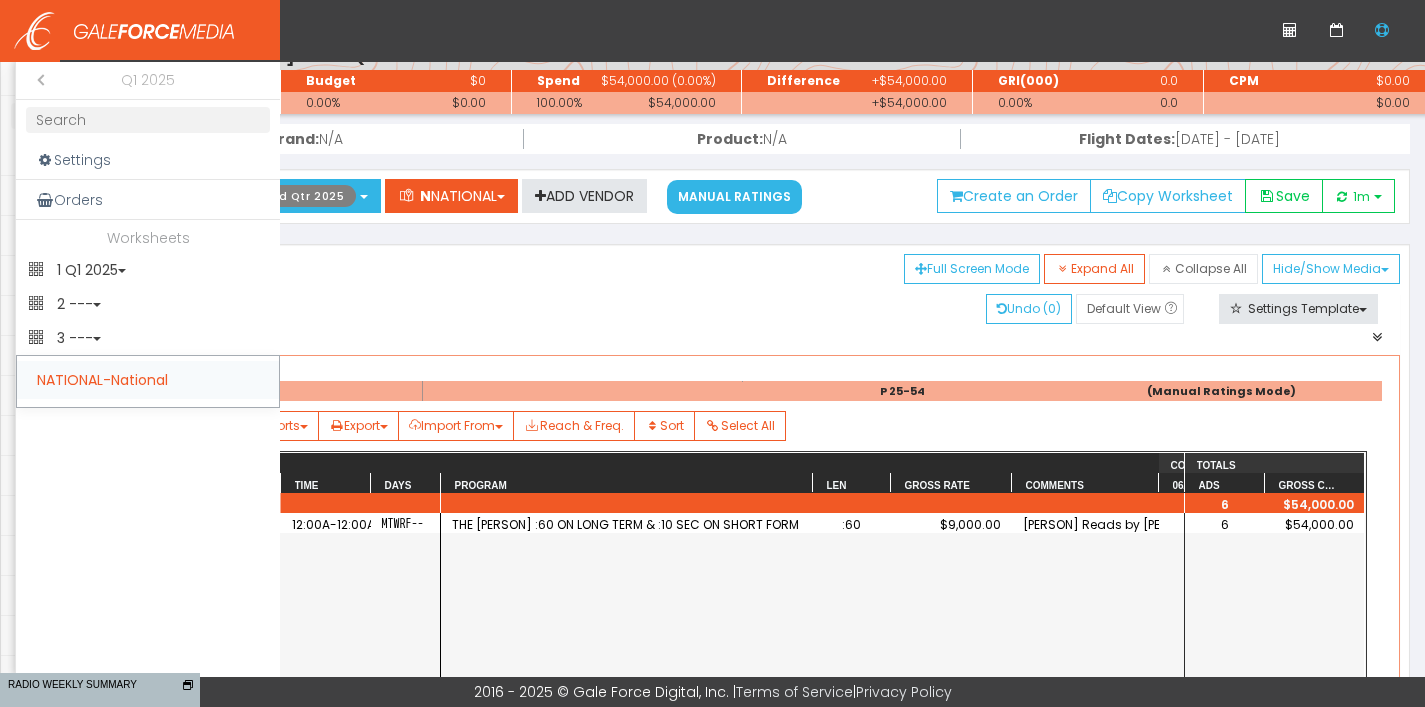 click on "NATIONAL-National" at bounding box center (148, 380) 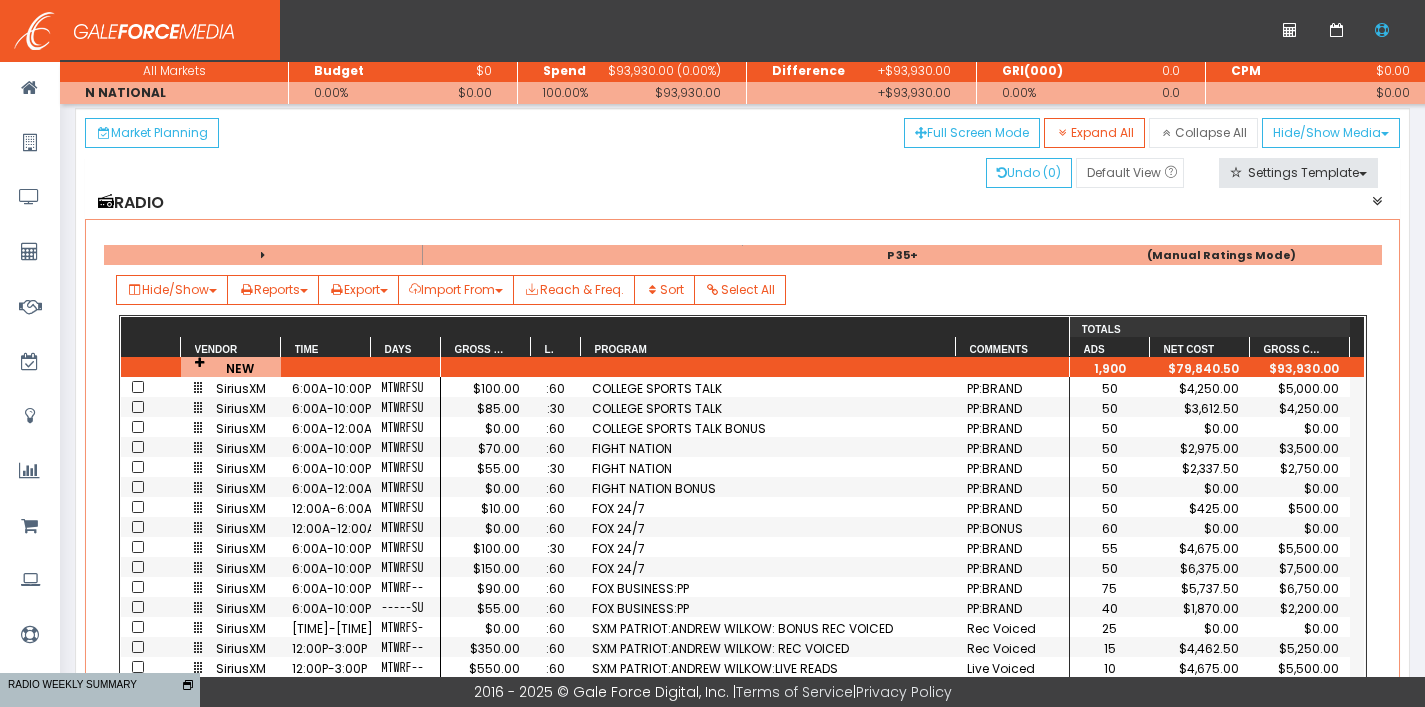 scroll, scrollTop: 145, scrollLeft: 0, axis: vertical 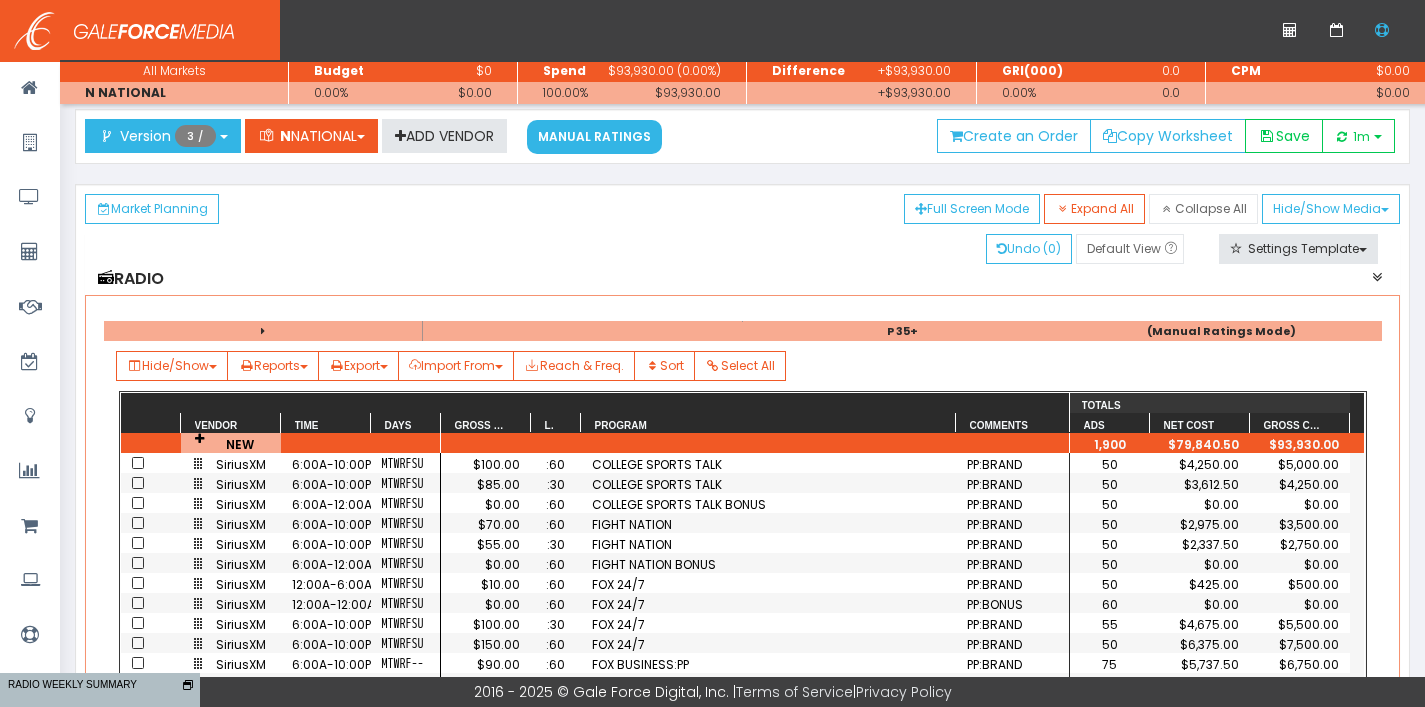 click at bounding box center (151, 463) 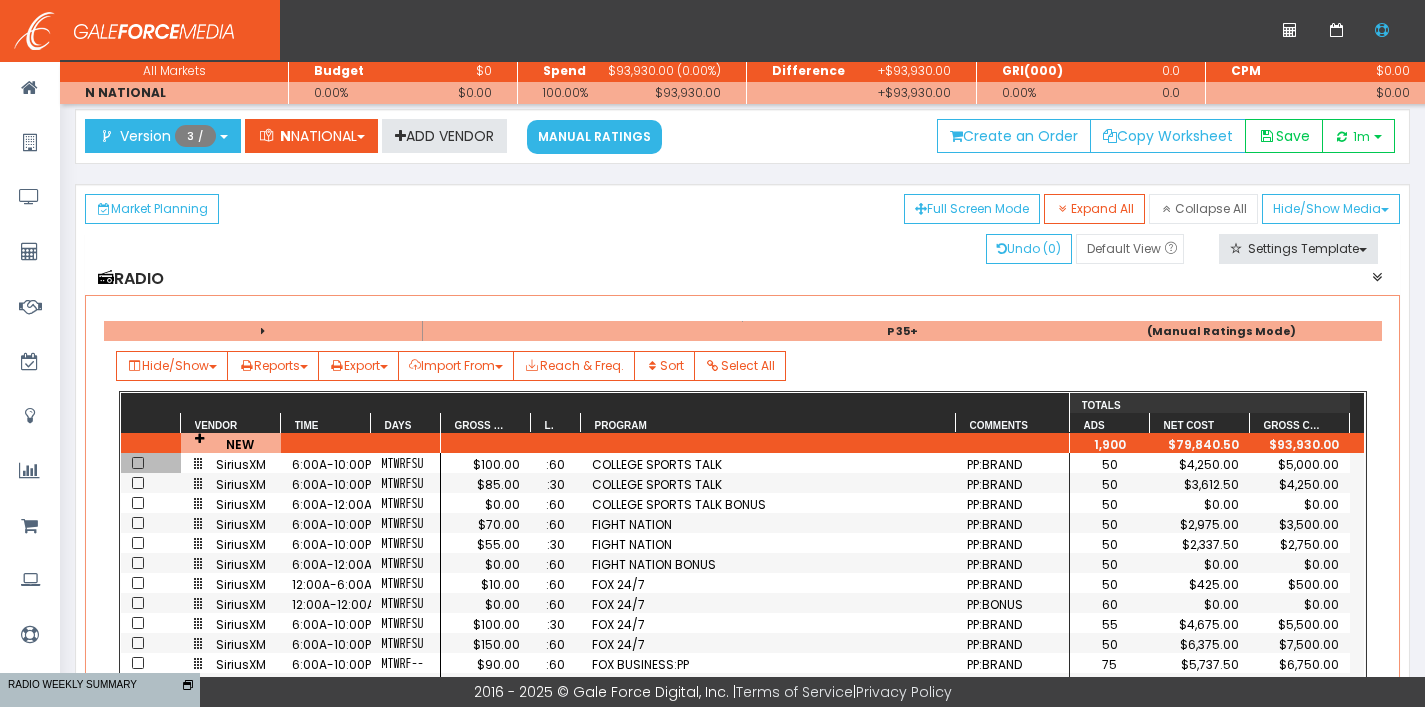 click at bounding box center [138, 463] 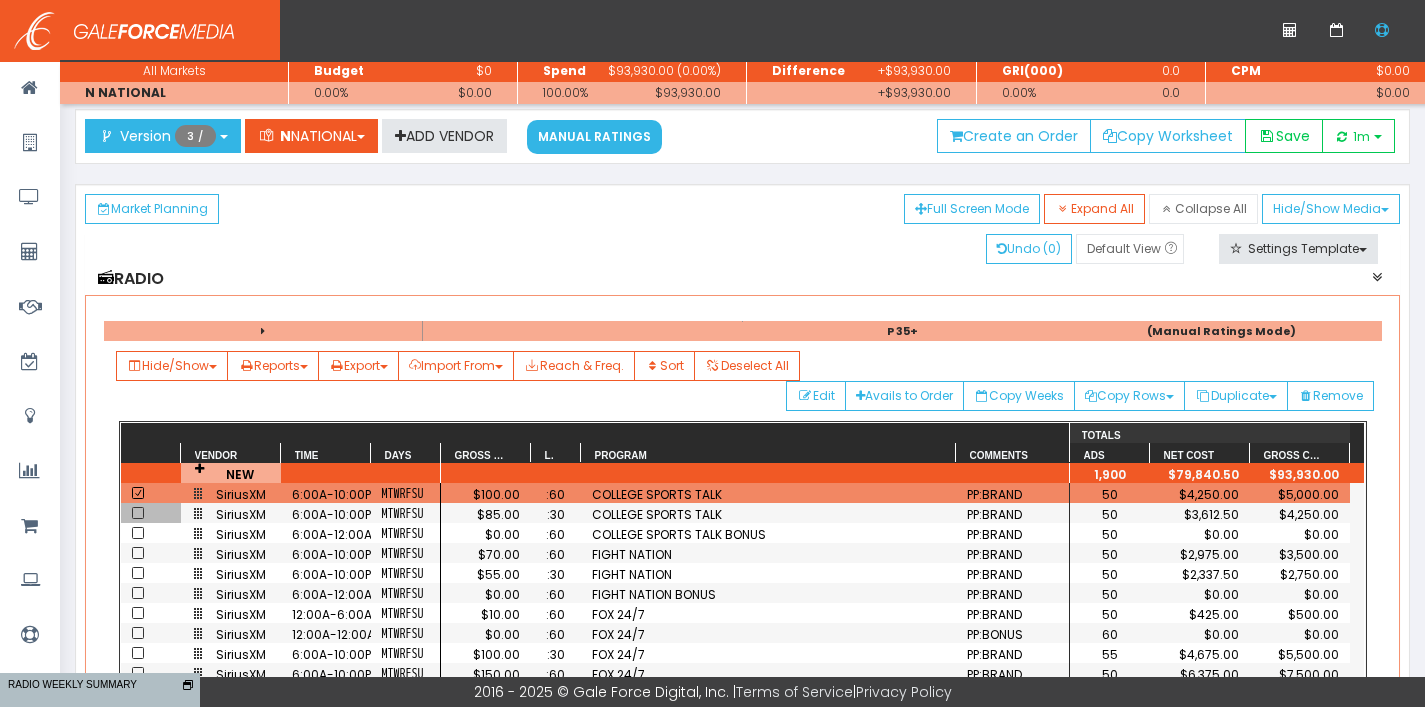 click at bounding box center [138, 513] 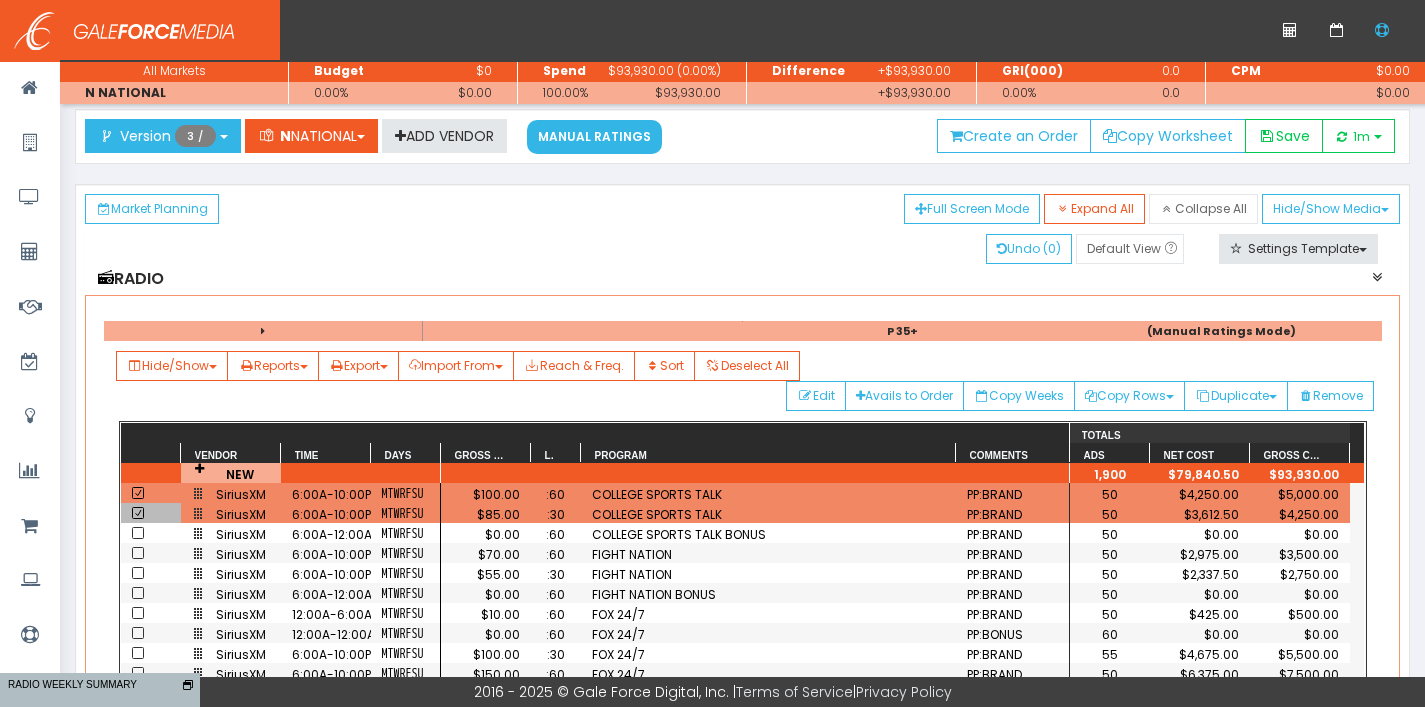 click at bounding box center (0, 0) 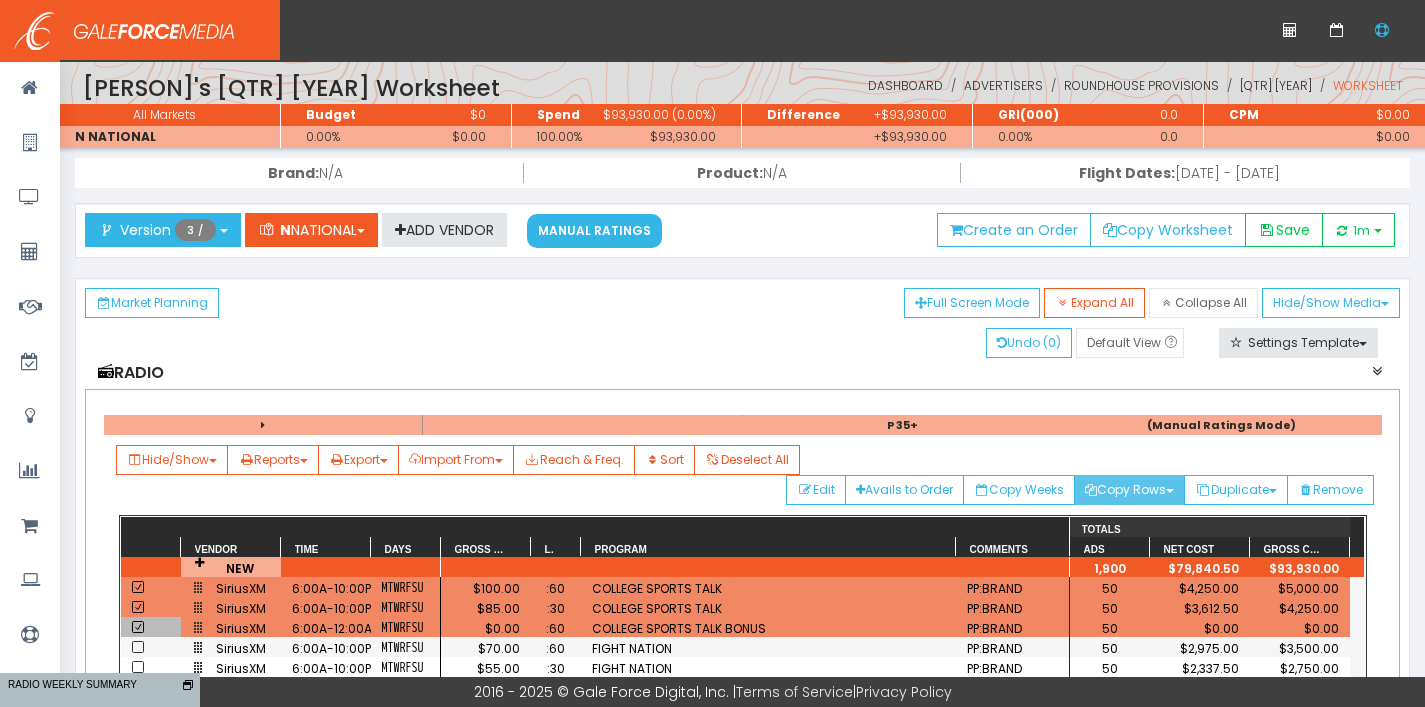 click on "Copy Rows" at bounding box center (1129, 490) 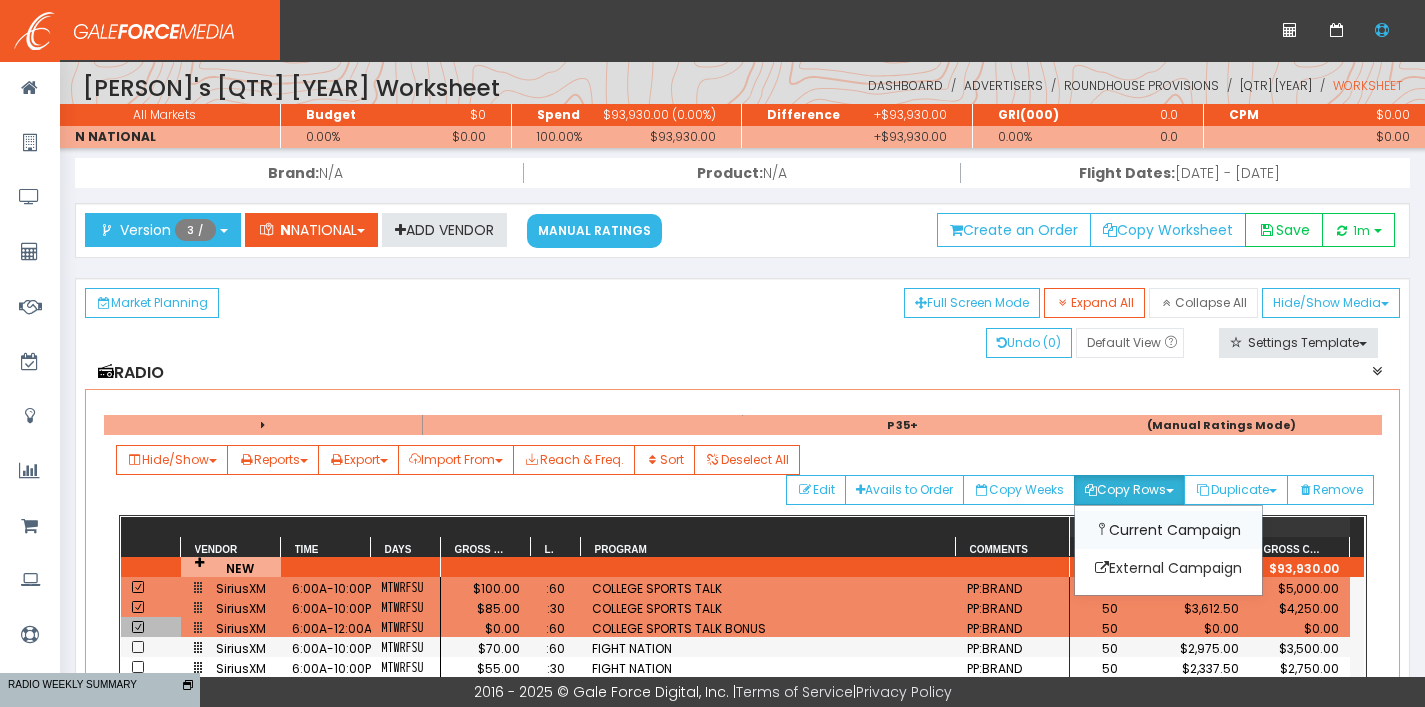 click on "Current Campaign" at bounding box center (1168, 530) 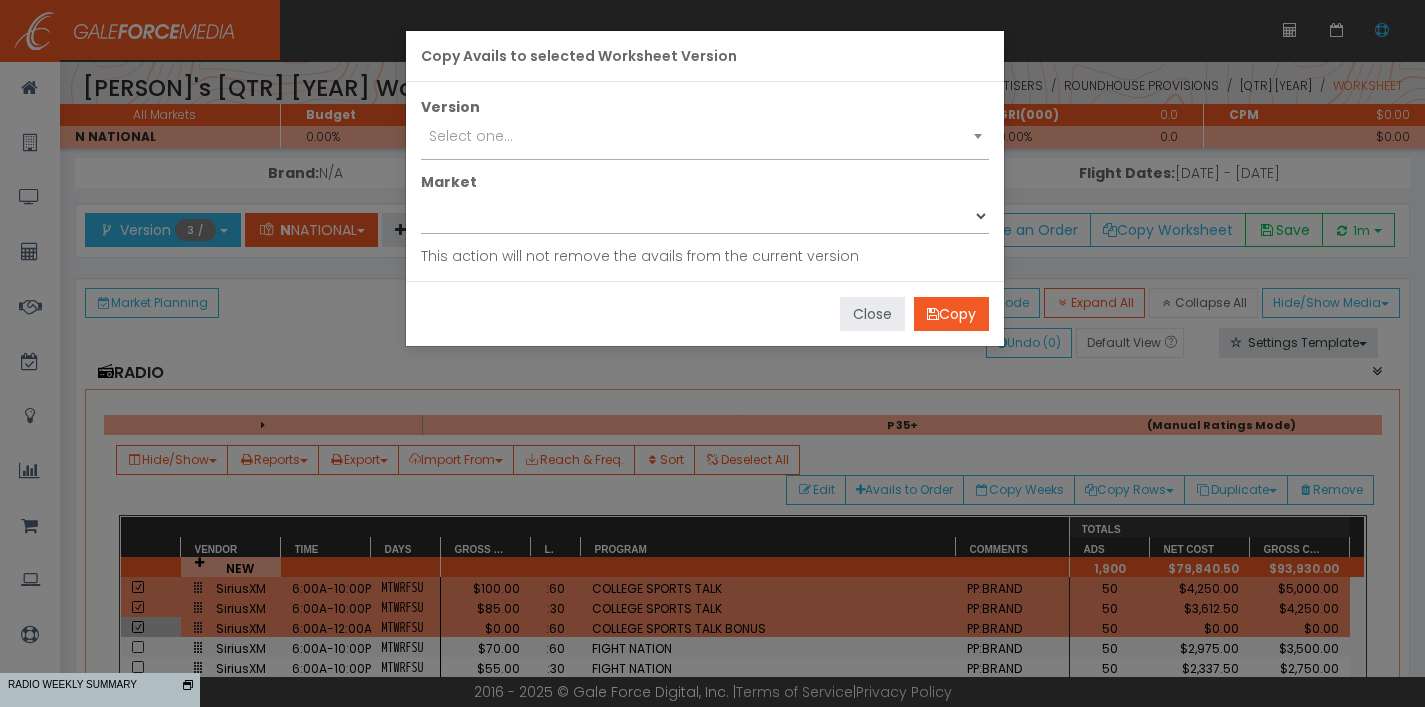 click on "Close" at bounding box center (872, 314) 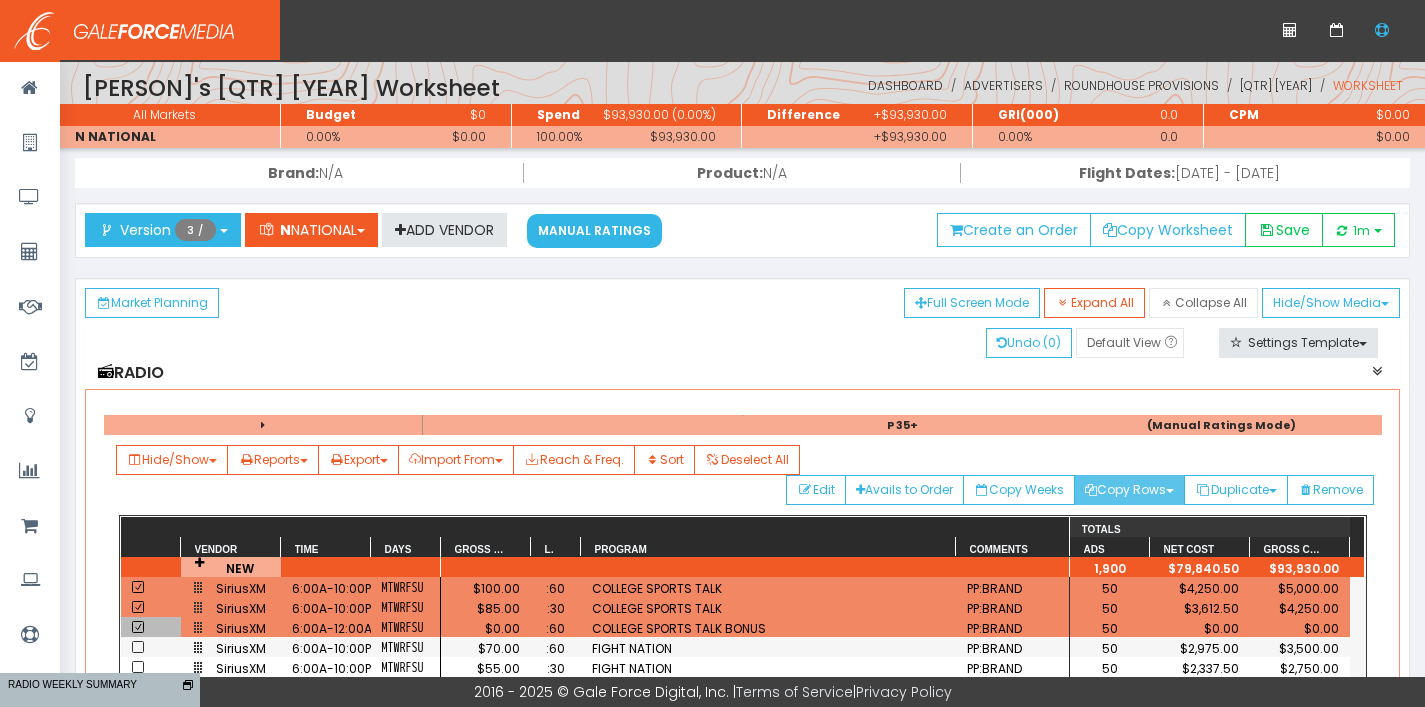click on "Copy Rows" at bounding box center (1129, 490) 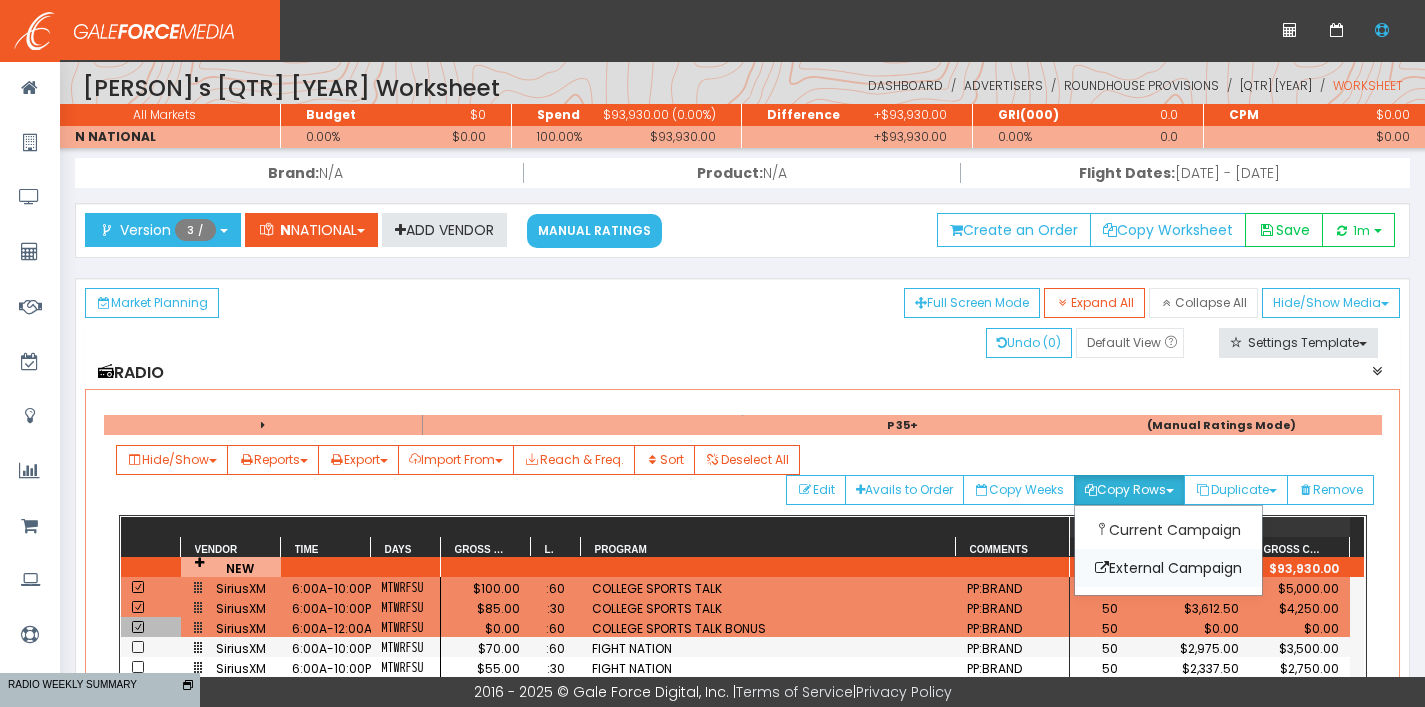 click on "External Campaign" at bounding box center (1168, 568) 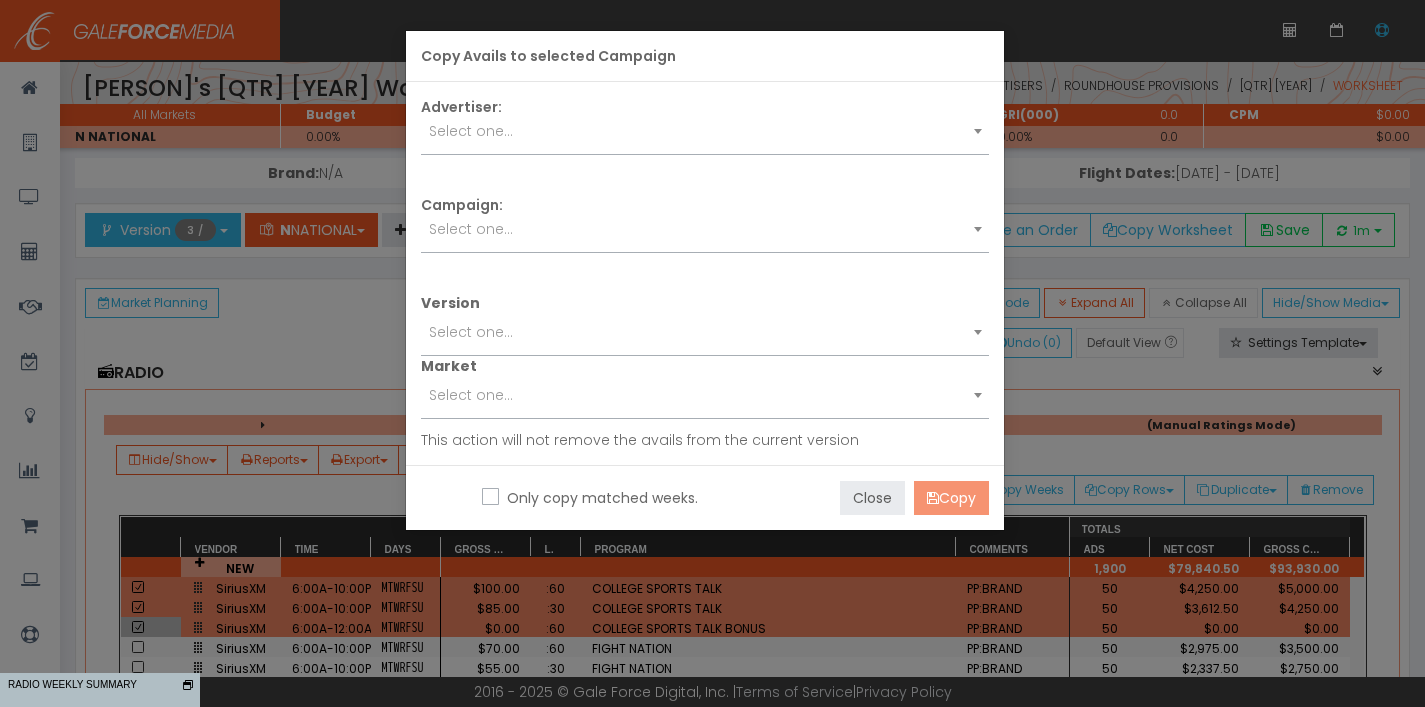 click on "Close" at bounding box center [872, 498] 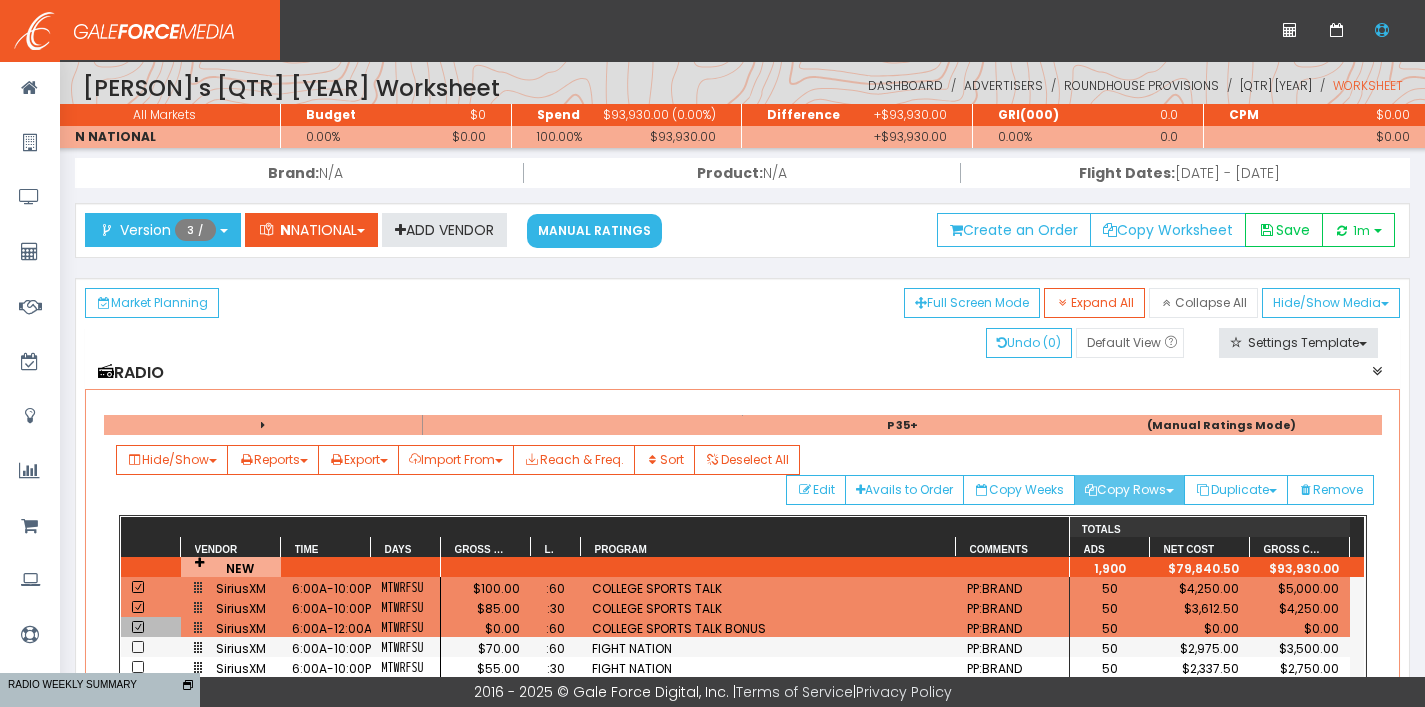 click on "Copy Rows" at bounding box center [1129, 490] 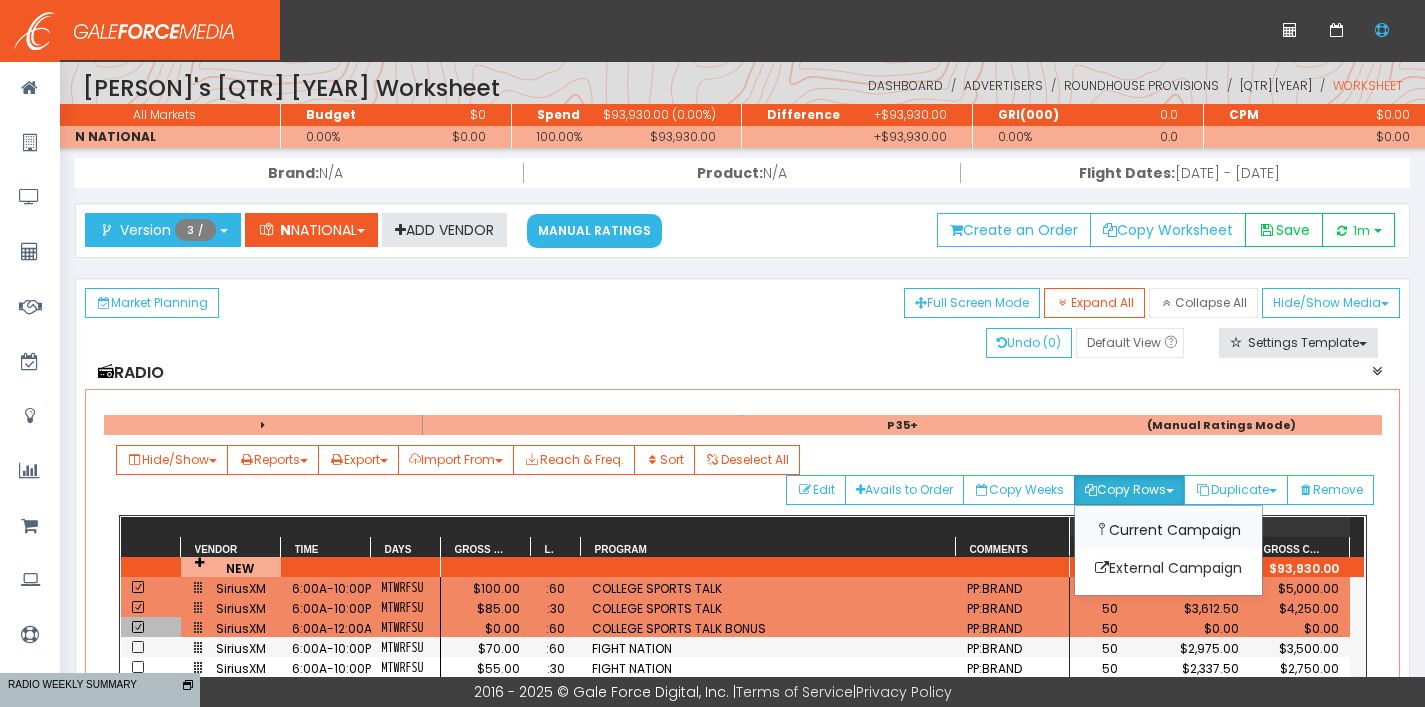 click on "Current Campaign" at bounding box center (1168, 530) 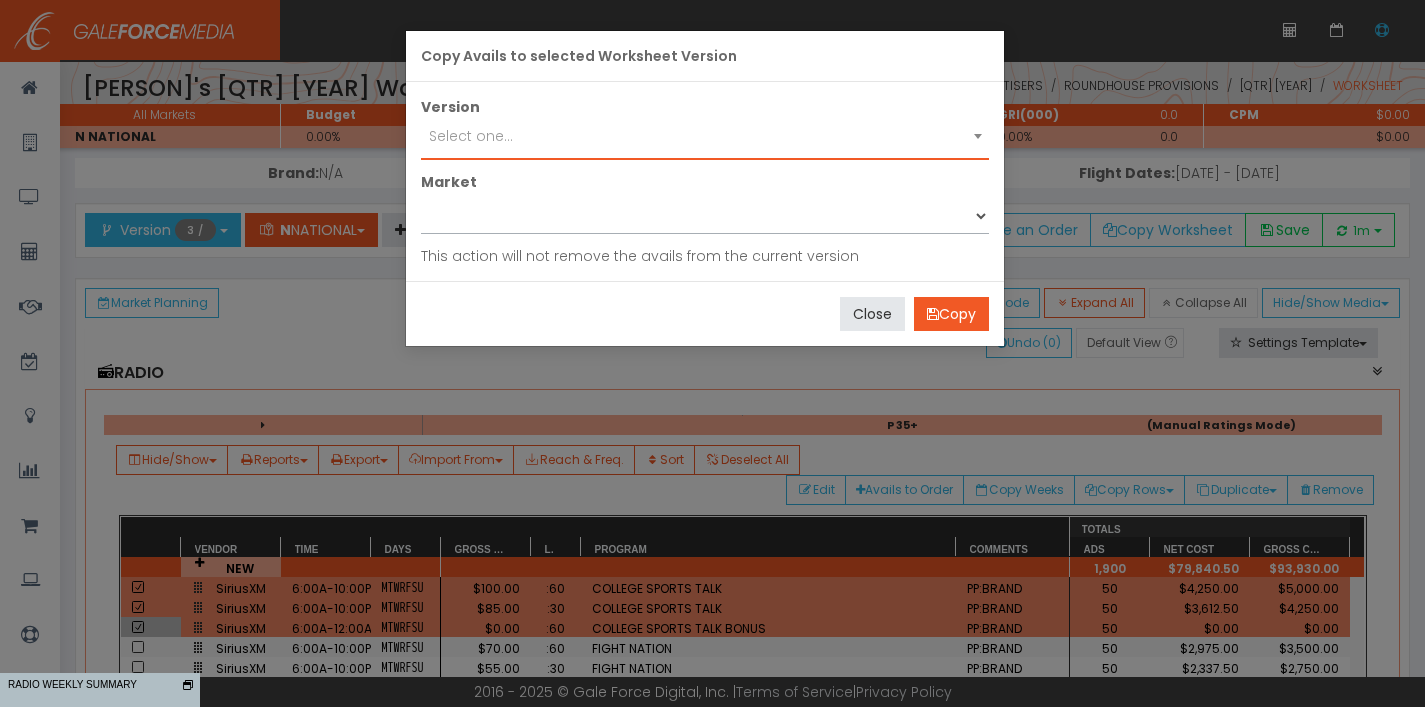 click on "Select one..." at bounding box center (705, 136) 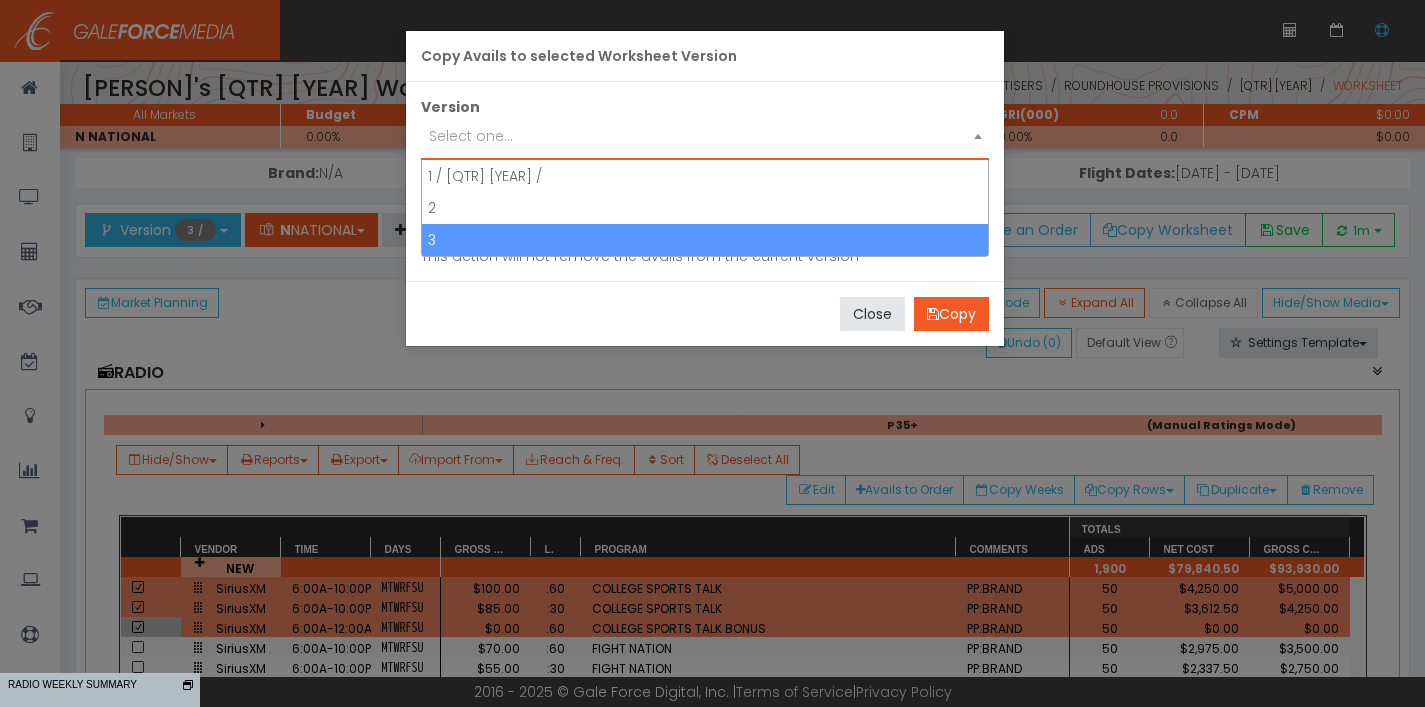click on "Close
Copy" at bounding box center [705, 313] 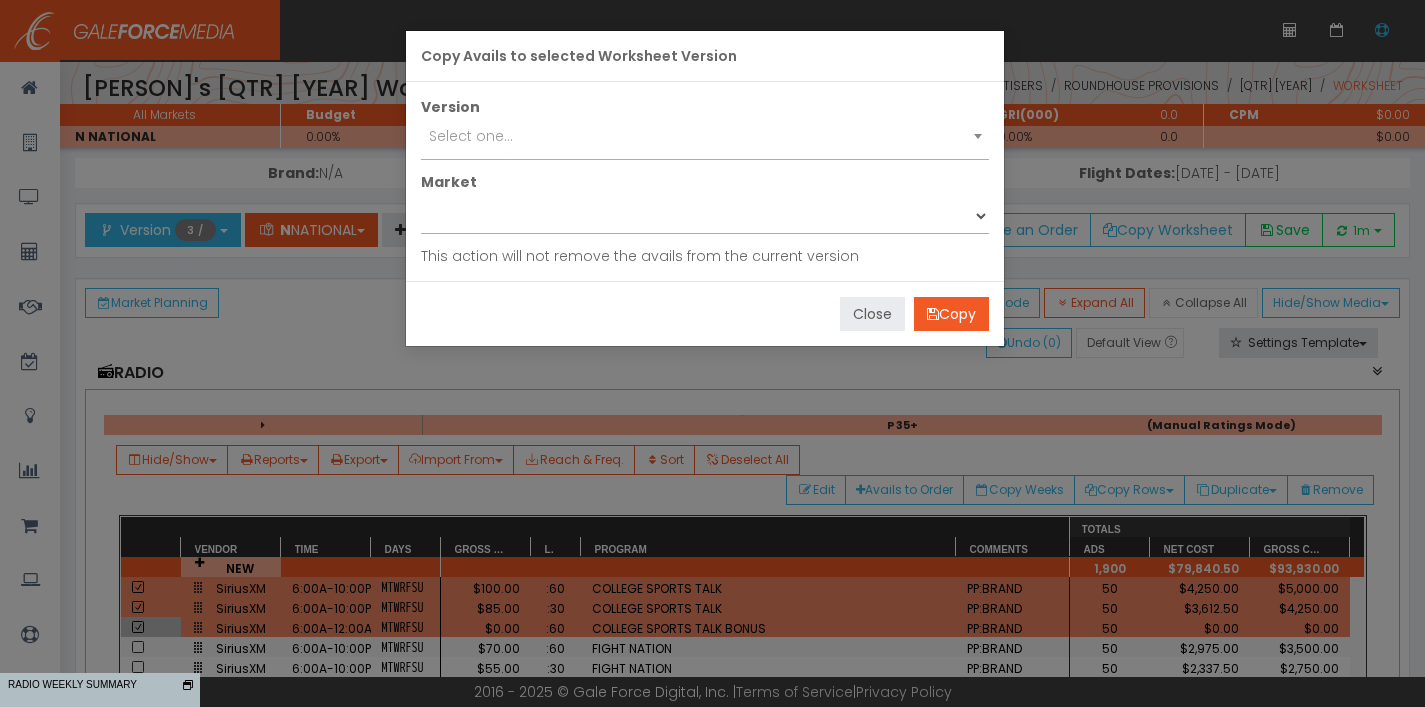 click on "Close" at bounding box center [872, 314] 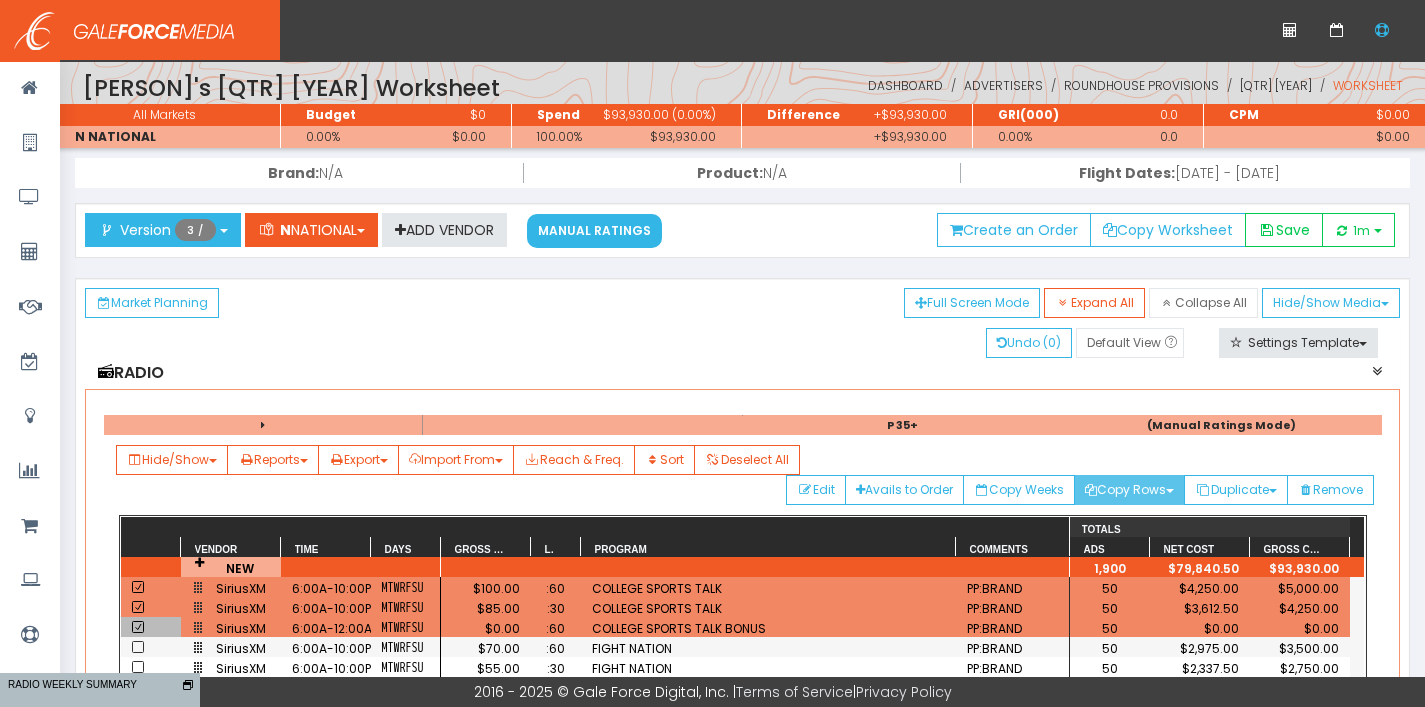 click on "Copy Rows" at bounding box center (1129, 490) 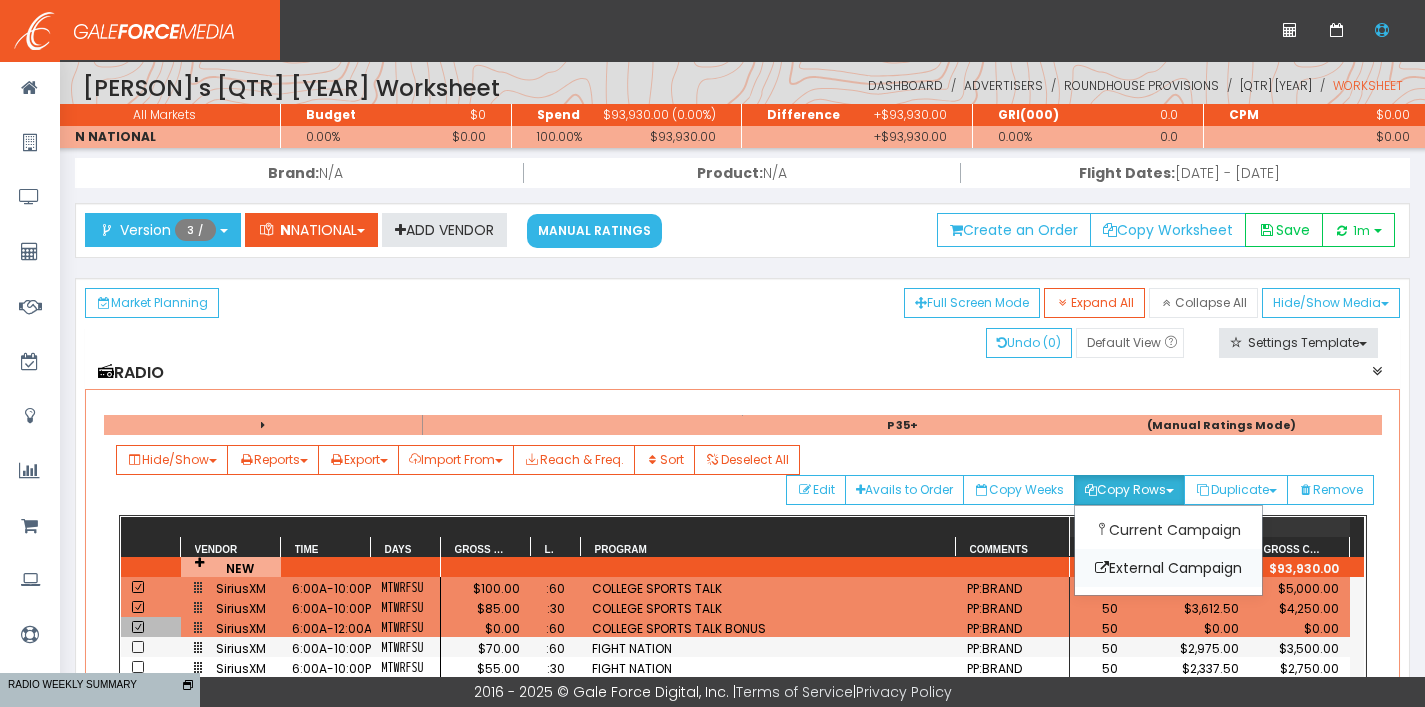 click on "External Campaign" at bounding box center [1168, 568] 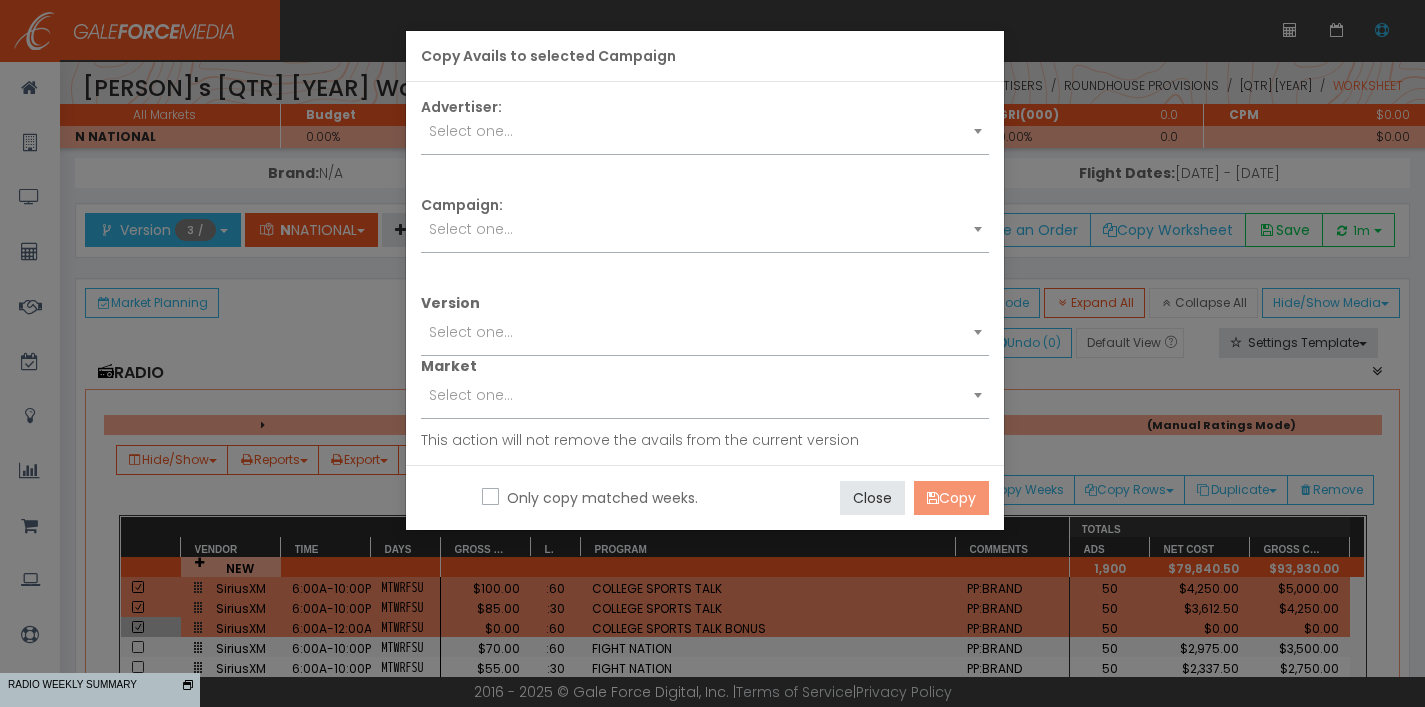 click on "Select one..." at bounding box center (705, 131) 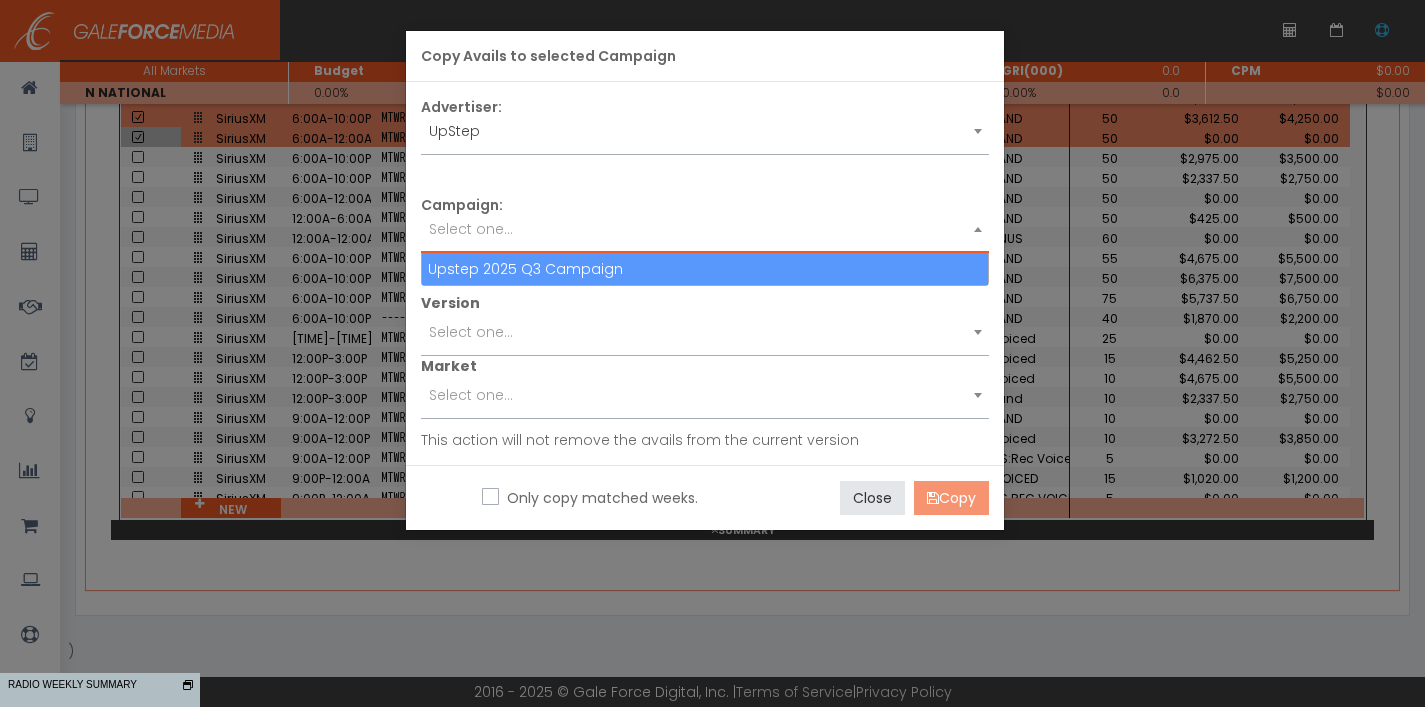 click on "Select one..." at bounding box center (705, 229) 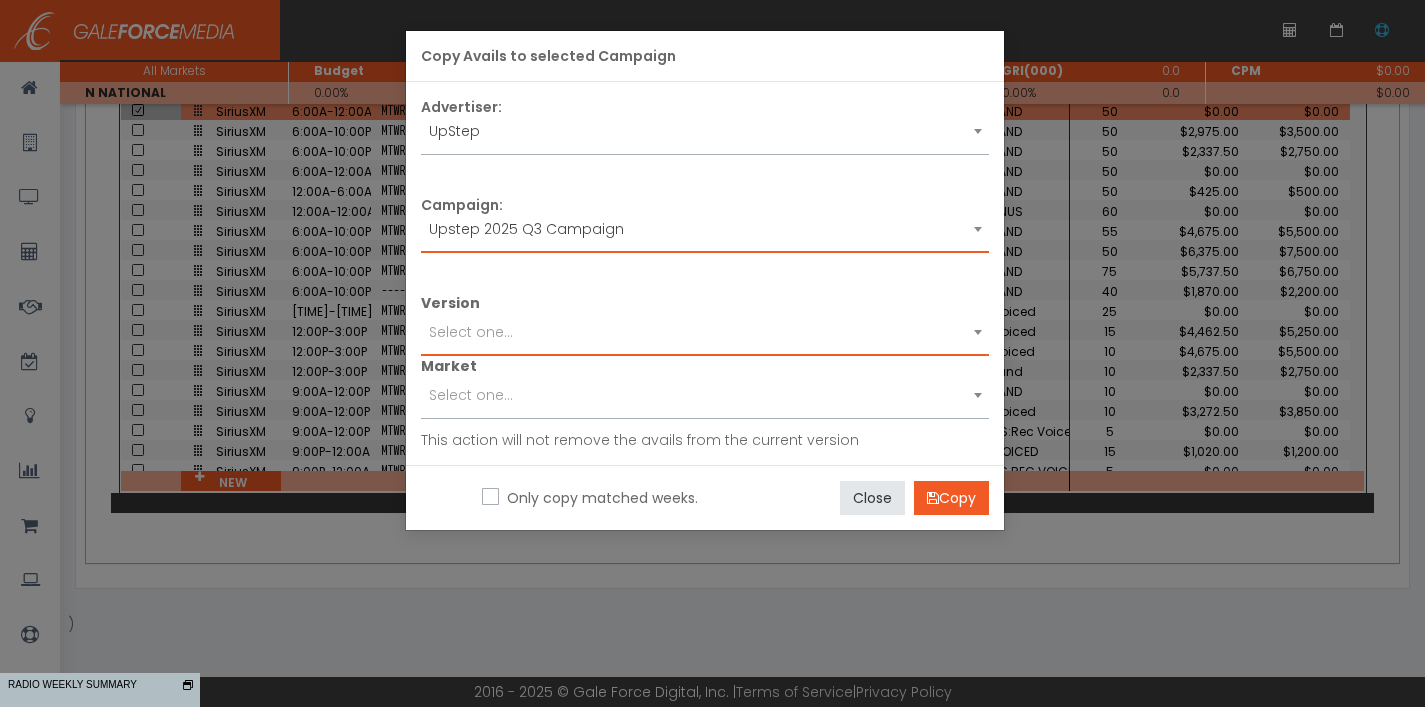 click on "Select one..." at bounding box center (471, 332) 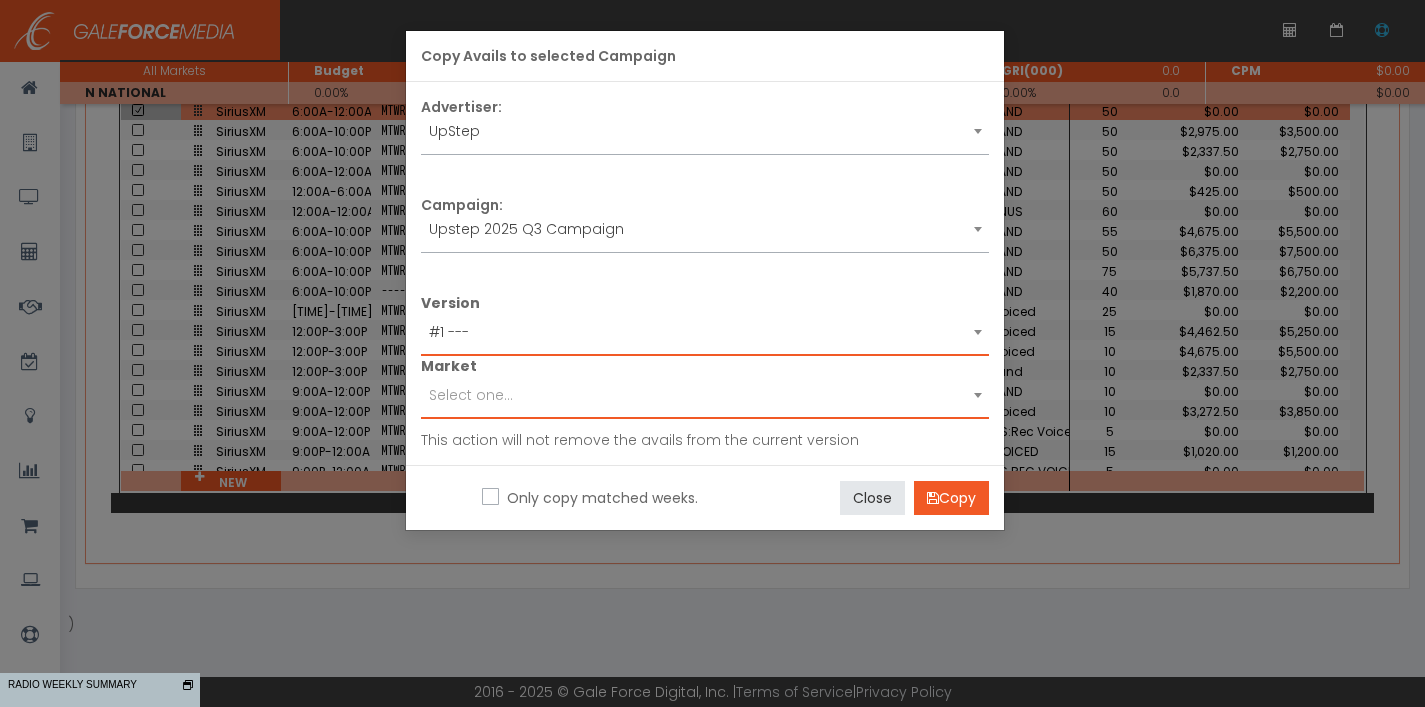 click on "Select one..." at bounding box center [705, 395] 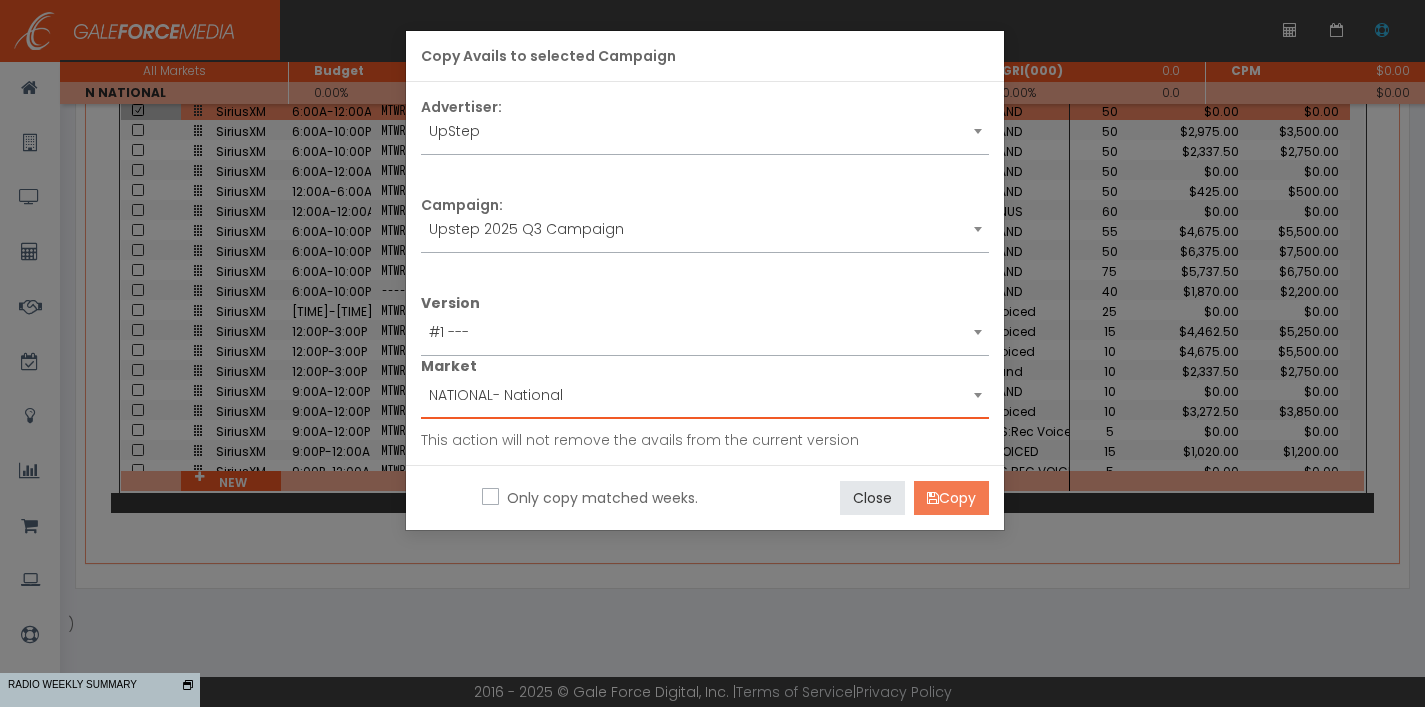 click on "Copy" at bounding box center [951, 498] 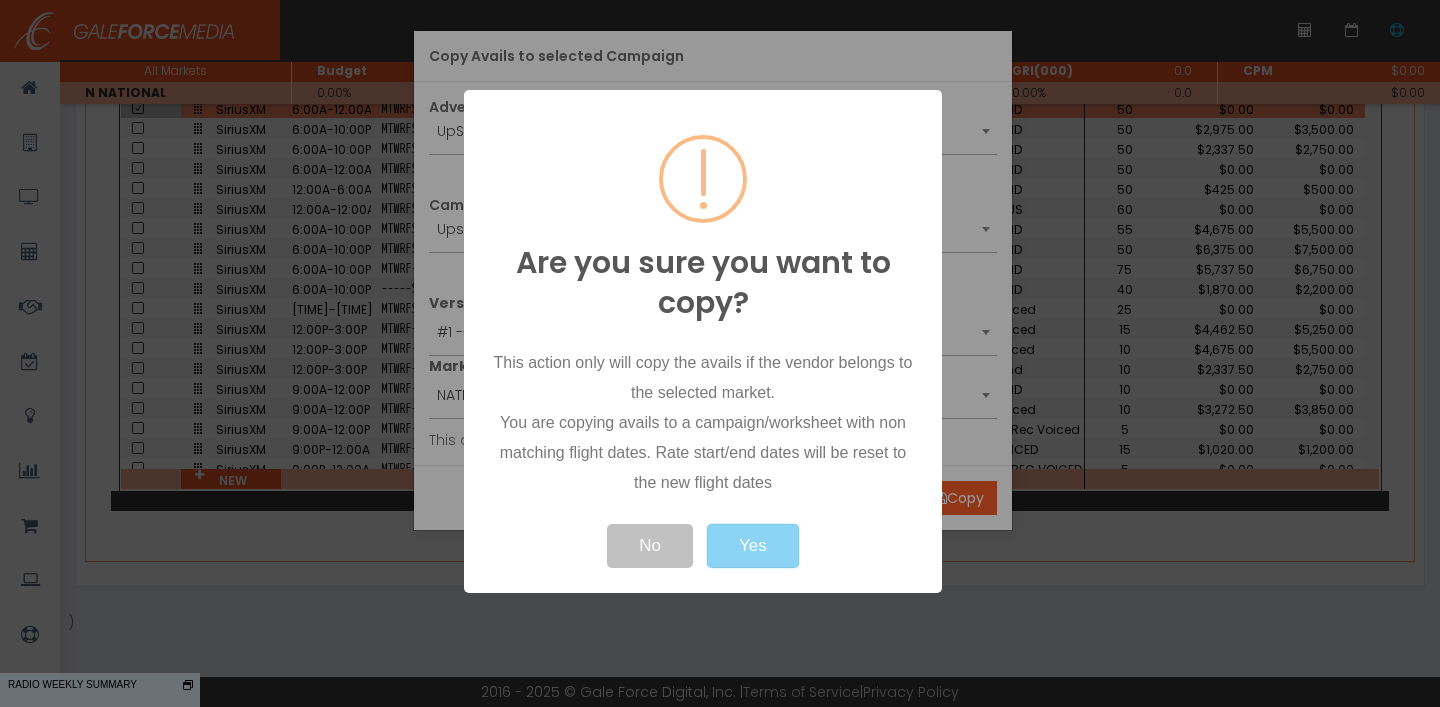 click on "Yes" at bounding box center [753, 546] 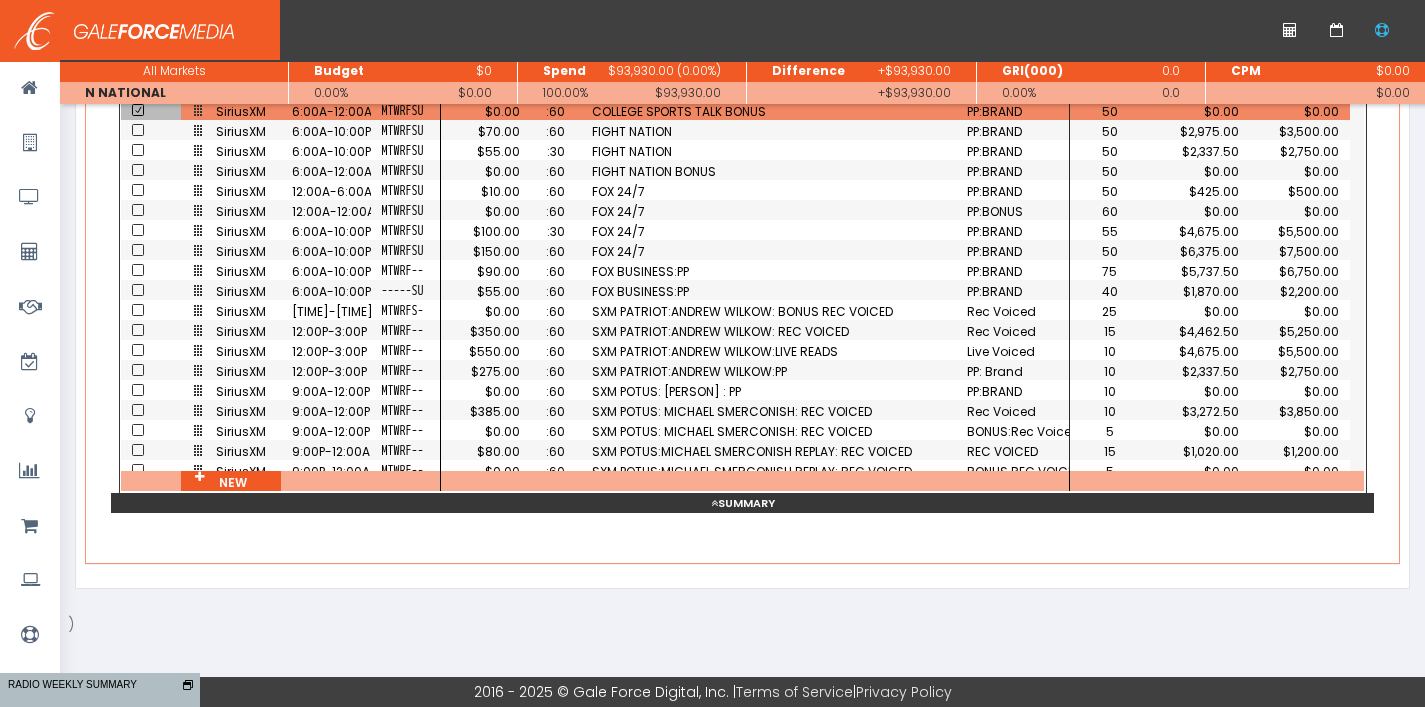 click on "P 35+  (Manual Ratings Mode)              Hide/Show      DP Order No Order Line Gross Rate Net Rate Client Cost % Len Format Program Dial Position Rate Start/End Hundreds P 35+ (MAIN) Rating P 35+ (MAIN) CPP P 35+ (MAIN) Gross CPM P 35+ (MAIN) NET CPM P 35+ (MAIN) Reach (%) P 35+ (MAIN) Freq. P 35+ (MAIN) Cume Rating P 35+ (MAIN) Cume(00) P 35+ (MAIN) Net Reach P 35+ (MAIN) GRI(00) P 35+ (MAIN) GRP P 35+ (MAIN) Comments 02/03 02/10 02/17 02/24 03/03 03/10 03/17 03/24 BK BK Length 1 BK Length 2 Ads Total Calls Net Cost Gross Cost Client Cost          Reports         Spot Calendar    Market Summary    Reach and Frequency    Summary Report    Rate Request        Export        Excel    CSV                                                                                                                                      Import From                                                                                                                            Advantage XLSX" at bounding box center (742, 218) 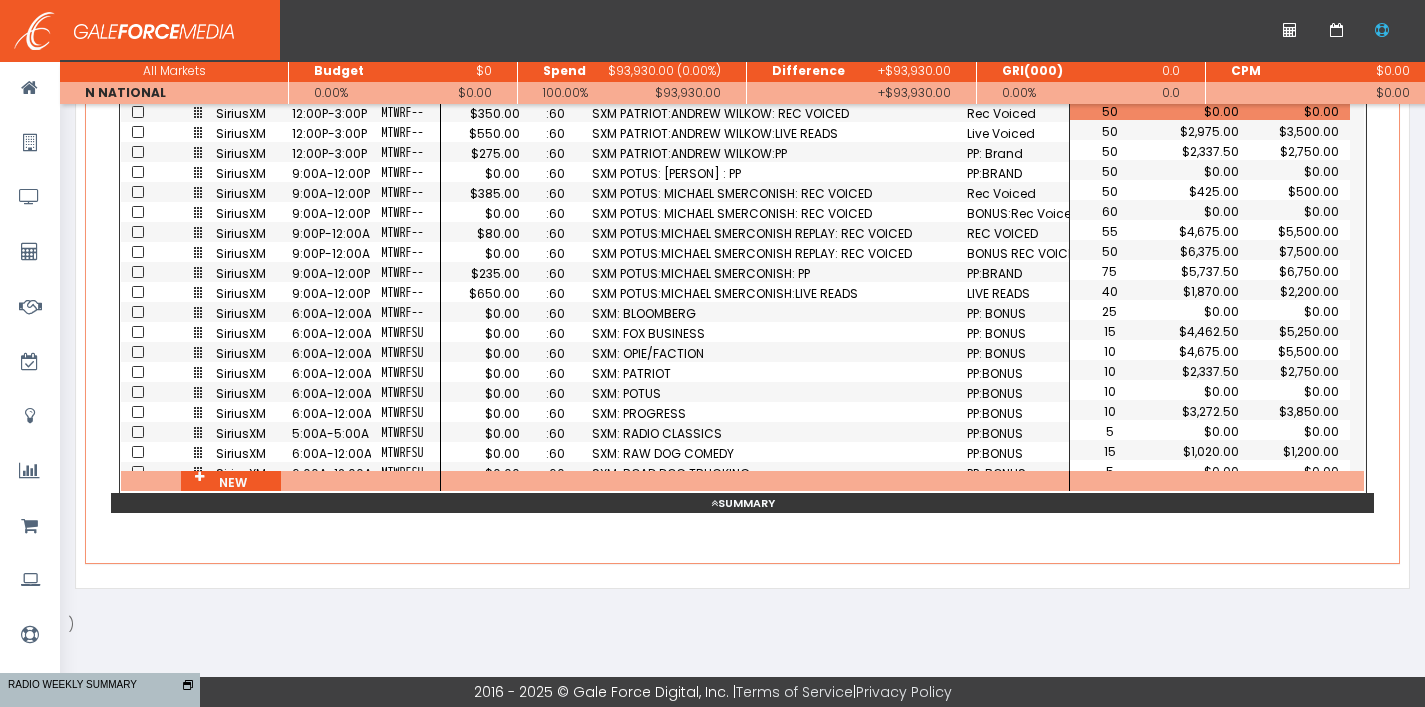 scroll, scrollTop: 327, scrollLeft: 0, axis: vertical 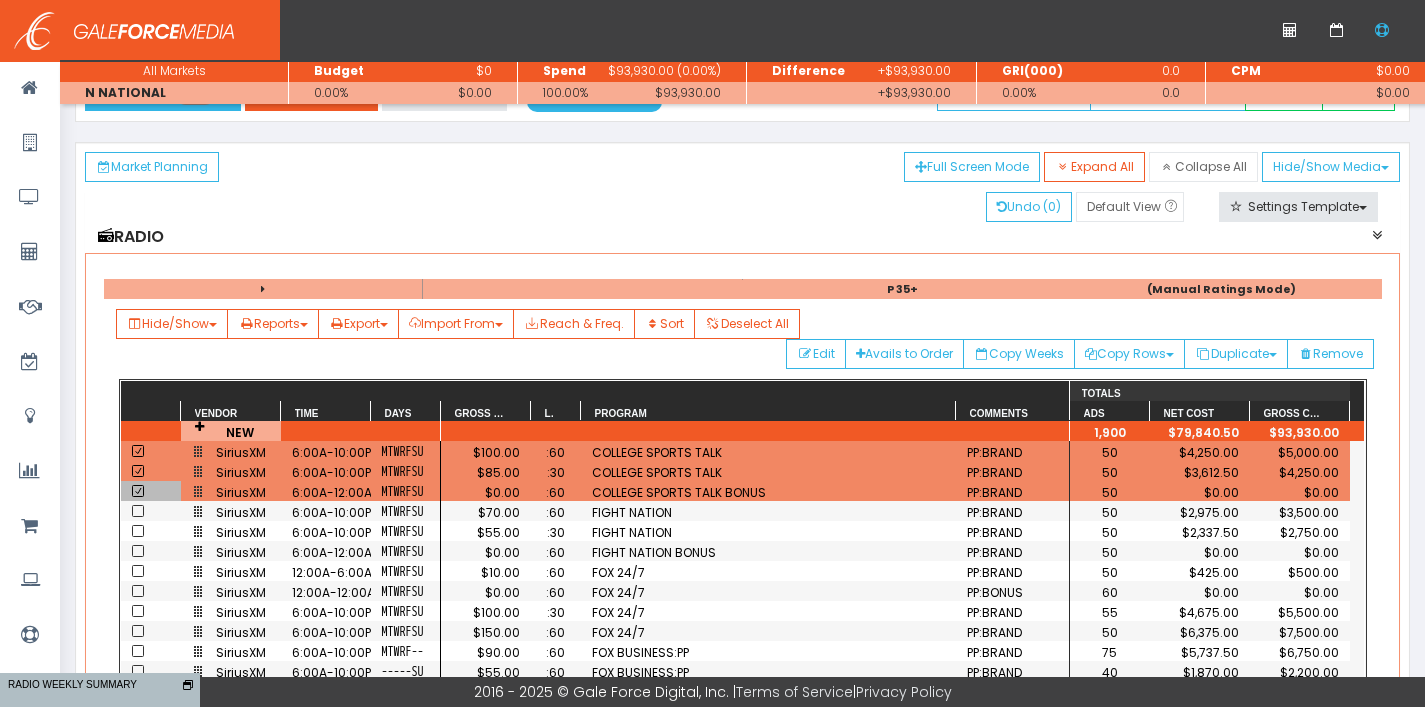 click on "Saving
Calculating
Market Planning
Full Screen Mode
Expand All
Collapse All
Hide/Show Media" at bounding box center (743, 167) 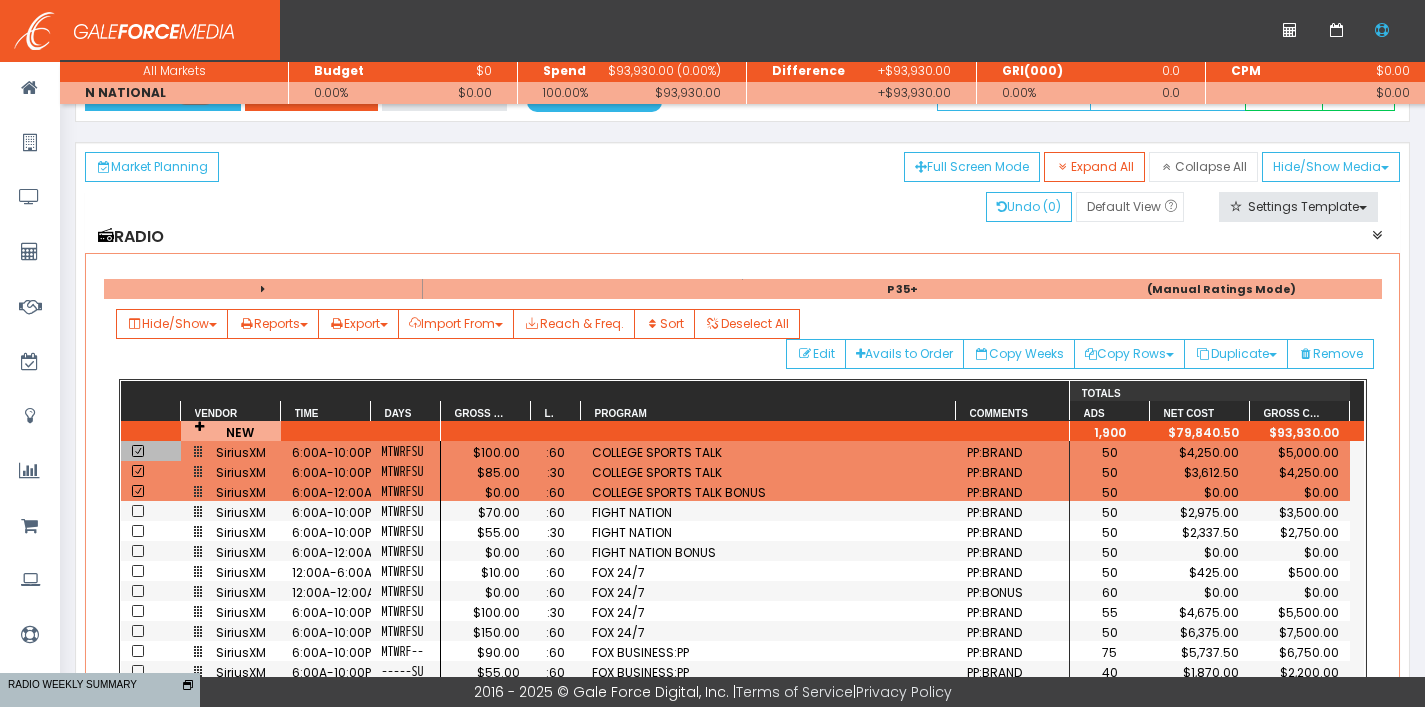 click at bounding box center [138, 451] 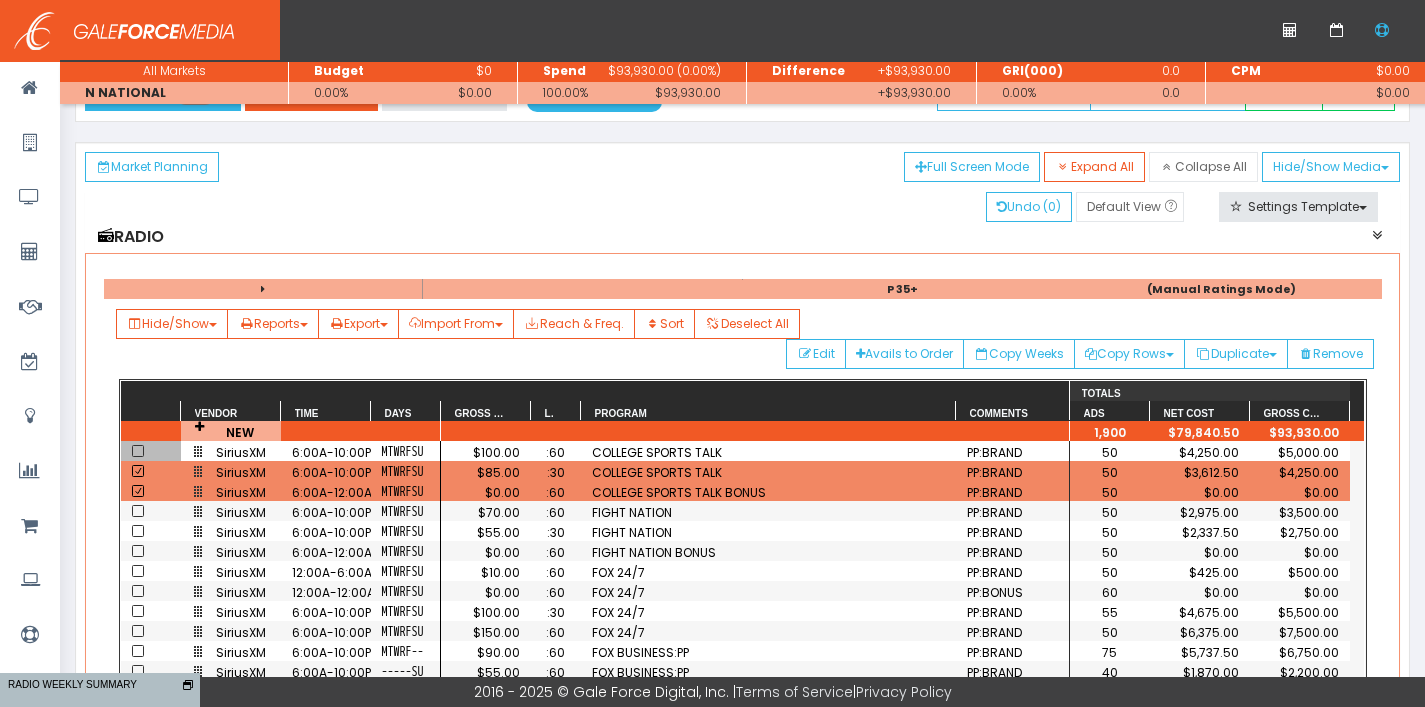 click at bounding box center [138, 471] 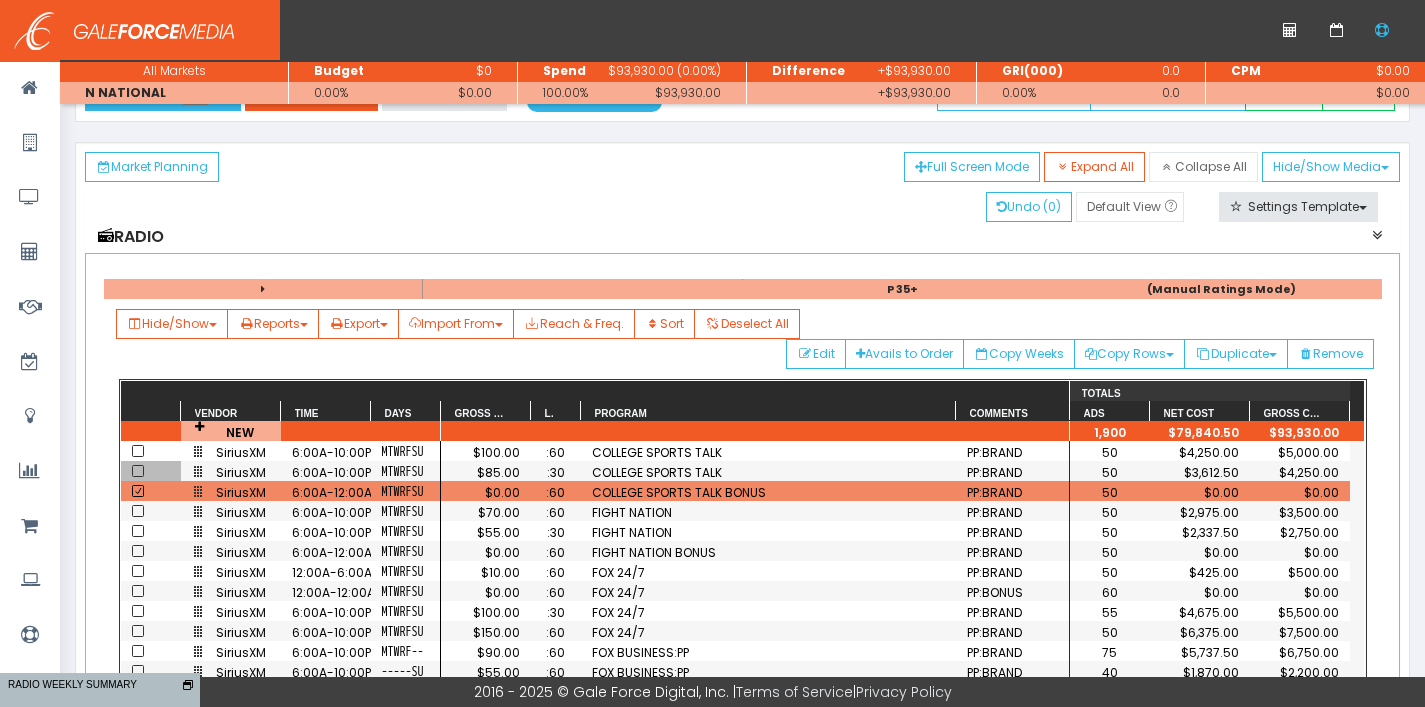 click at bounding box center (138, 491) 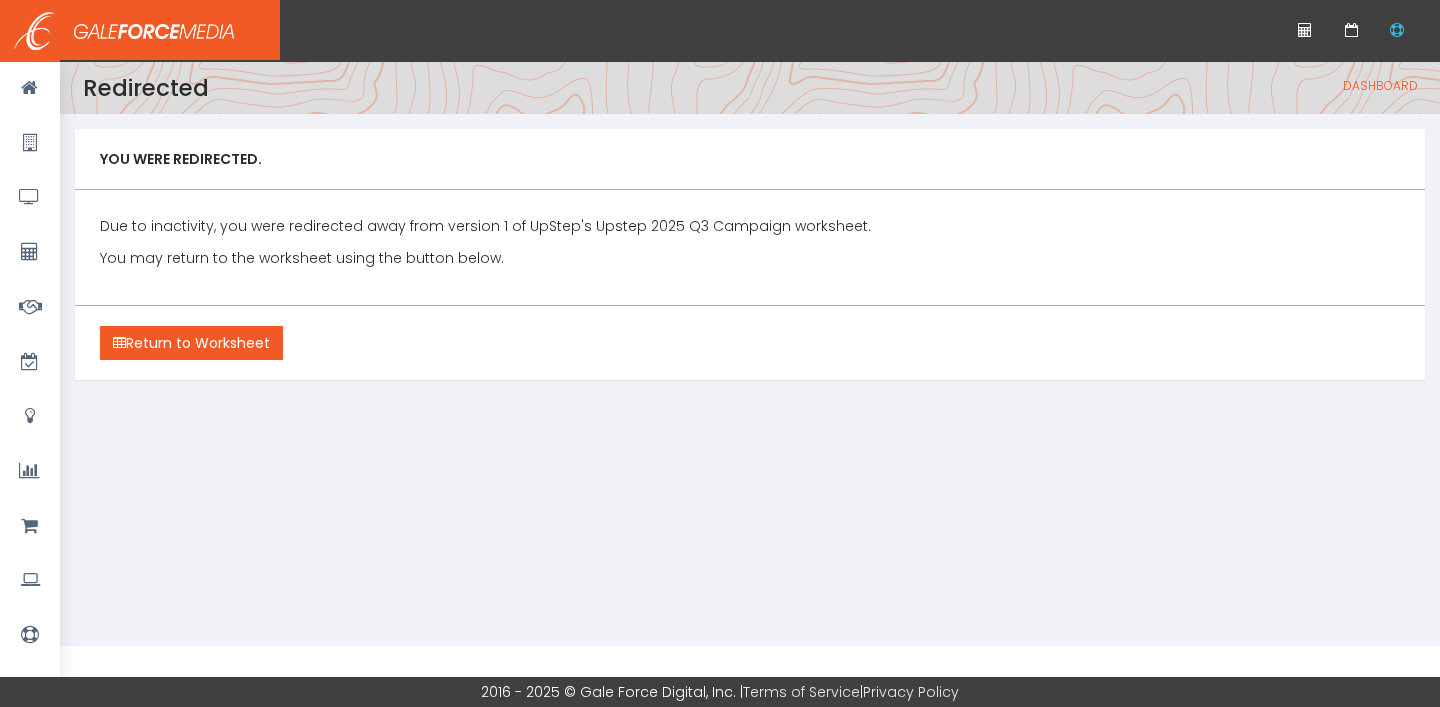 scroll, scrollTop: 0, scrollLeft: 0, axis: both 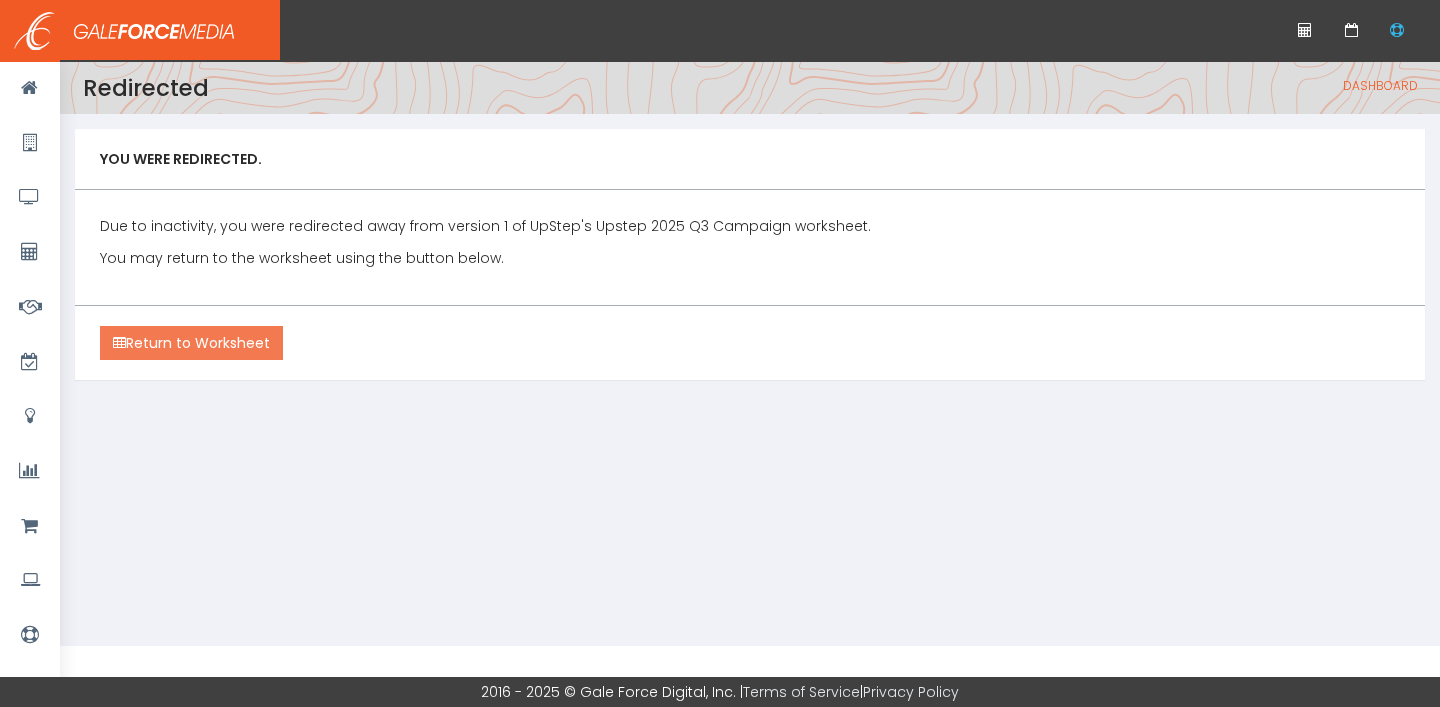 click on "Return to Worksheet" at bounding box center (191, 343) 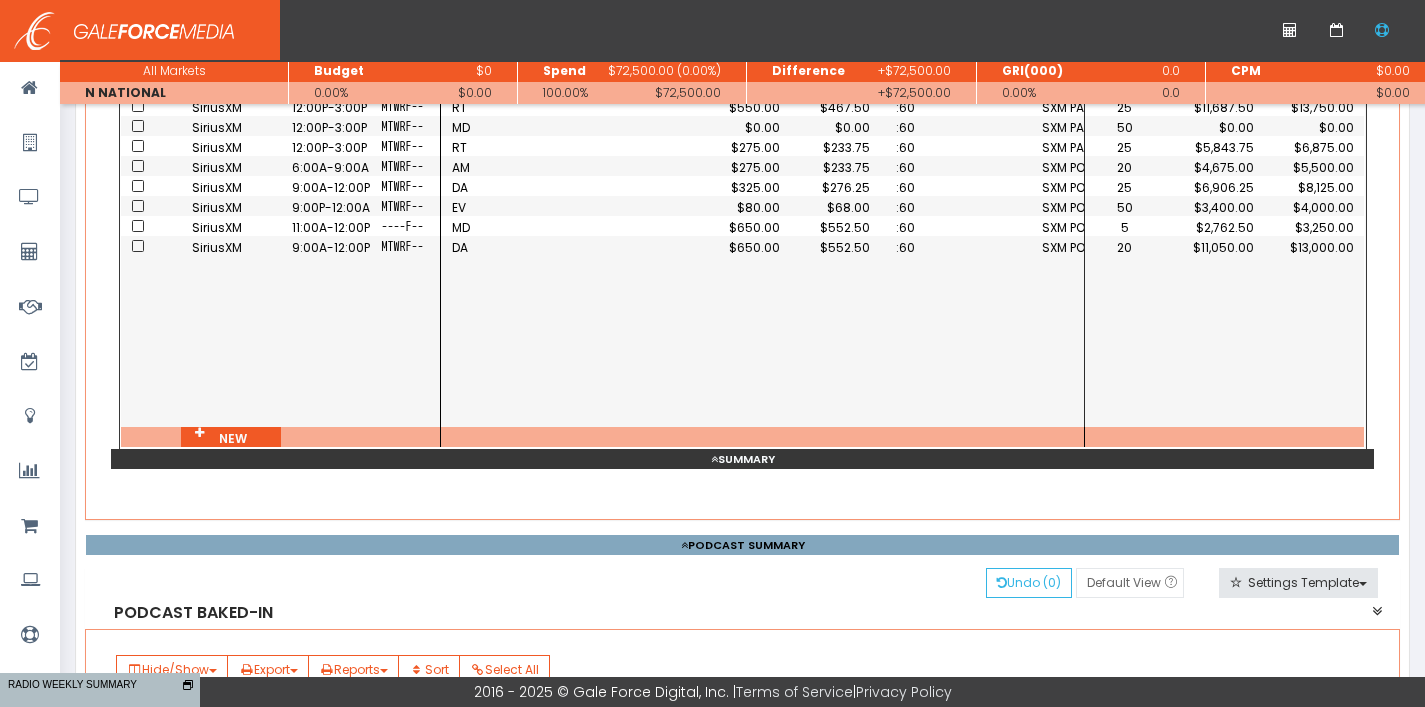scroll, scrollTop: 509, scrollLeft: 0, axis: vertical 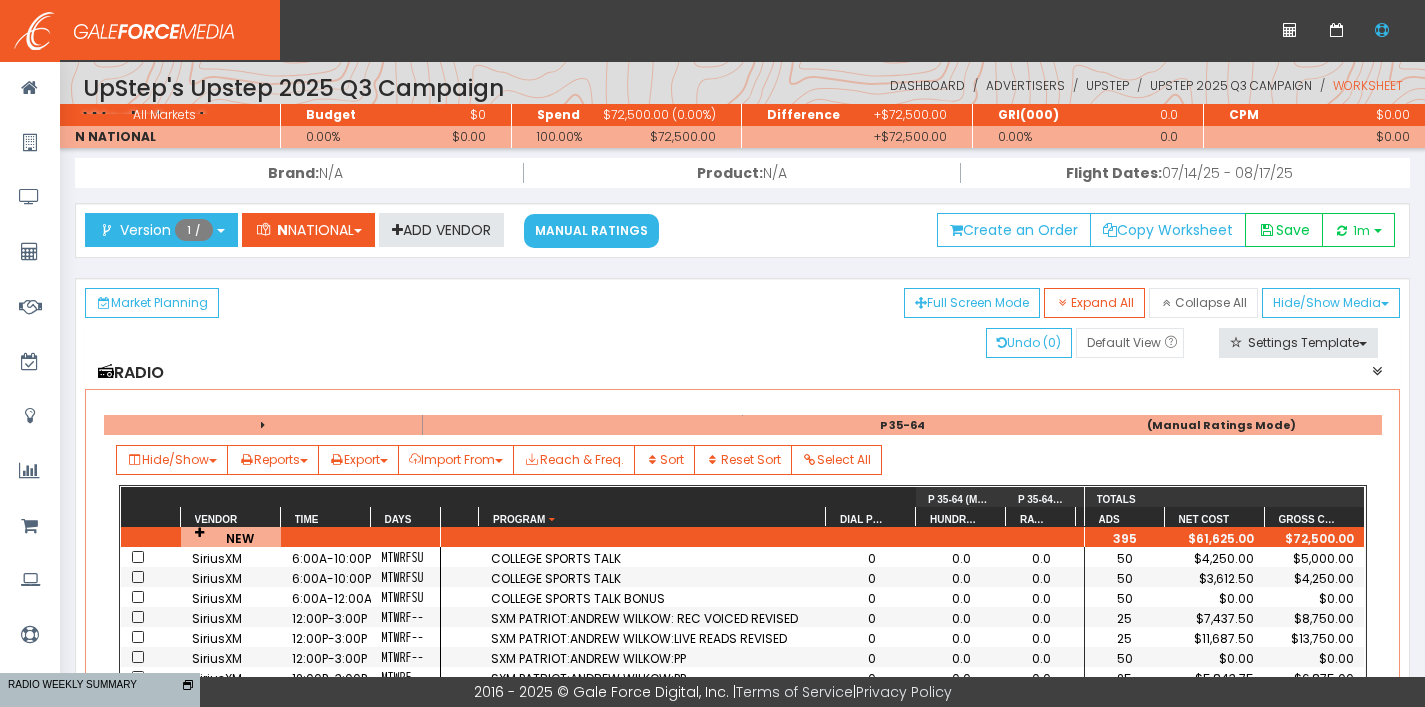 click on "Show avails
Undo ( 0 )
Default View
«
Settings Template" at bounding box center [743, 343] 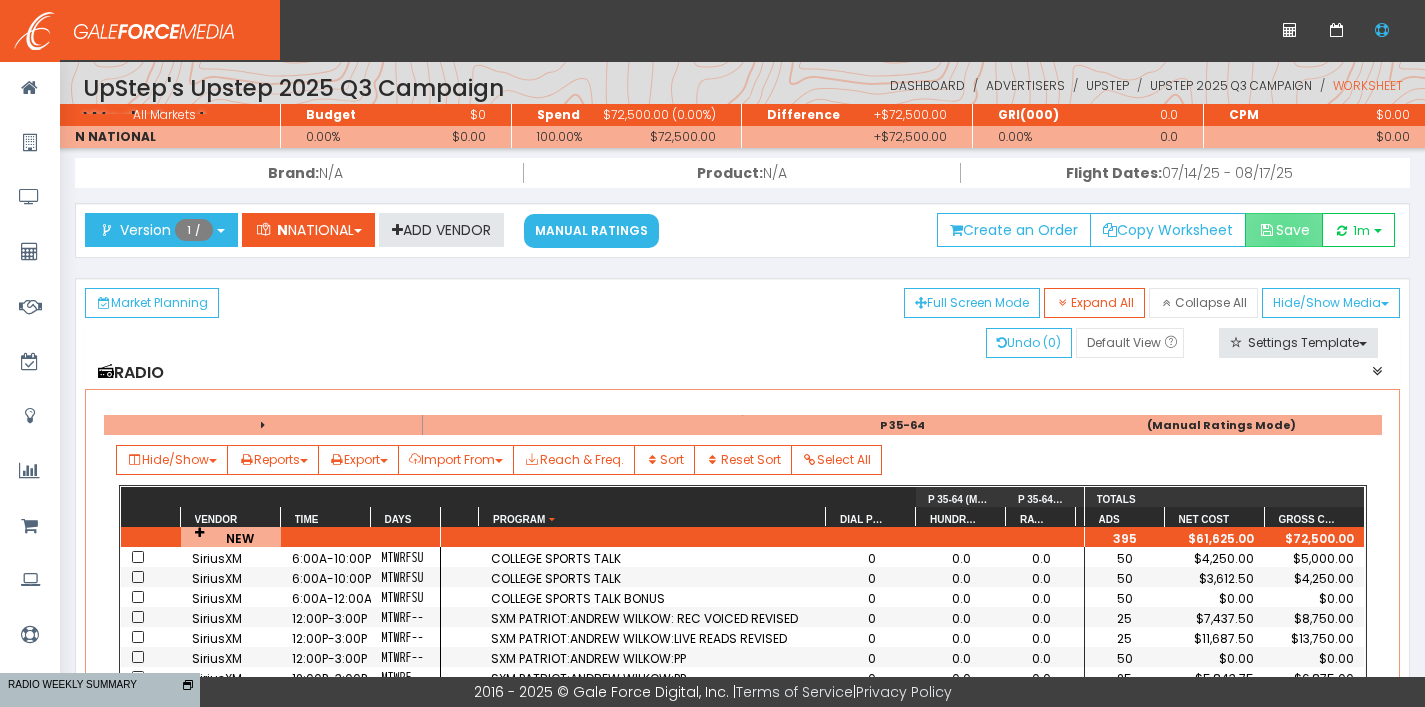 click on "Save" at bounding box center [1284, 230] 